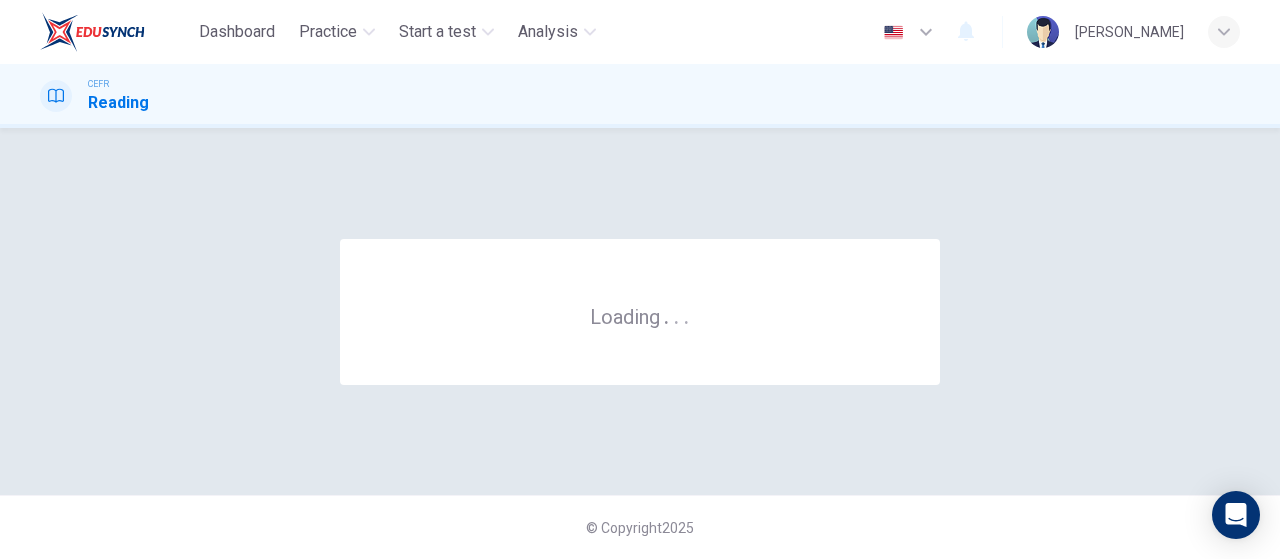 scroll, scrollTop: 0, scrollLeft: 0, axis: both 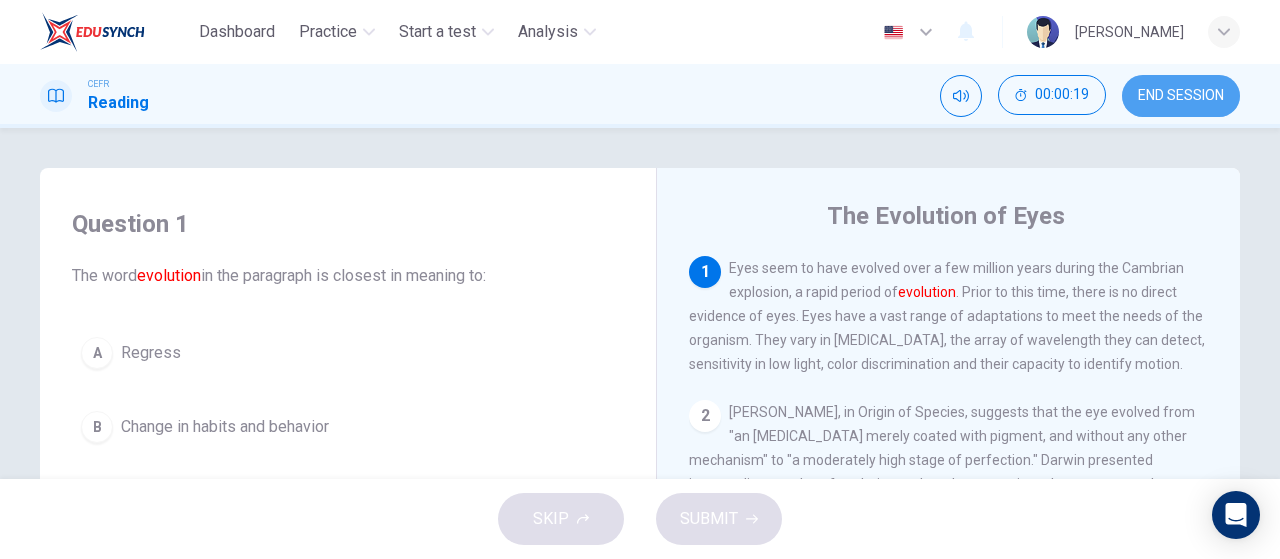 click on "END SESSION" at bounding box center (1181, 96) 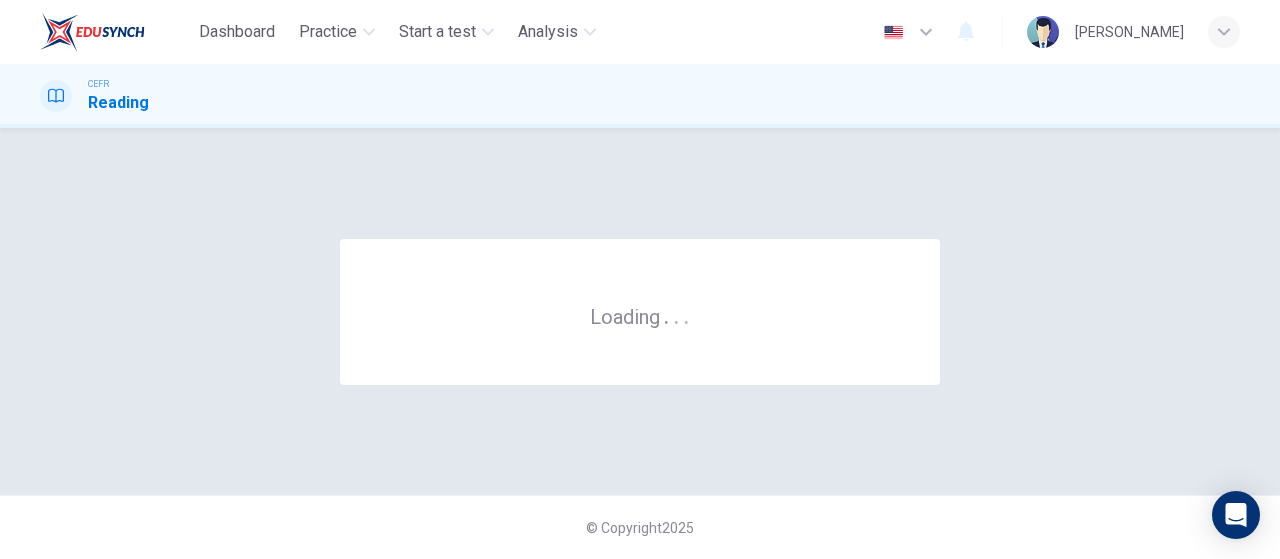 scroll, scrollTop: 0, scrollLeft: 0, axis: both 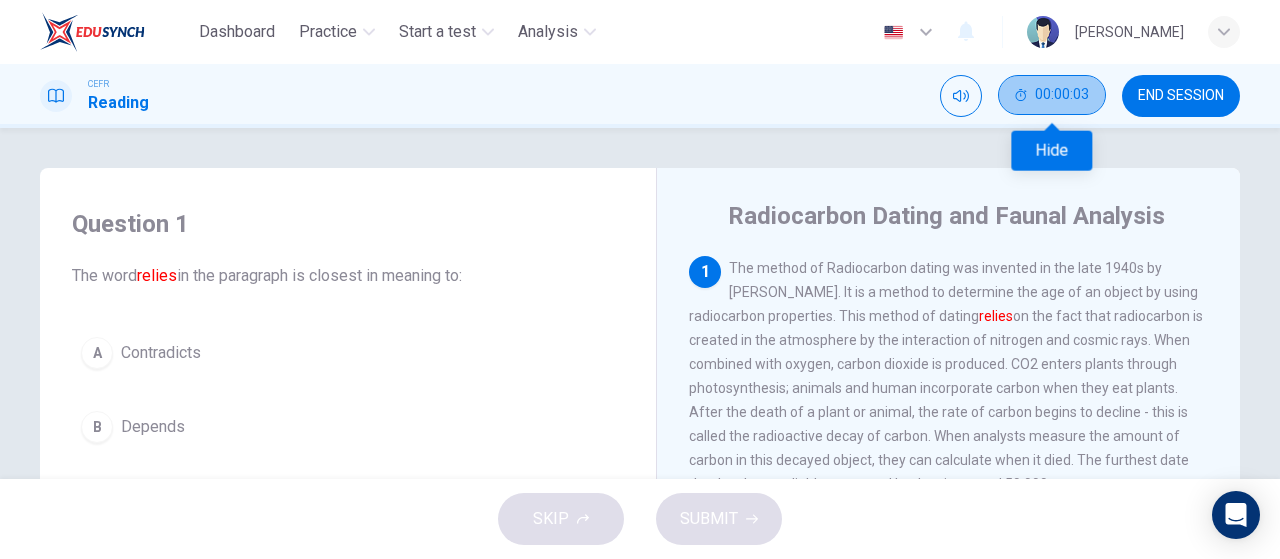 click on "00:00:03" at bounding box center (1062, 95) 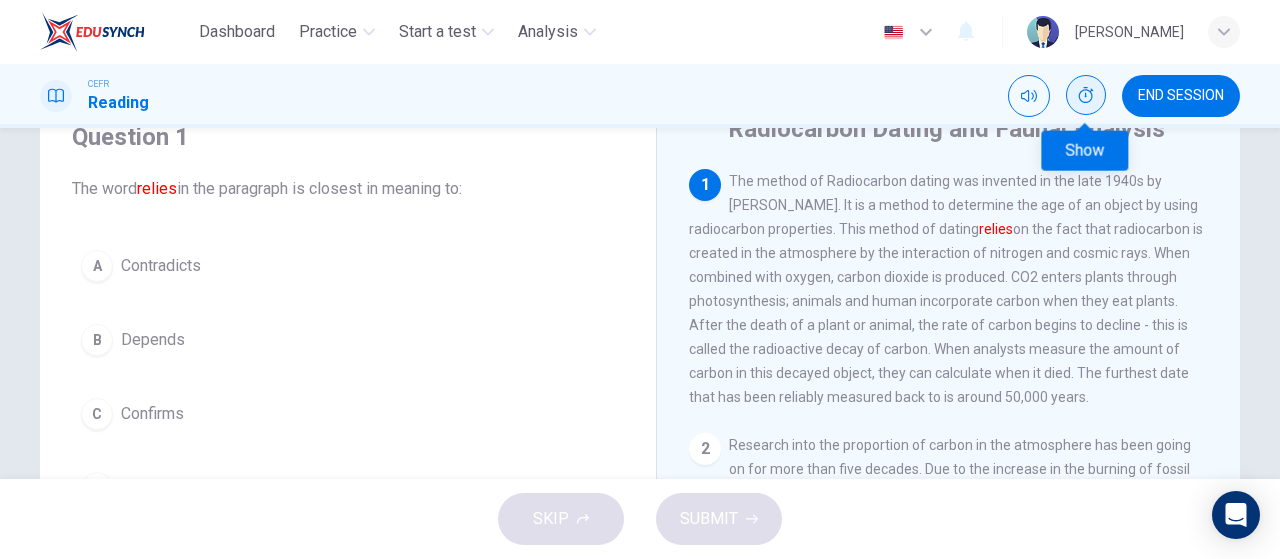 scroll, scrollTop: 84, scrollLeft: 0, axis: vertical 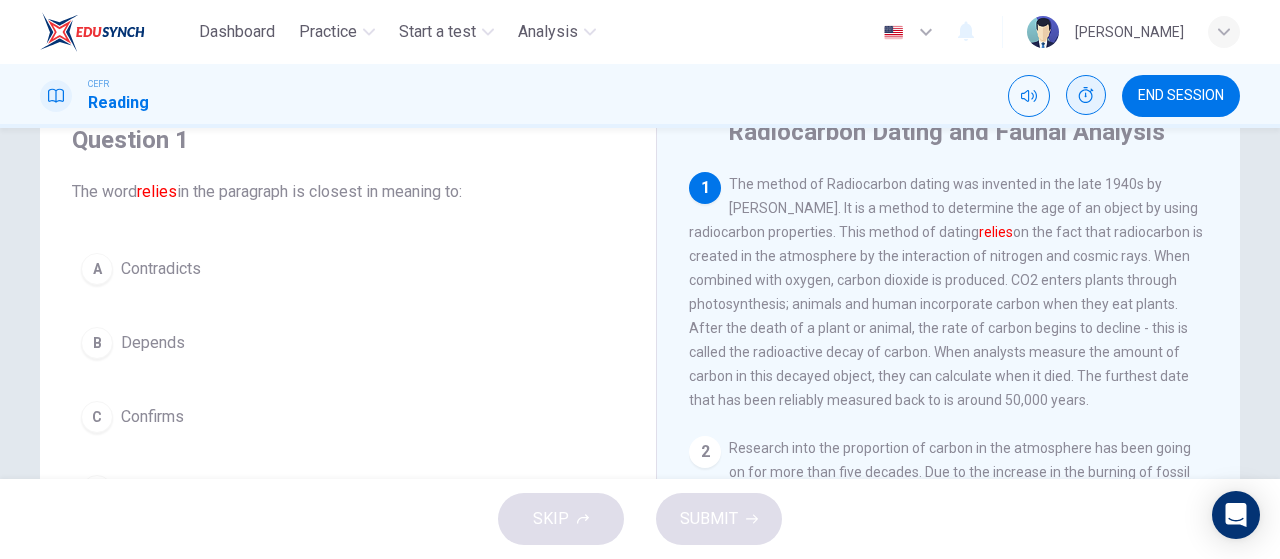 click on "Radiocarbon Dating and Faunal Analysis" at bounding box center (962, 132) 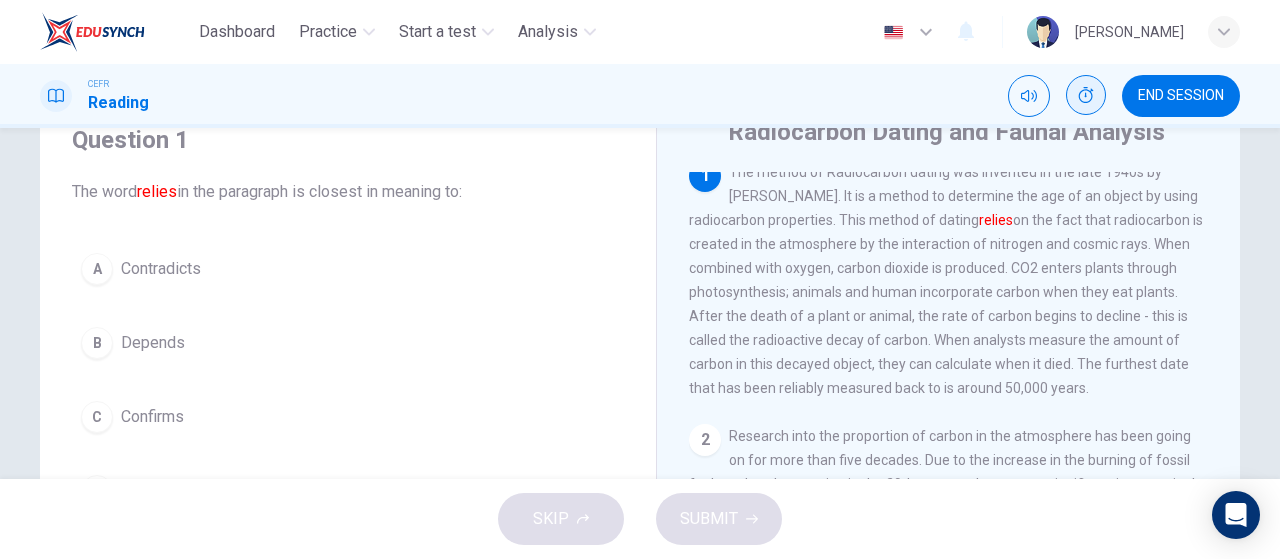 scroll, scrollTop: 11, scrollLeft: 0, axis: vertical 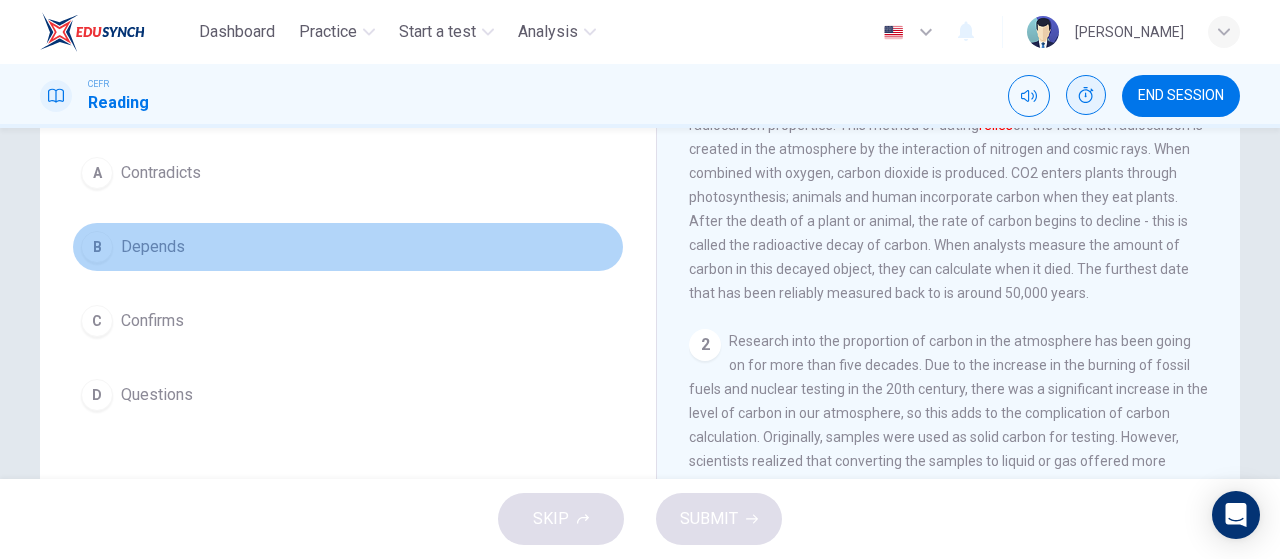 click on "B" at bounding box center [97, 247] 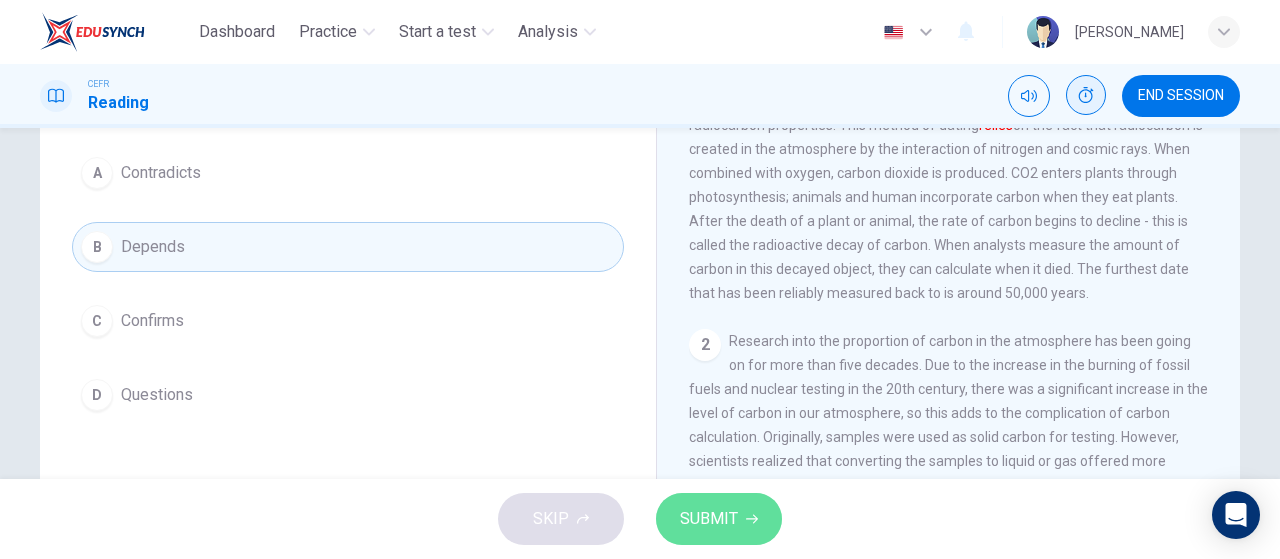 click on "SUBMIT" at bounding box center [719, 519] 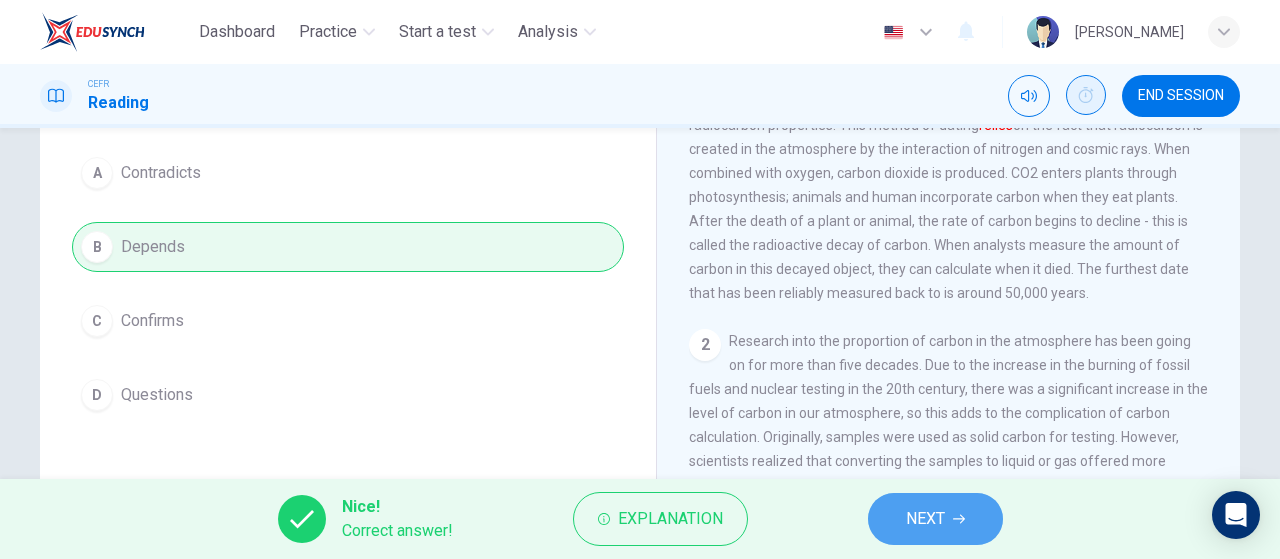 click on "NEXT" at bounding box center (925, 519) 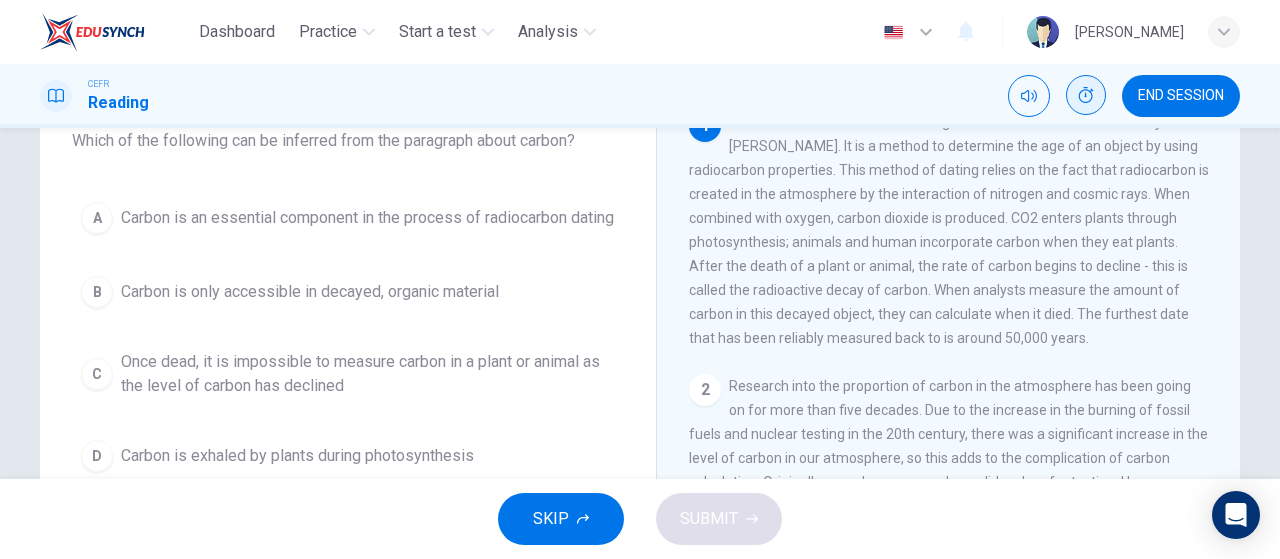 scroll, scrollTop: 131, scrollLeft: 0, axis: vertical 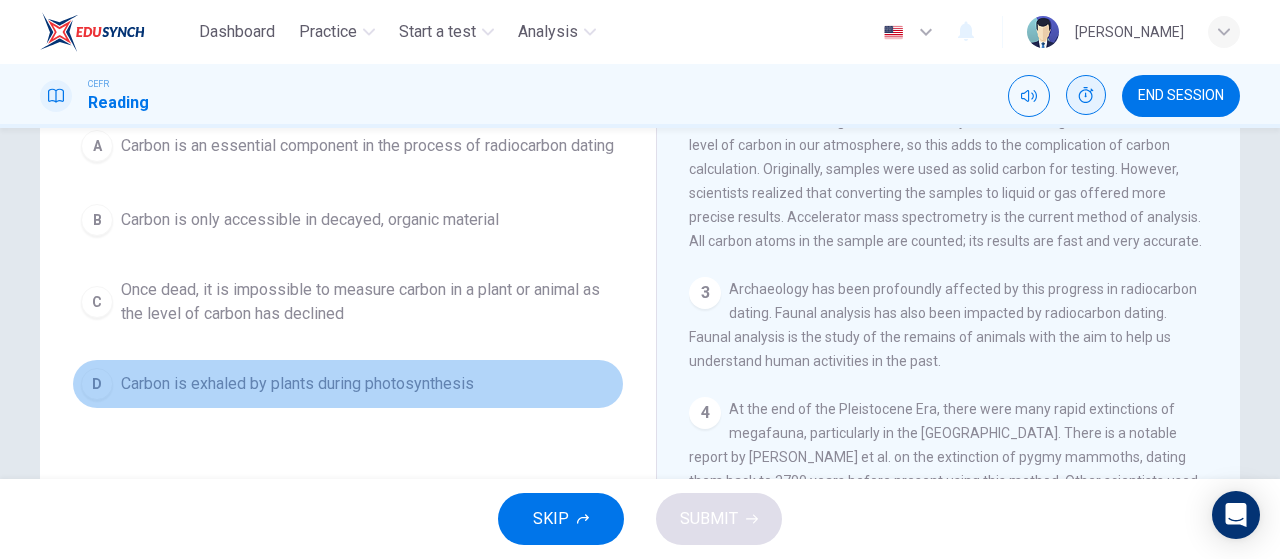 click on "D" at bounding box center [97, 384] 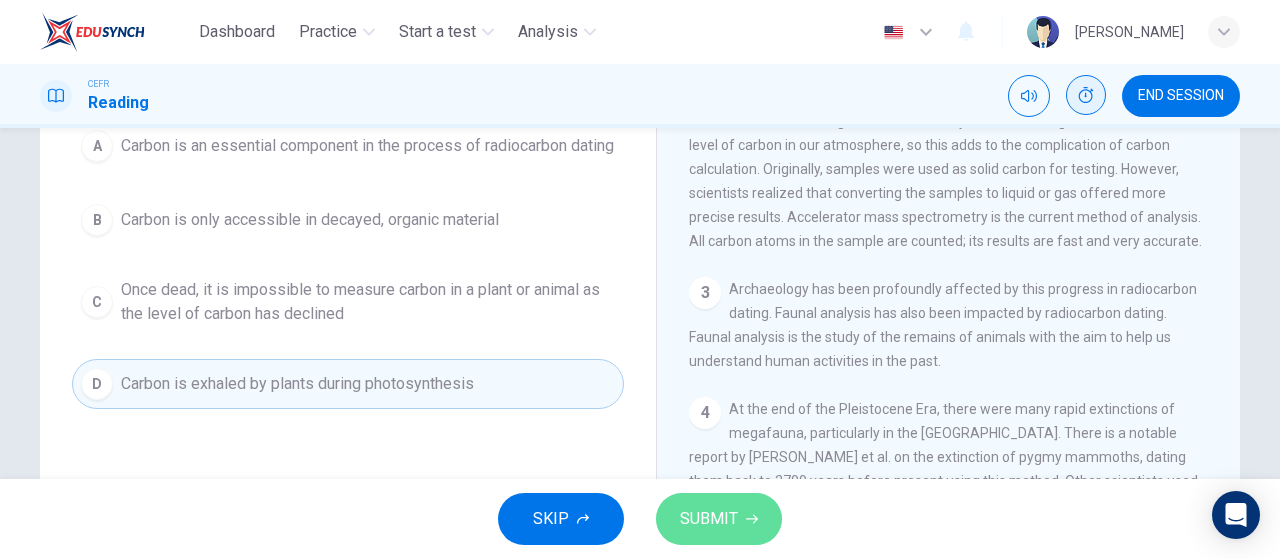 click on "SUBMIT" at bounding box center [709, 519] 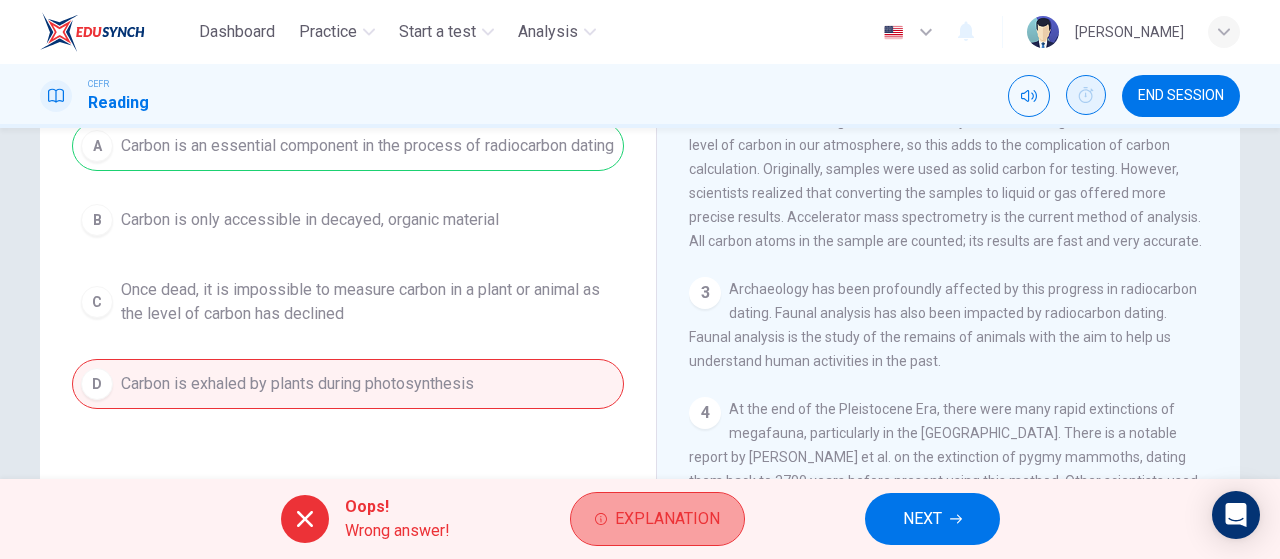 click on "Explanation" at bounding box center (667, 519) 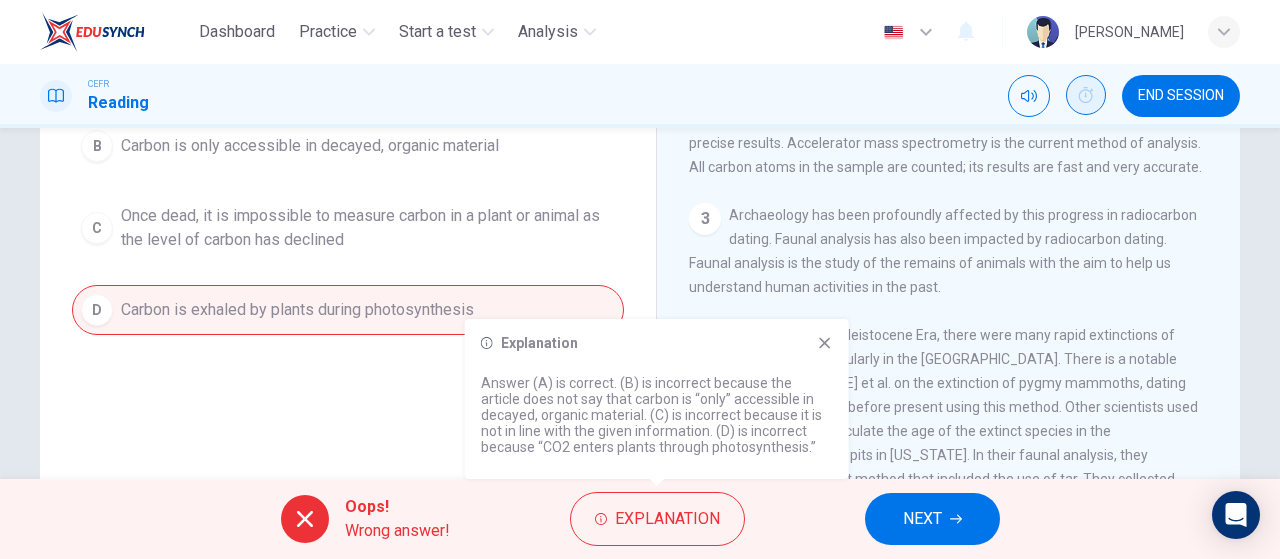 scroll, scrollTop: 276, scrollLeft: 0, axis: vertical 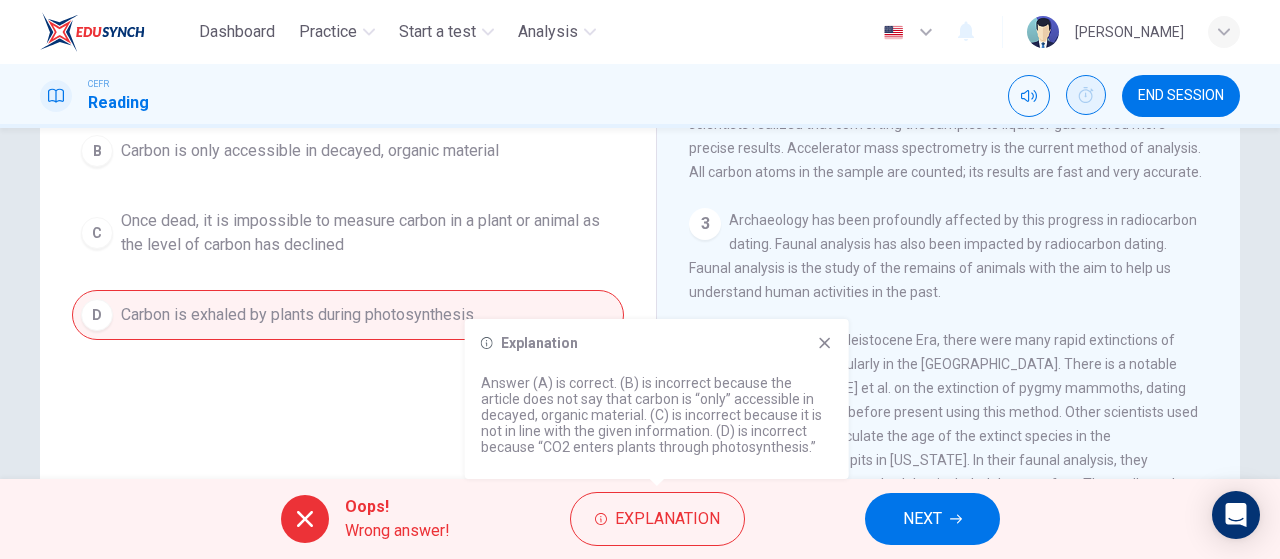 click 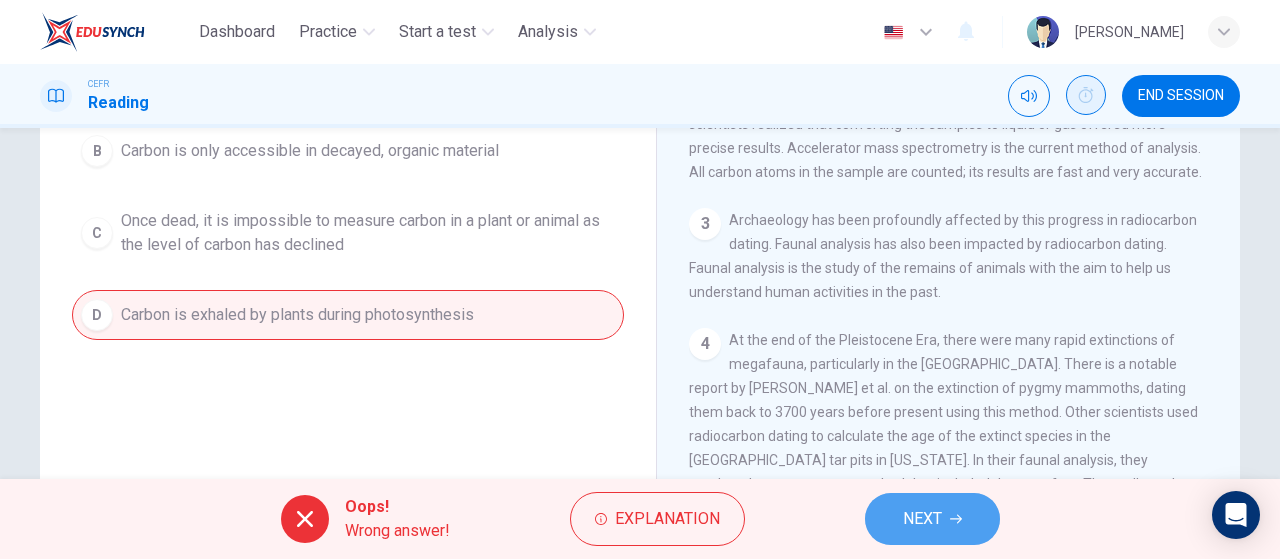 click on "NEXT" at bounding box center (922, 519) 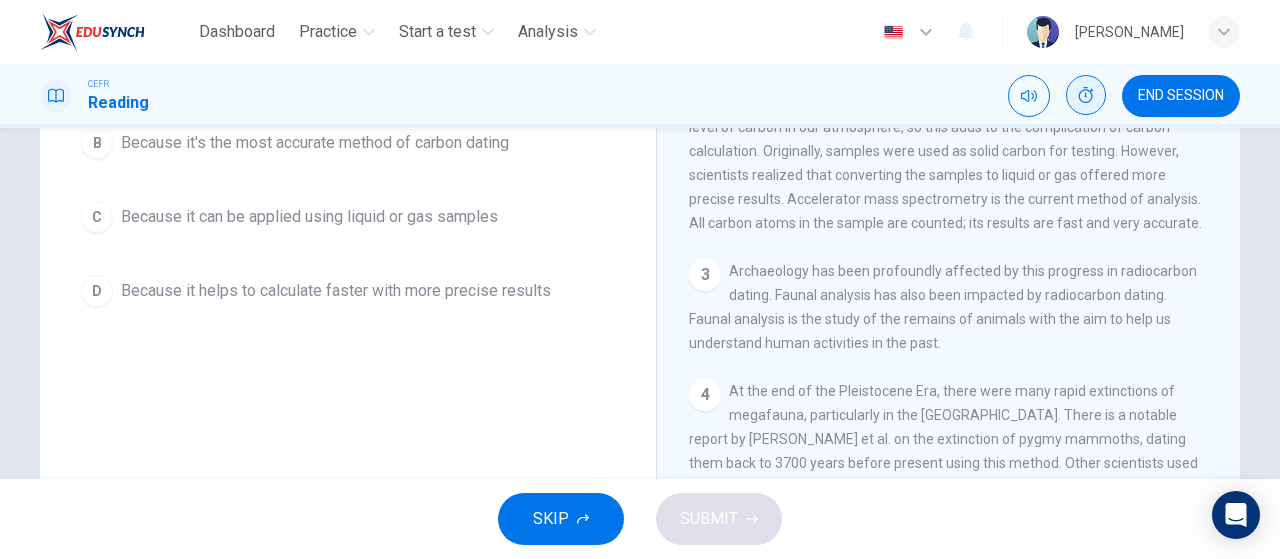 scroll, scrollTop: 168, scrollLeft: 0, axis: vertical 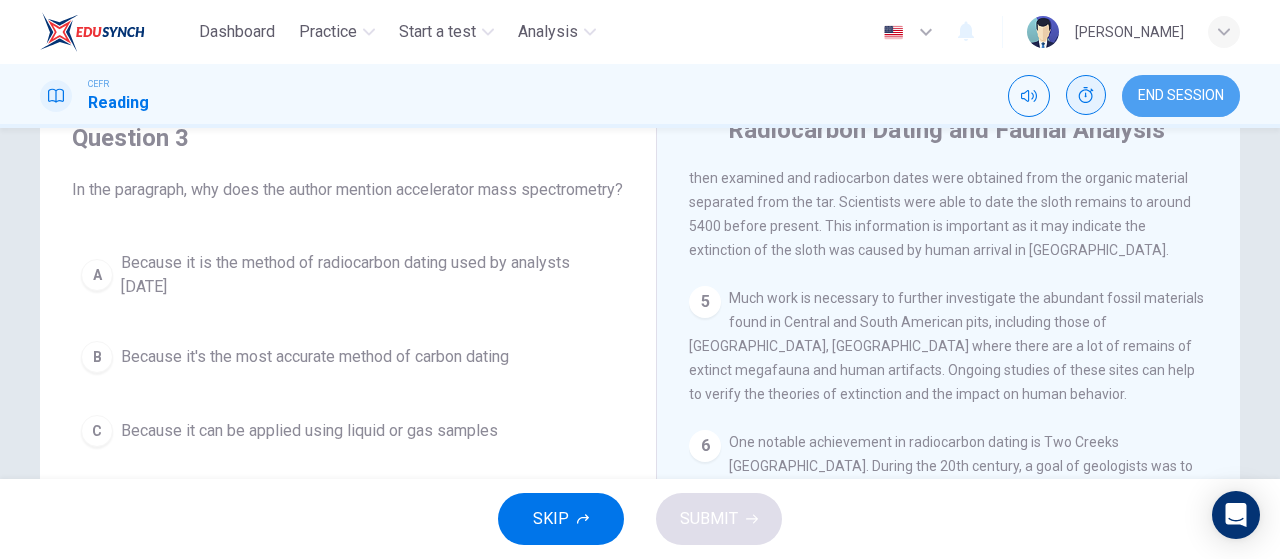 click on "END SESSION" at bounding box center (1181, 96) 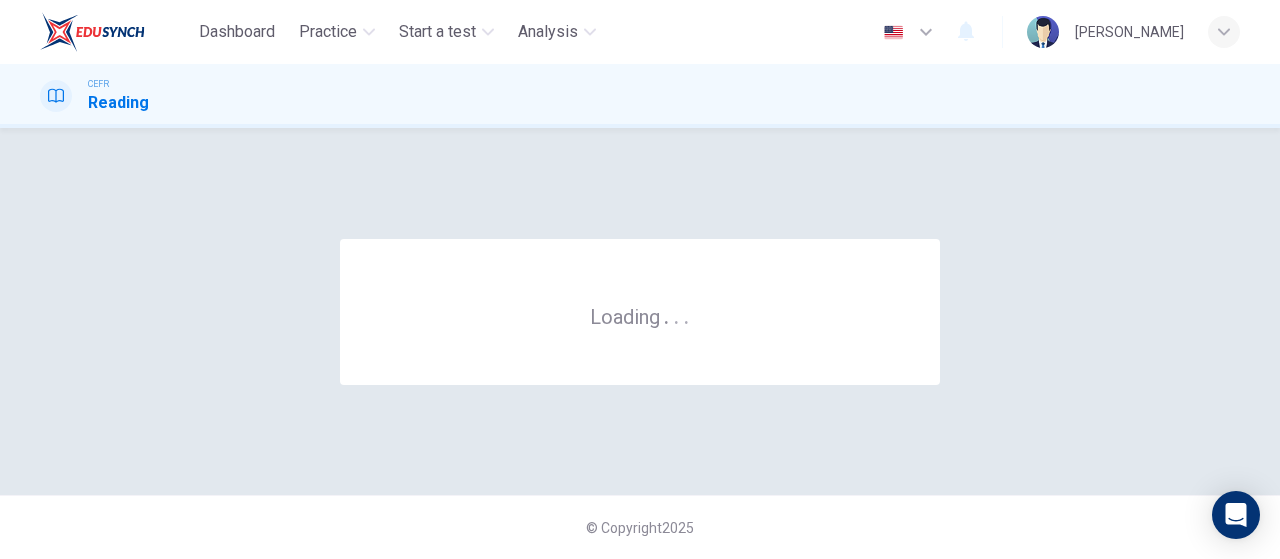 scroll, scrollTop: 0, scrollLeft: 0, axis: both 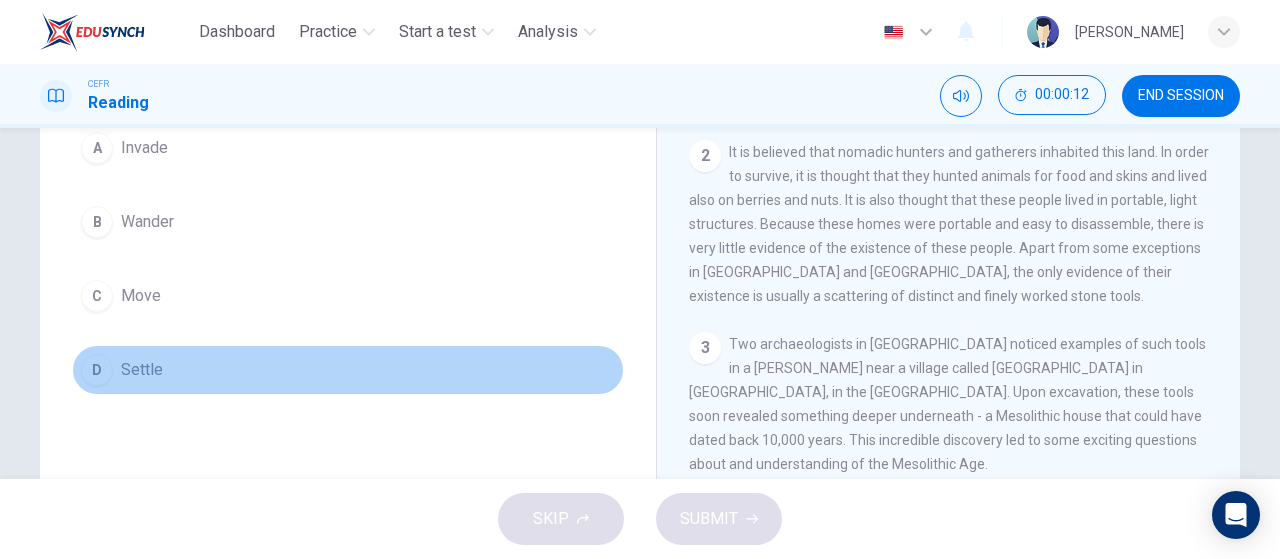 click on "D" at bounding box center [97, 370] 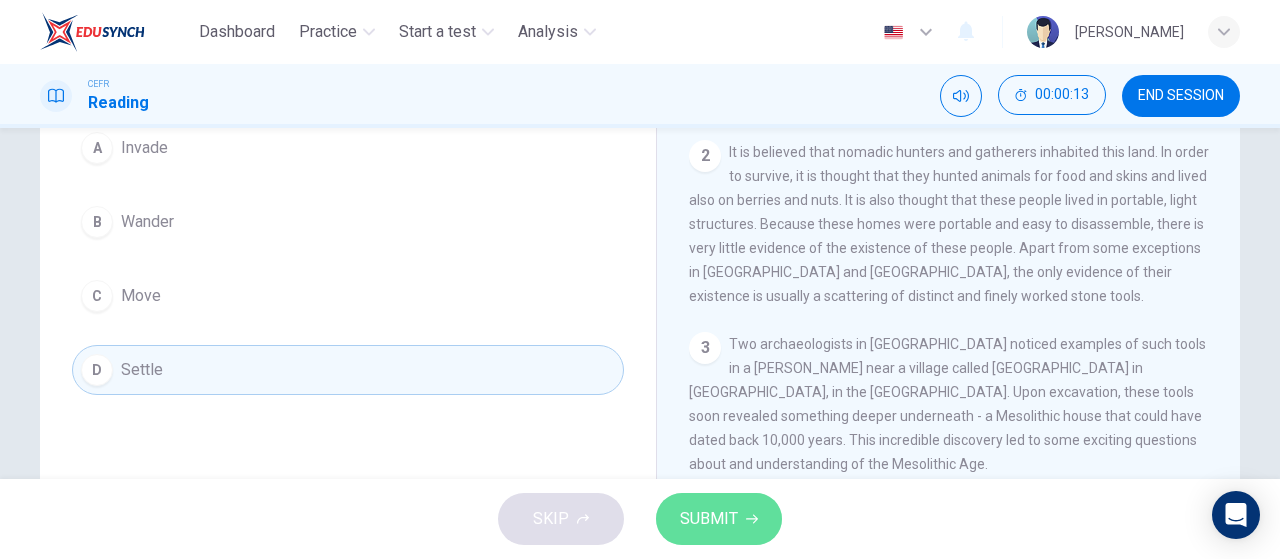 click on "SUBMIT" at bounding box center [709, 519] 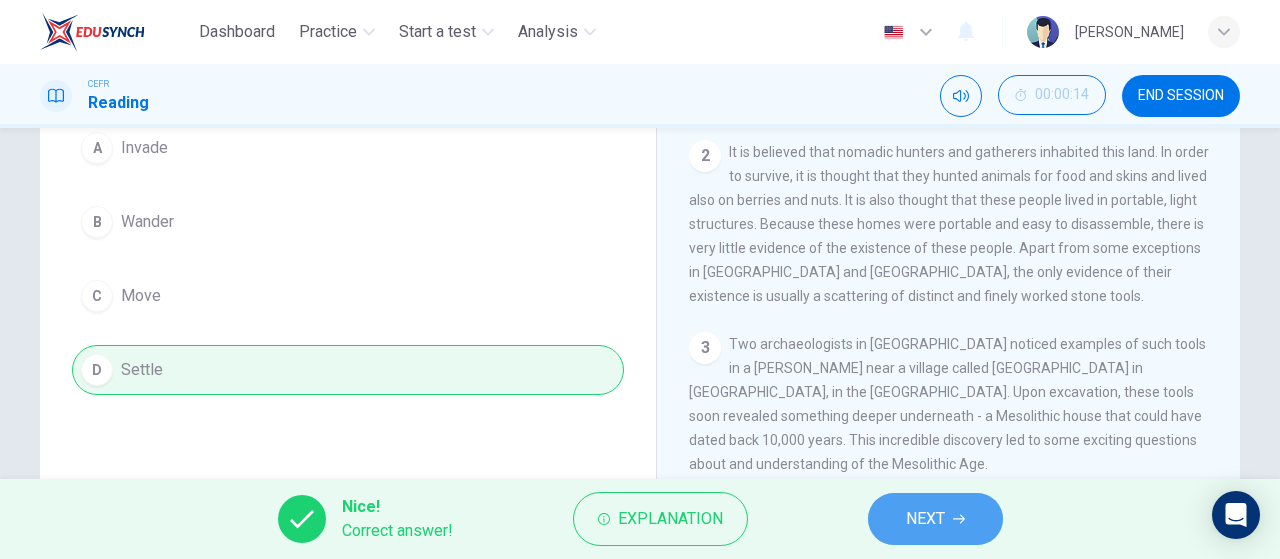 click on "NEXT" at bounding box center (925, 519) 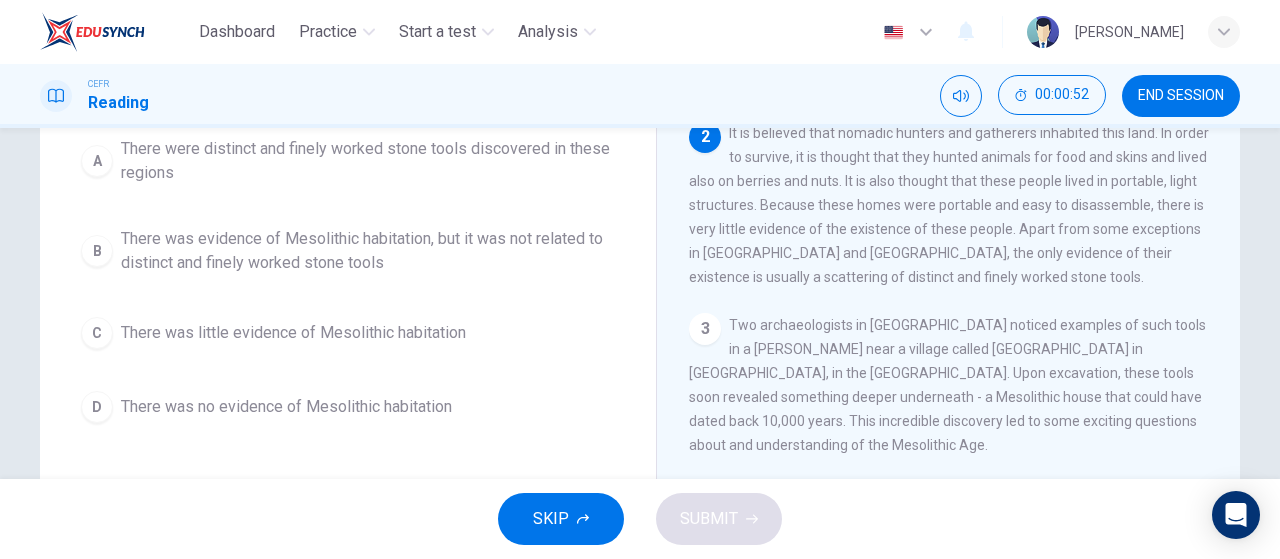 scroll, scrollTop: 223, scrollLeft: 0, axis: vertical 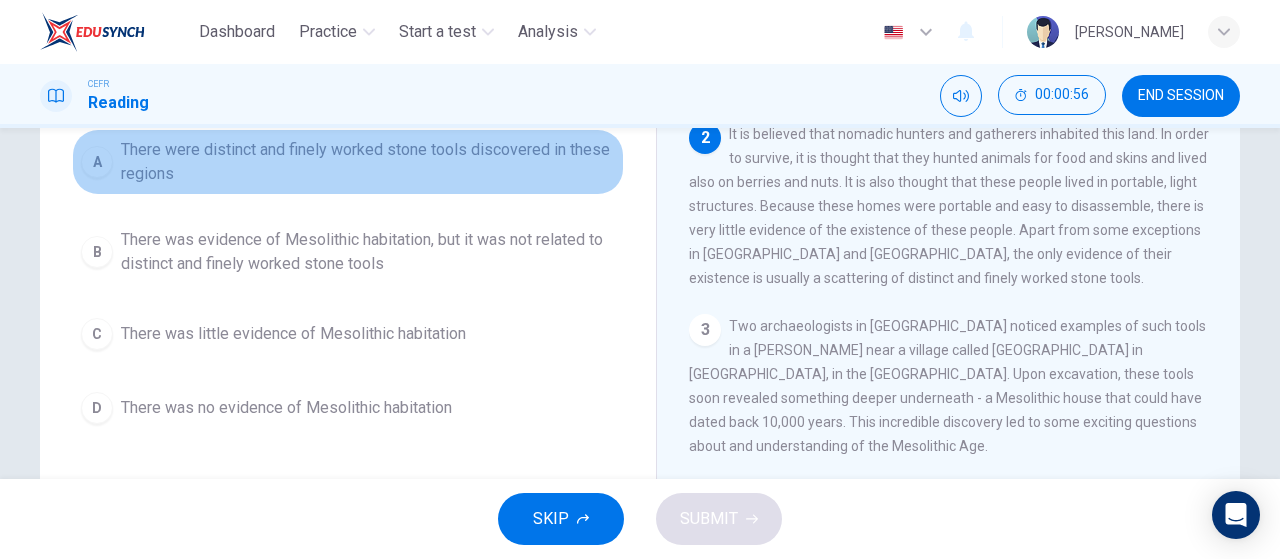click on "A" at bounding box center (97, 162) 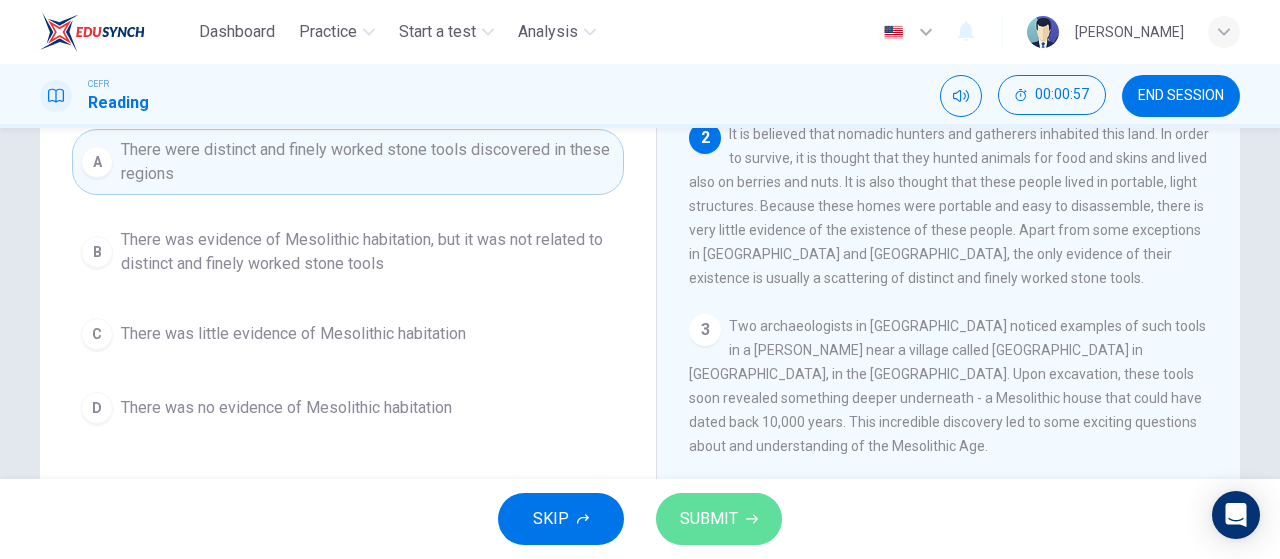 click on "SUBMIT" at bounding box center (709, 519) 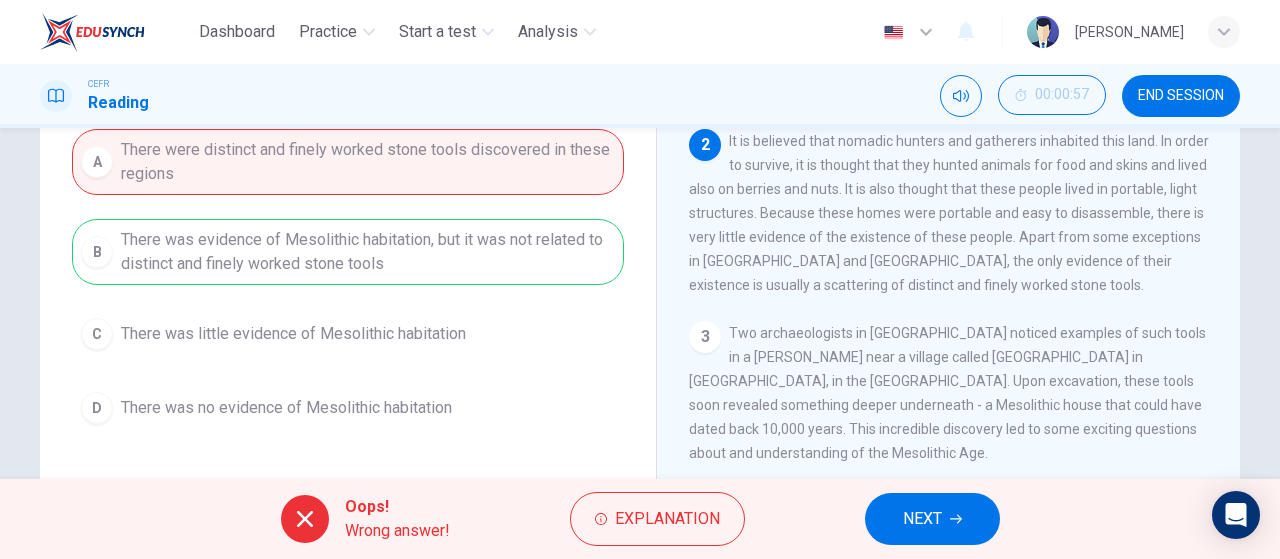 scroll, scrollTop: 23, scrollLeft: 0, axis: vertical 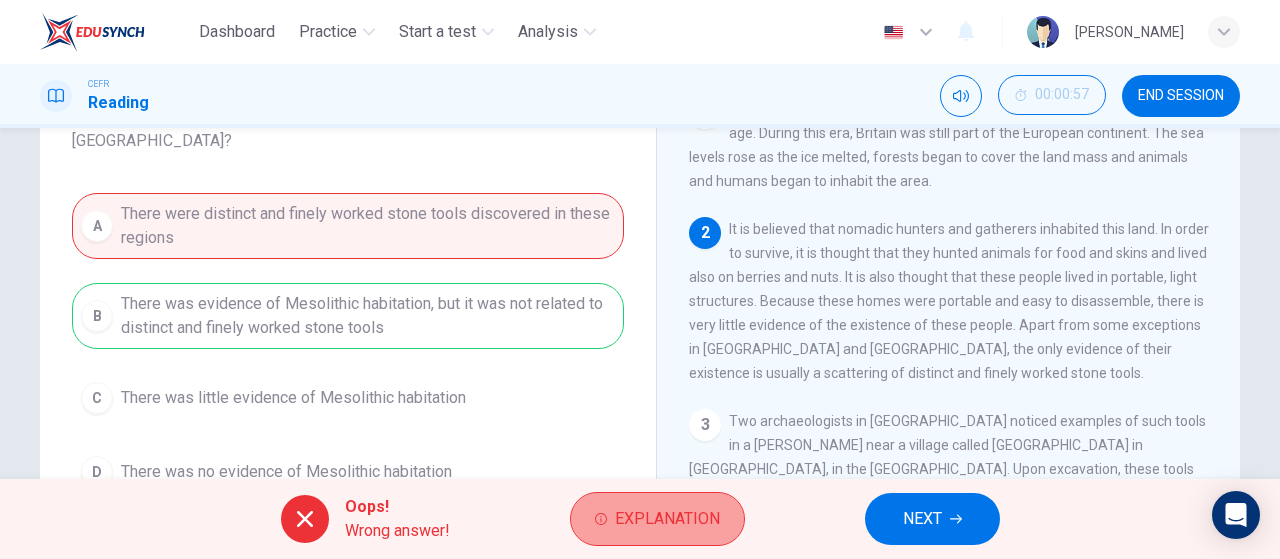 click on "Explanation" at bounding box center [667, 519] 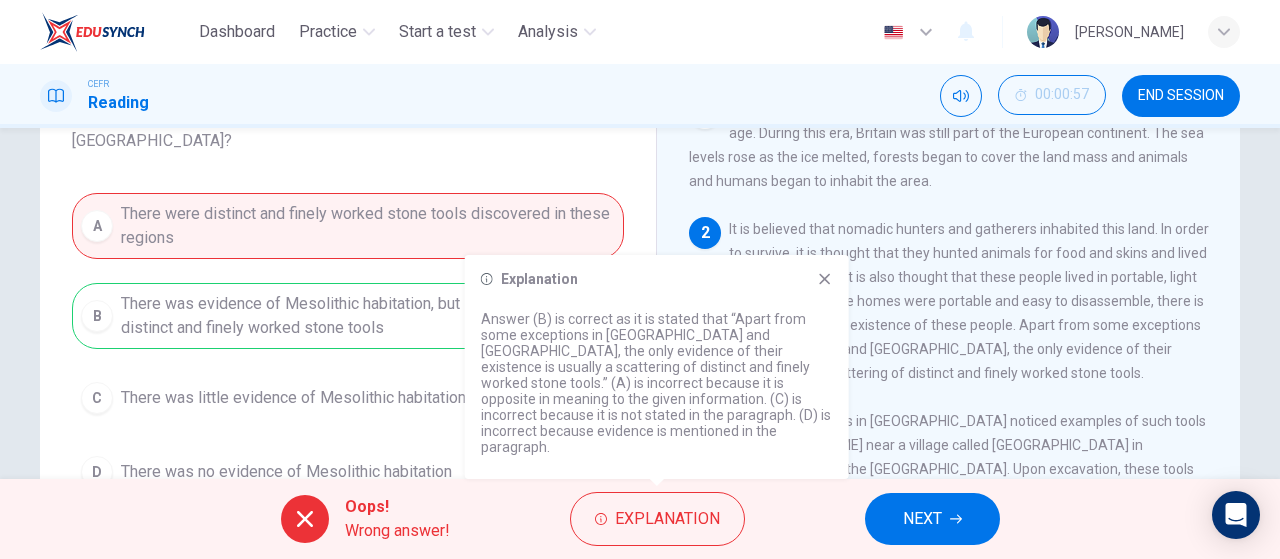 click on "Oops! Wrong answer! Explanation NEXT" at bounding box center (640, 519) 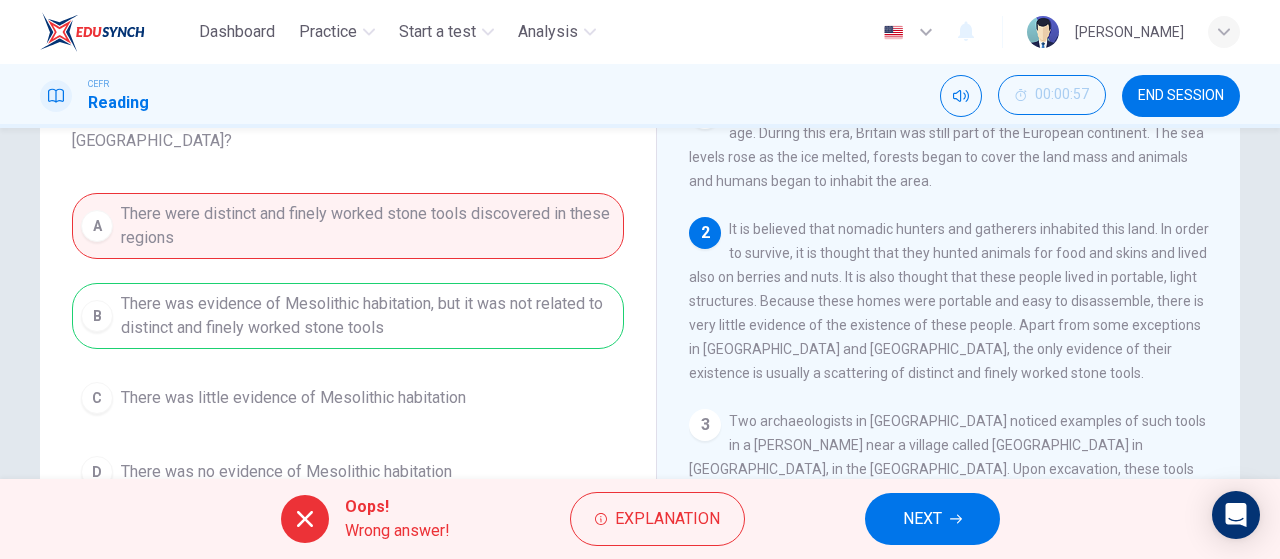 click on "NEXT" at bounding box center [932, 519] 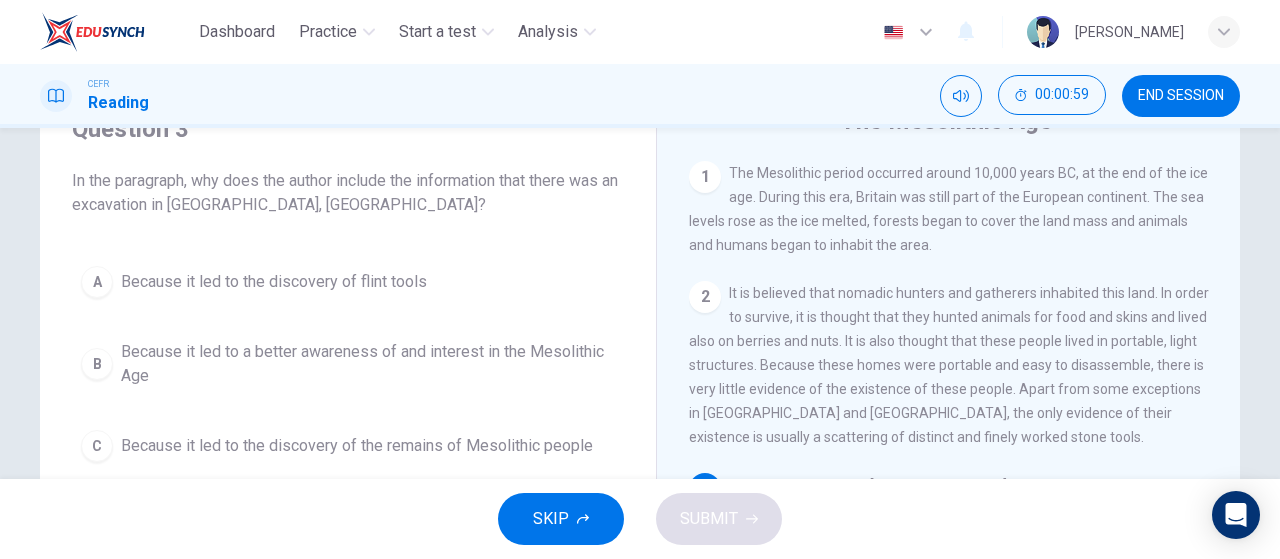 scroll, scrollTop: 91, scrollLeft: 0, axis: vertical 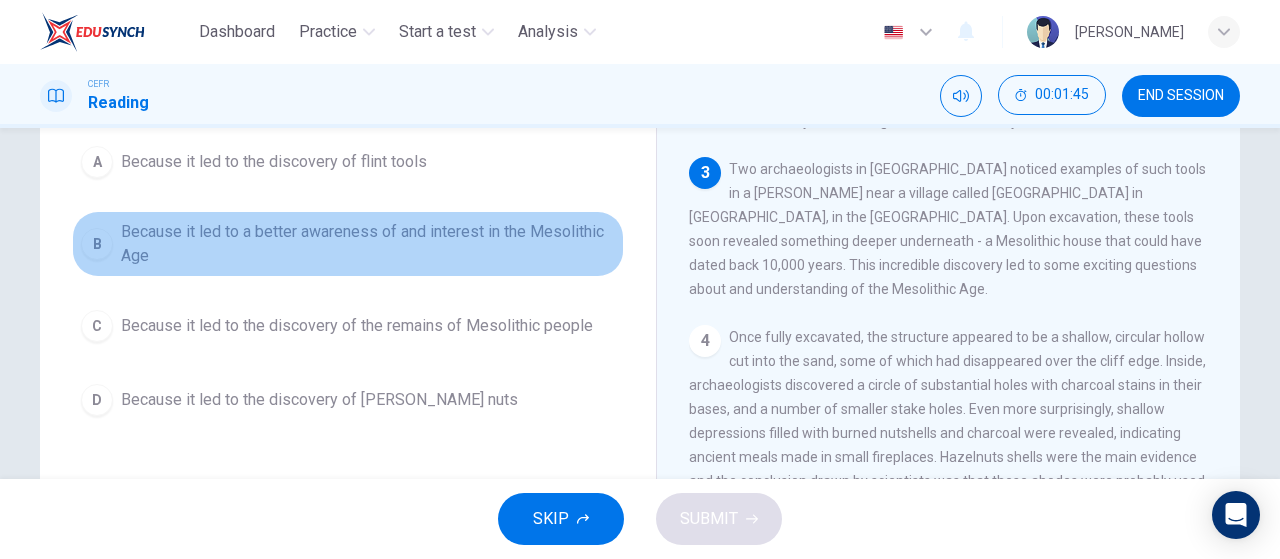click on "B" at bounding box center [97, 244] 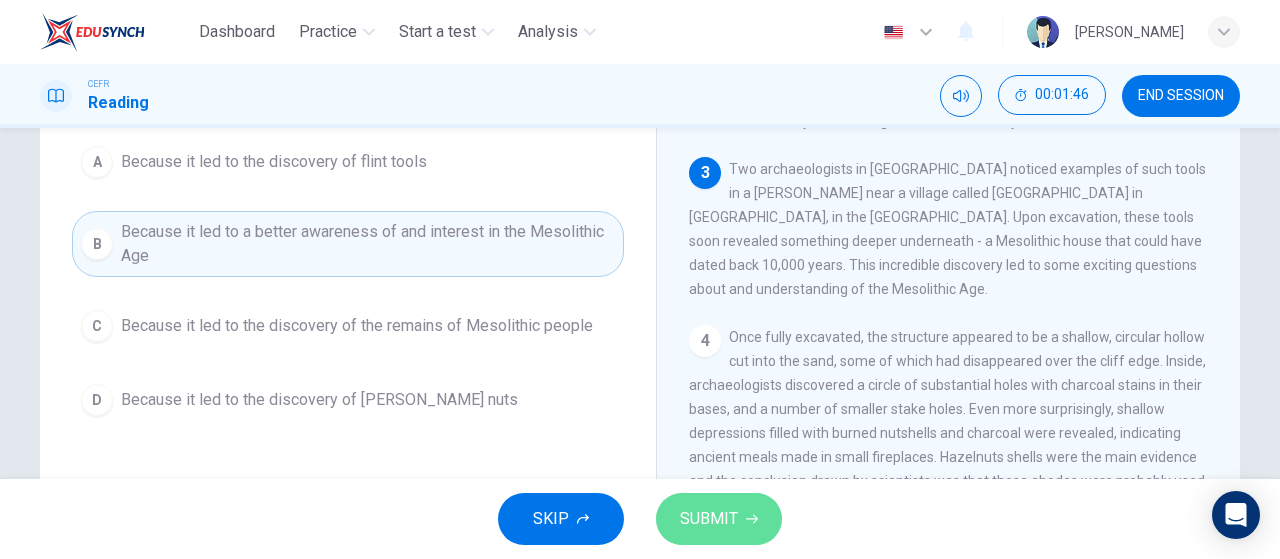 click on "SUBMIT" at bounding box center [709, 519] 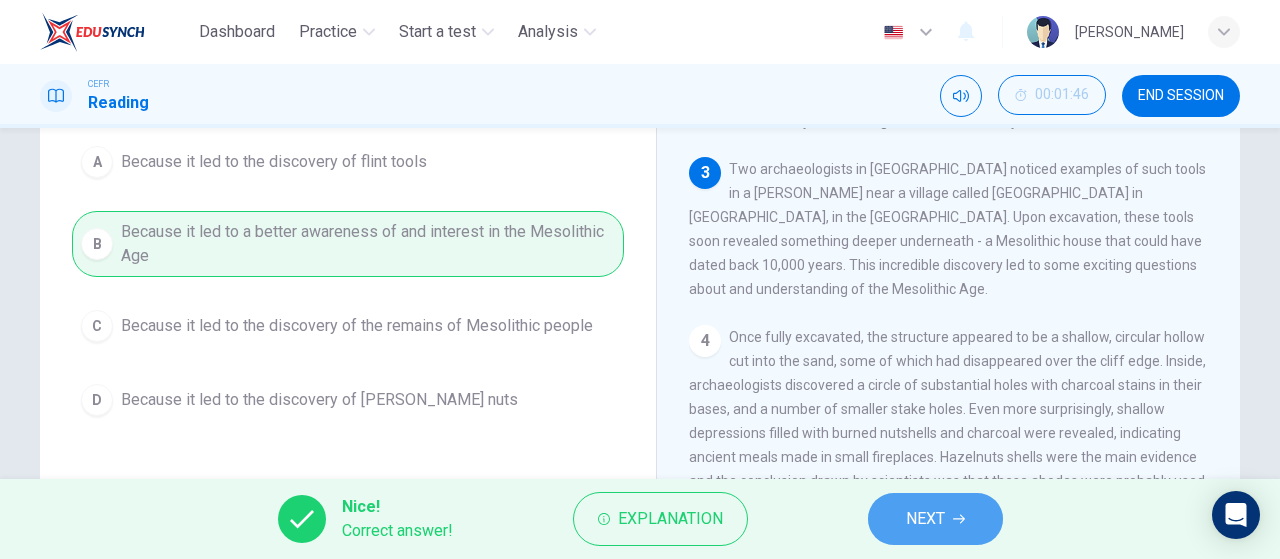 click on "NEXT" at bounding box center [925, 519] 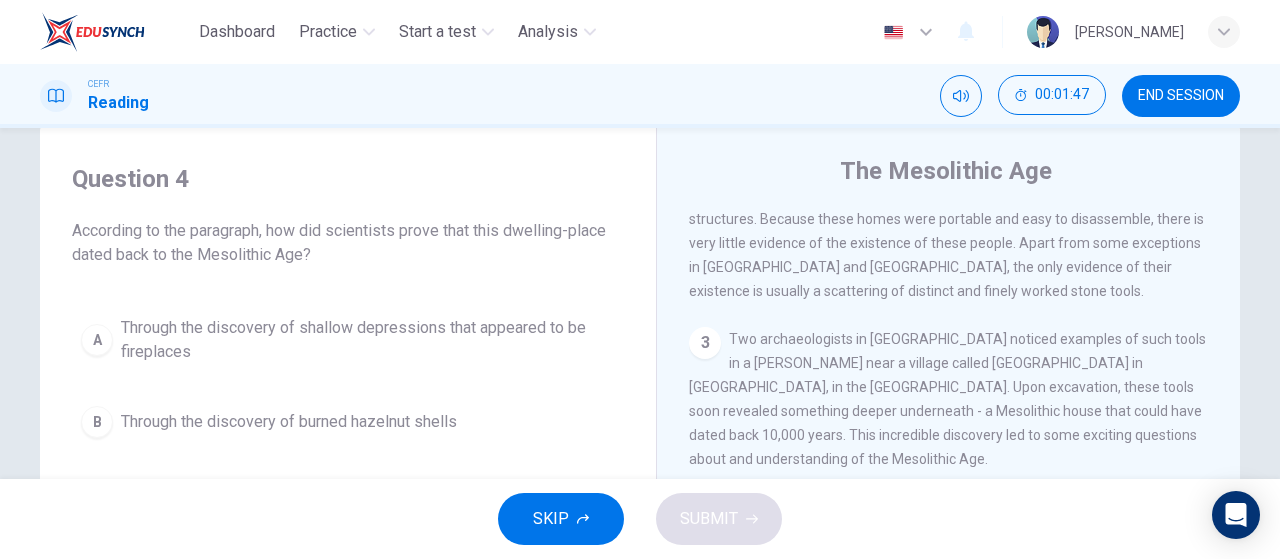 scroll, scrollTop: 44, scrollLeft: 0, axis: vertical 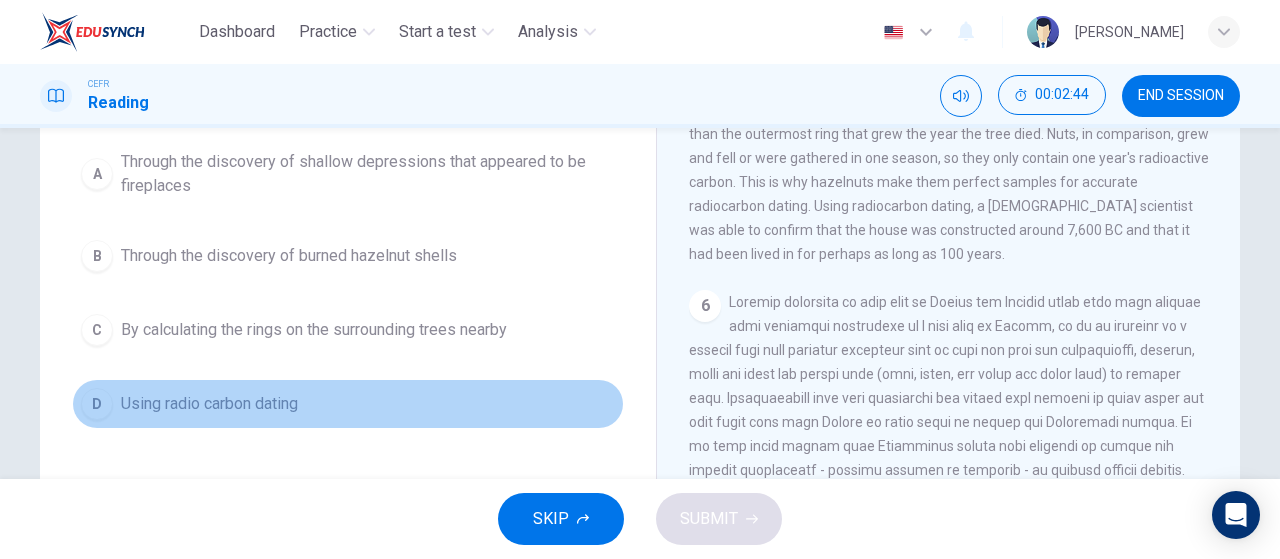 click on "D" at bounding box center (97, 404) 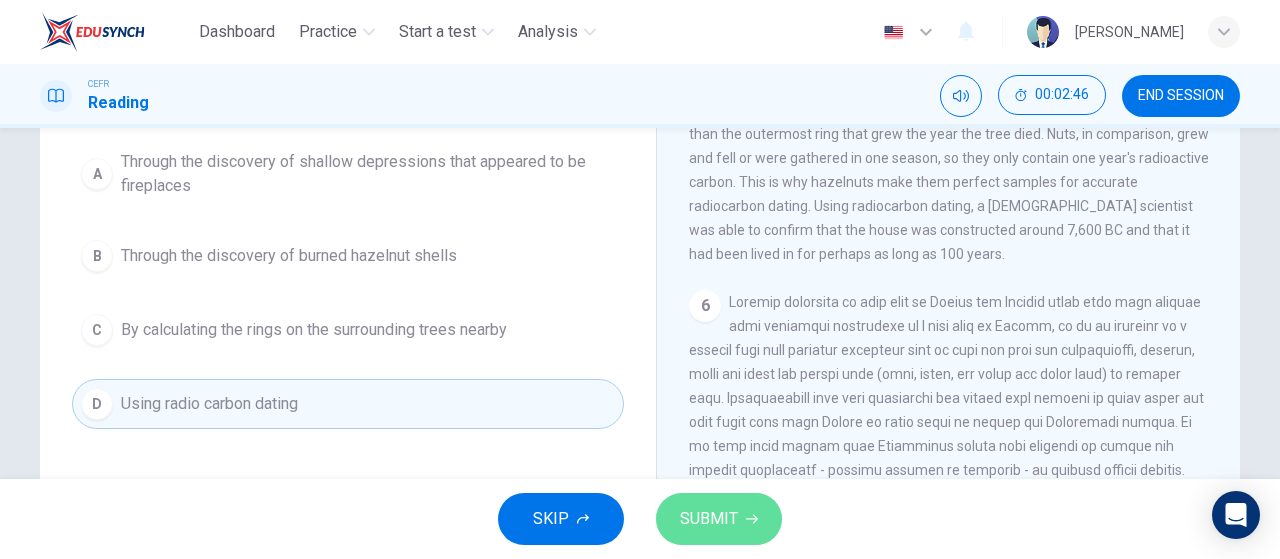 click on "SUBMIT" at bounding box center (719, 519) 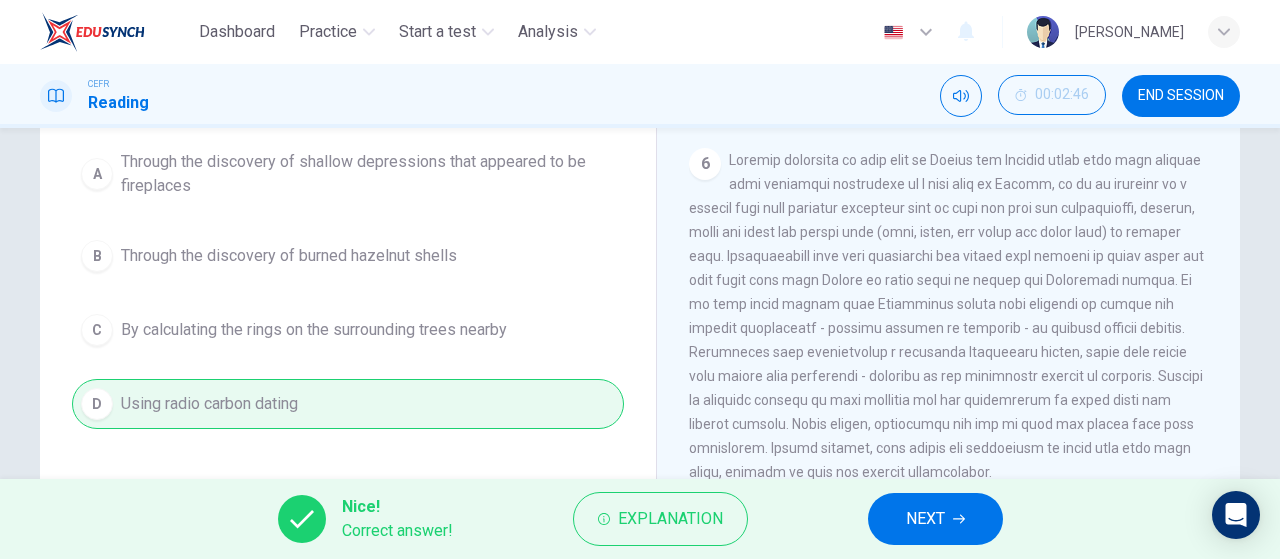 scroll, scrollTop: 919, scrollLeft: 0, axis: vertical 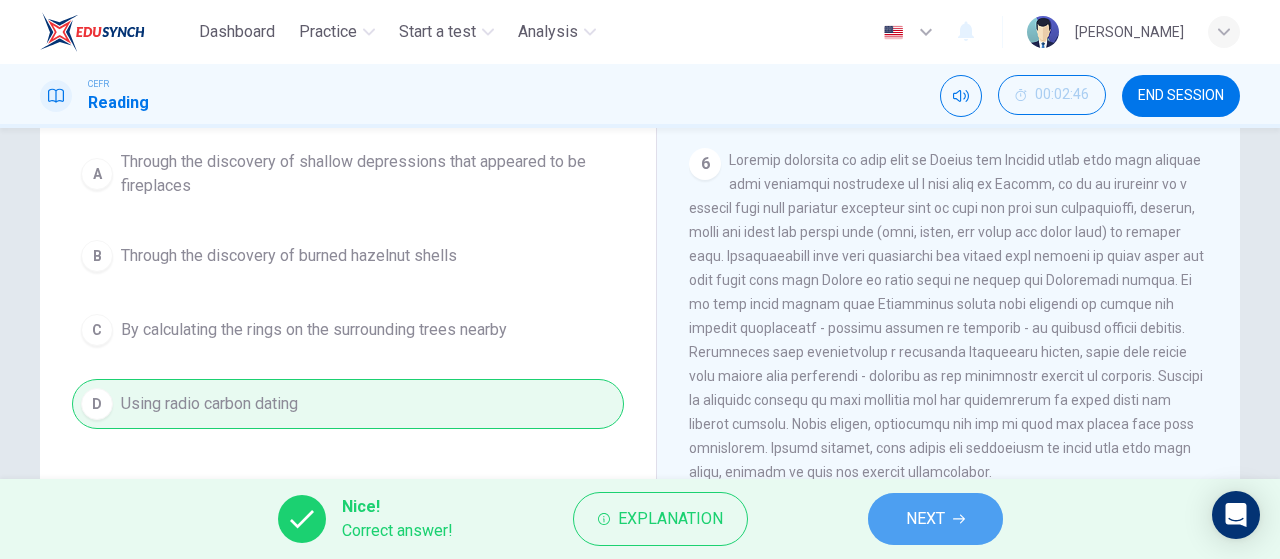 click on "NEXT" at bounding box center [935, 519] 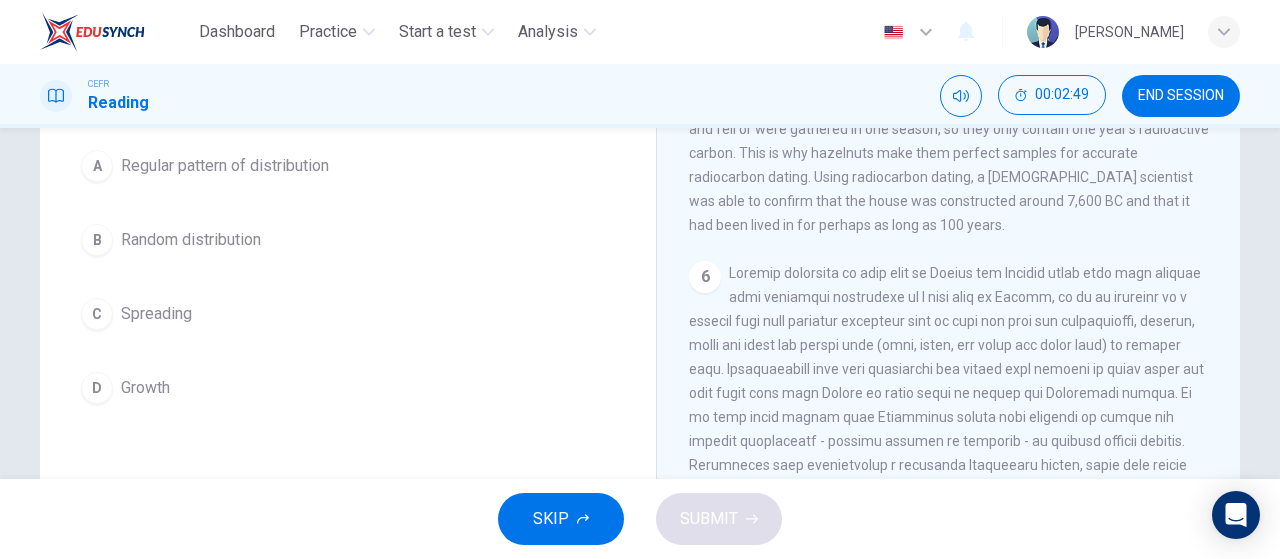 scroll, scrollTop: 942, scrollLeft: 0, axis: vertical 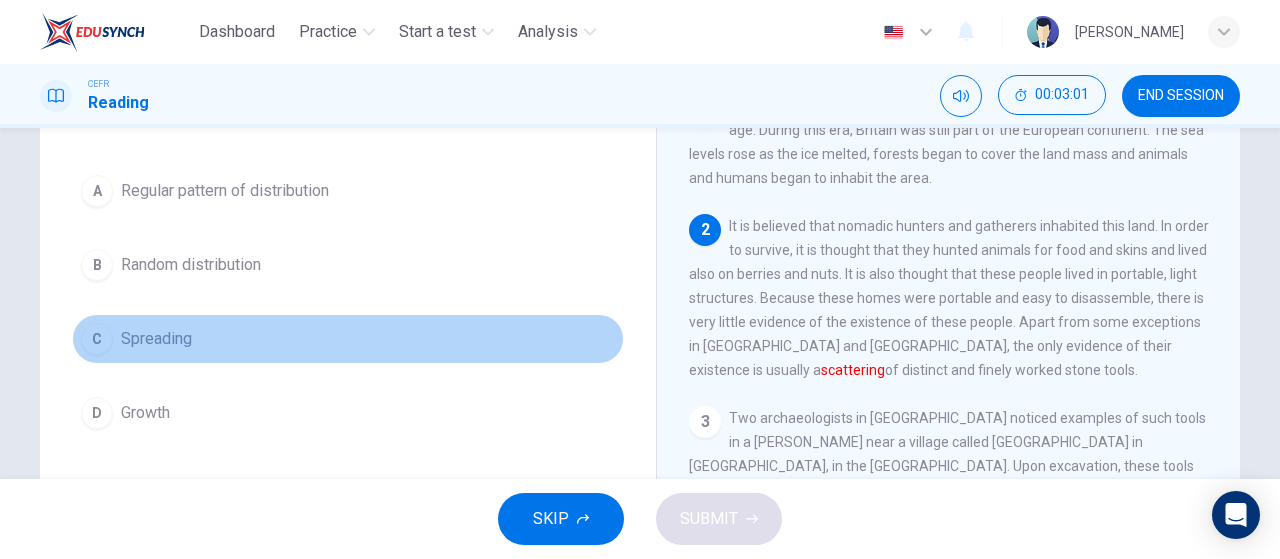 click on "C" at bounding box center (97, 339) 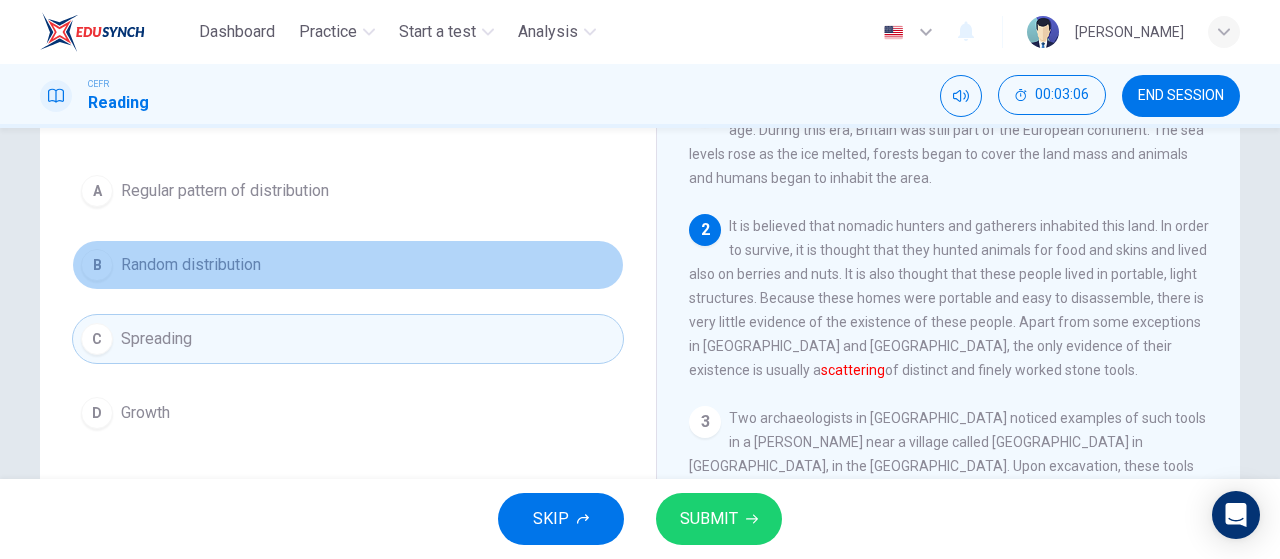 click on "B" at bounding box center [97, 265] 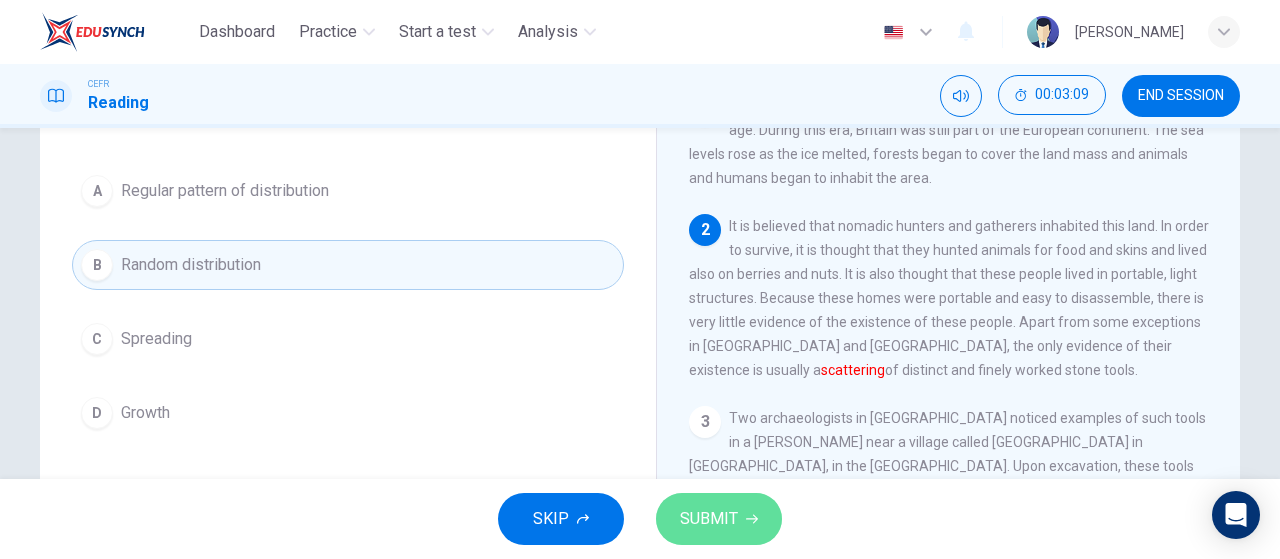 click on "SUBMIT" at bounding box center (719, 519) 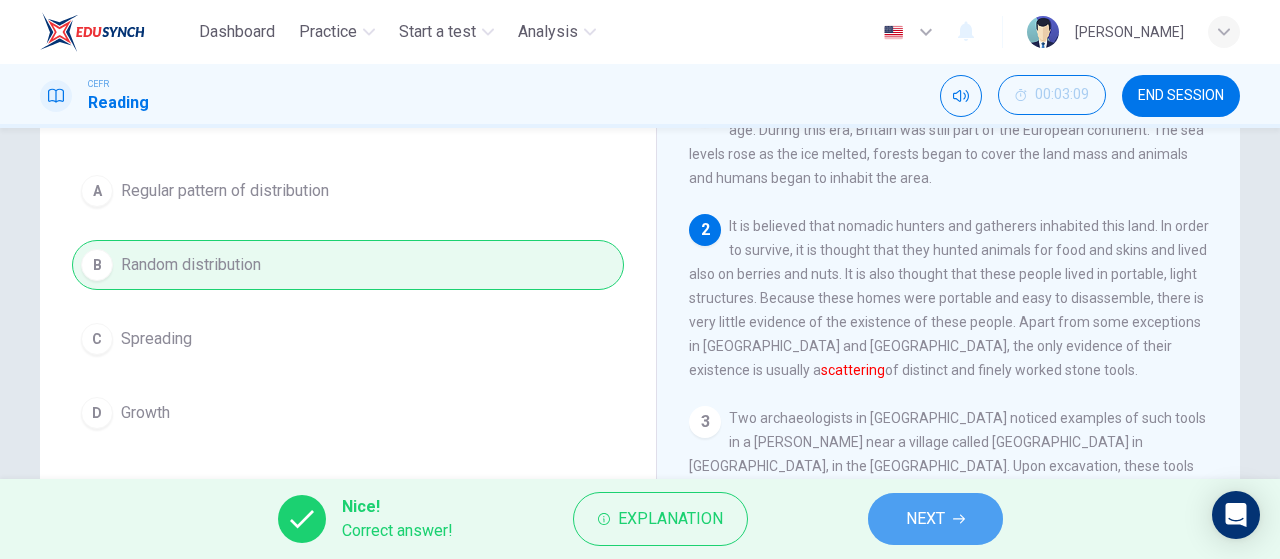 click on "NEXT" at bounding box center [935, 519] 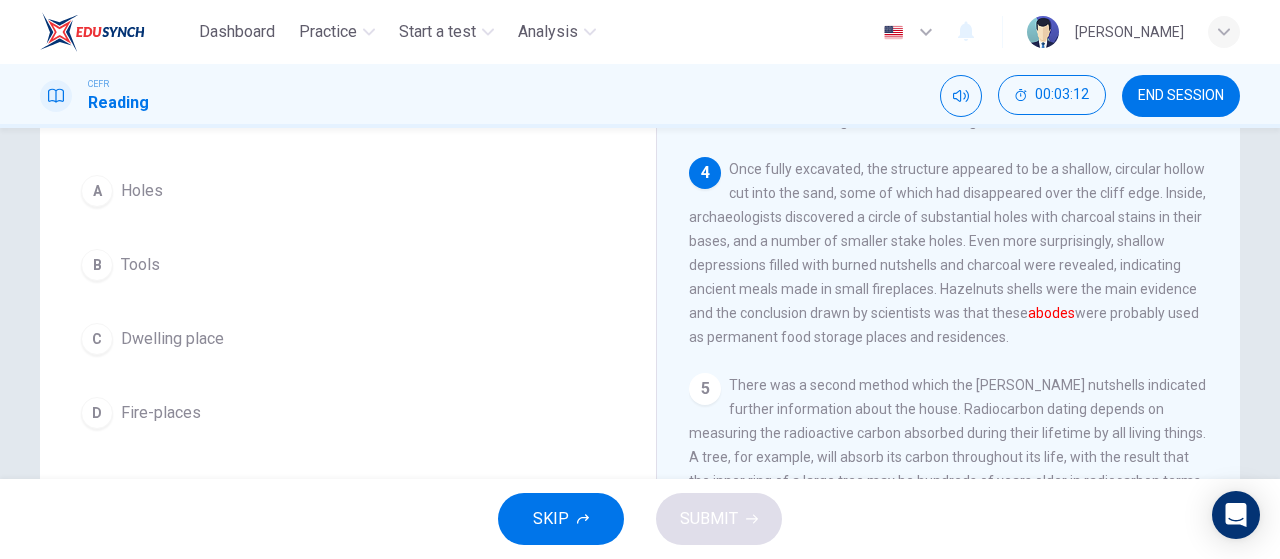 scroll, scrollTop: 420, scrollLeft: 0, axis: vertical 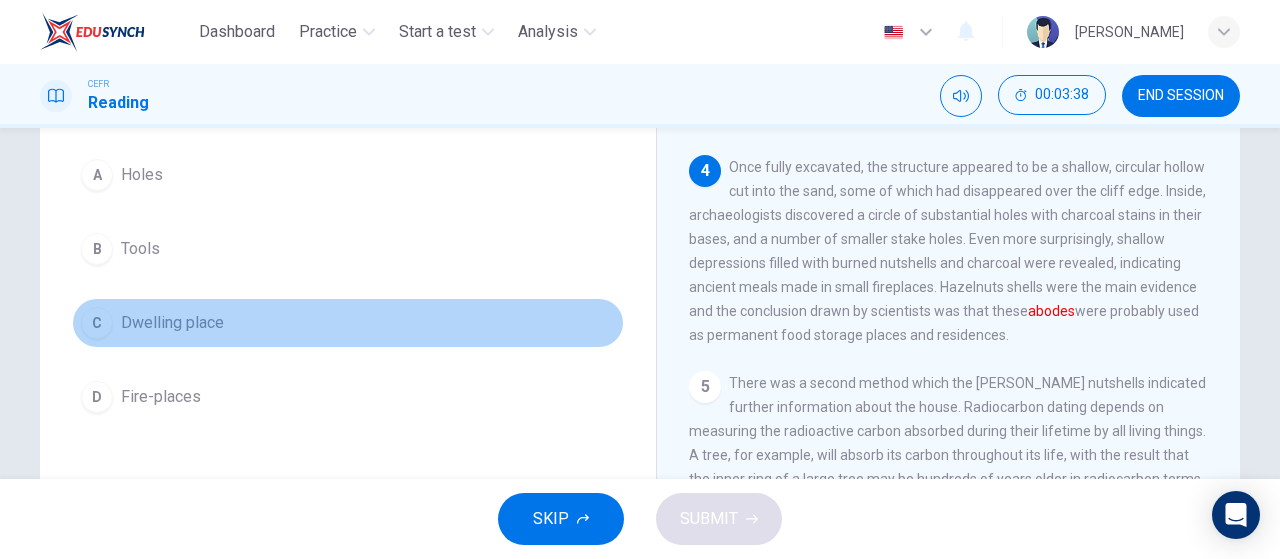 click on "C" at bounding box center (97, 323) 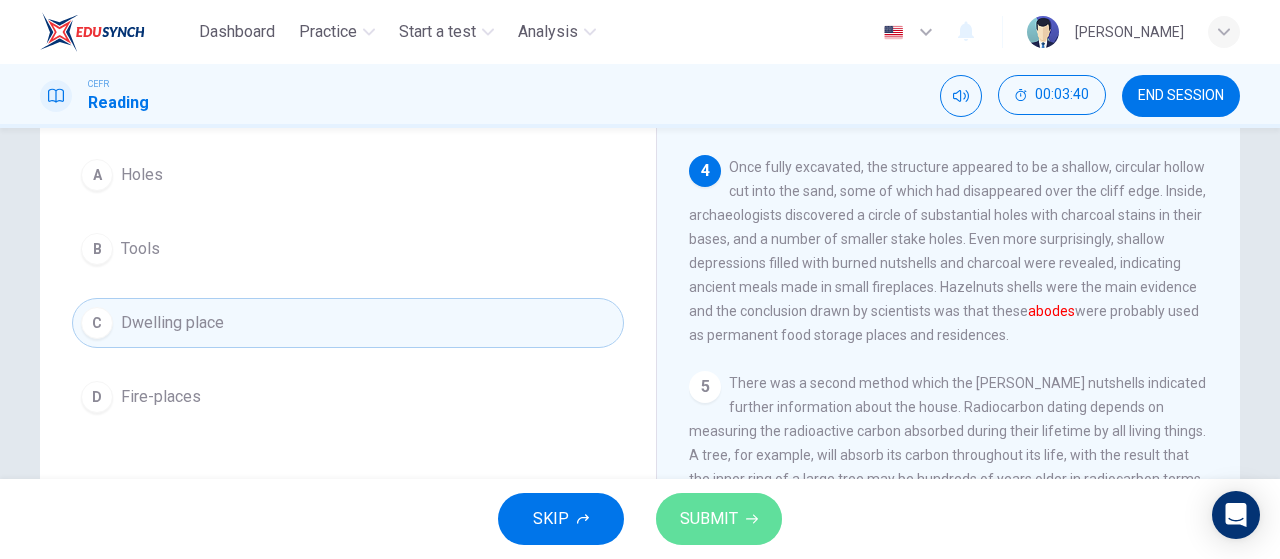 click on "SUBMIT" at bounding box center [709, 519] 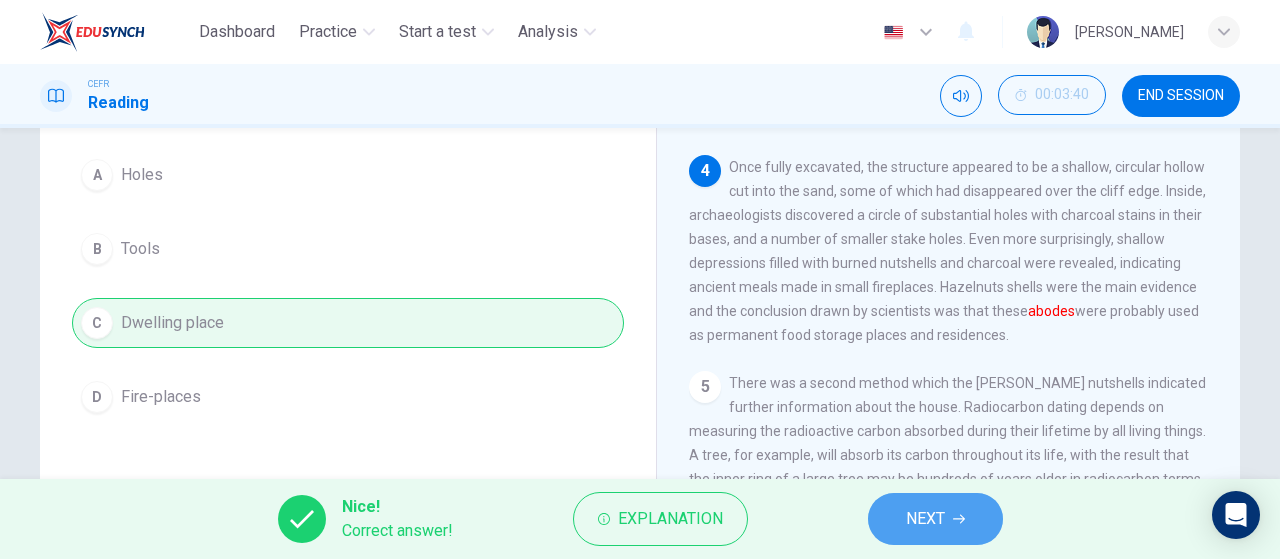click on "NEXT" at bounding box center (935, 519) 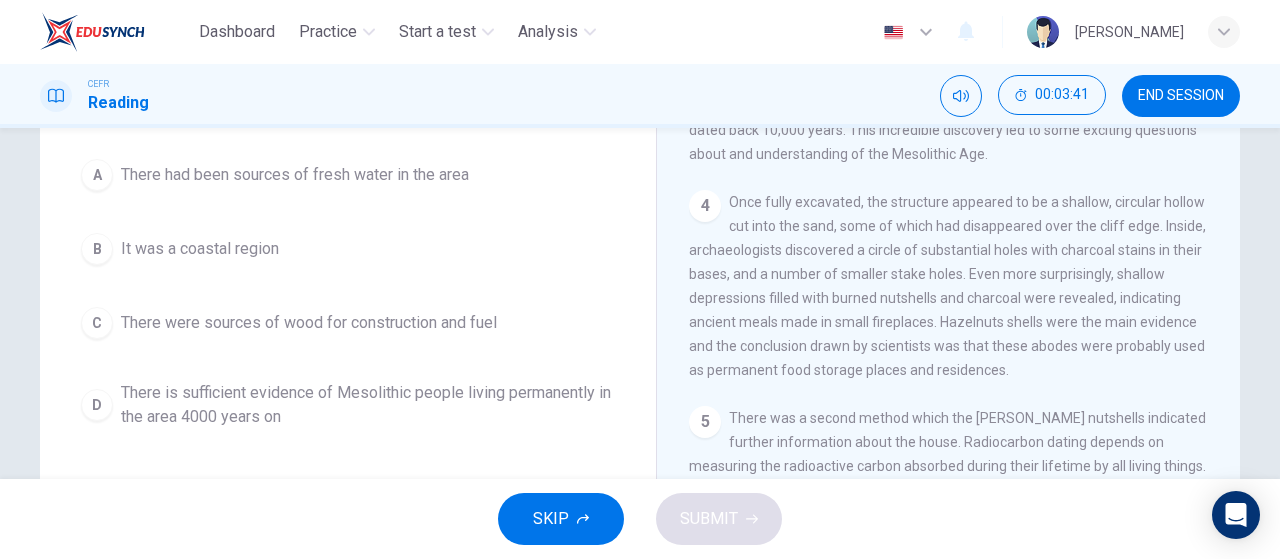 scroll, scrollTop: 341, scrollLeft: 0, axis: vertical 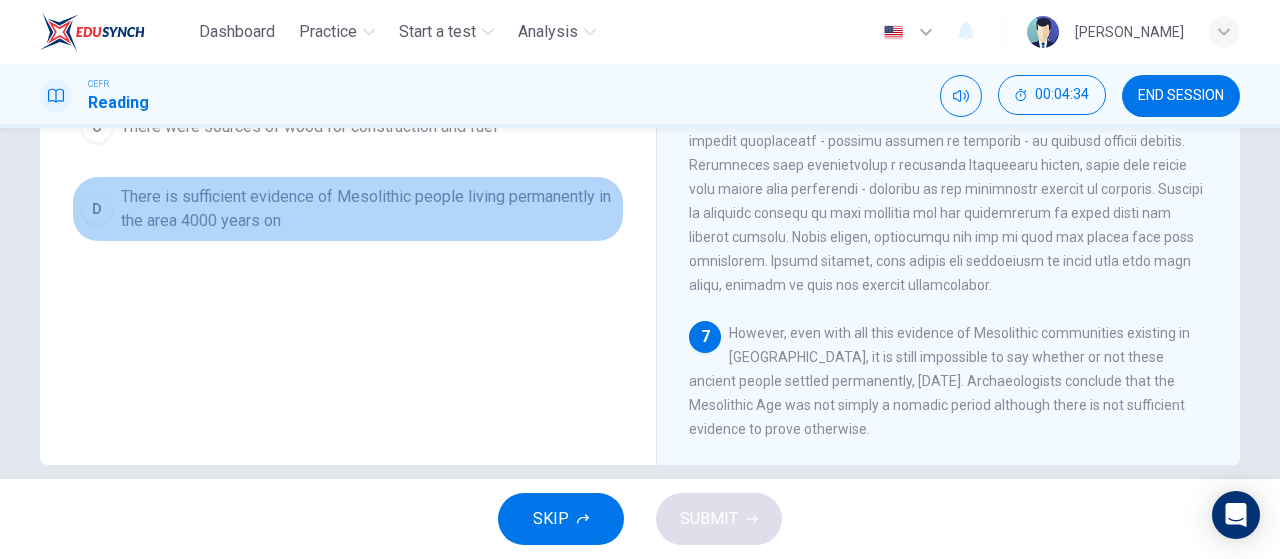 click on "D" at bounding box center (97, 209) 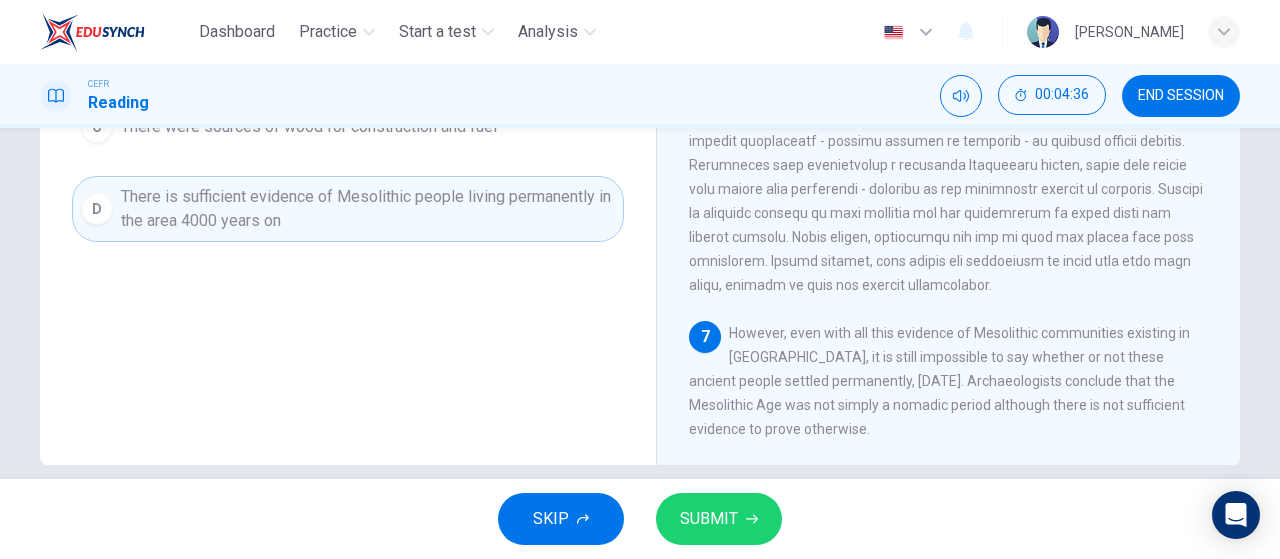 click on "SUBMIT" at bounding box center (709, 519) 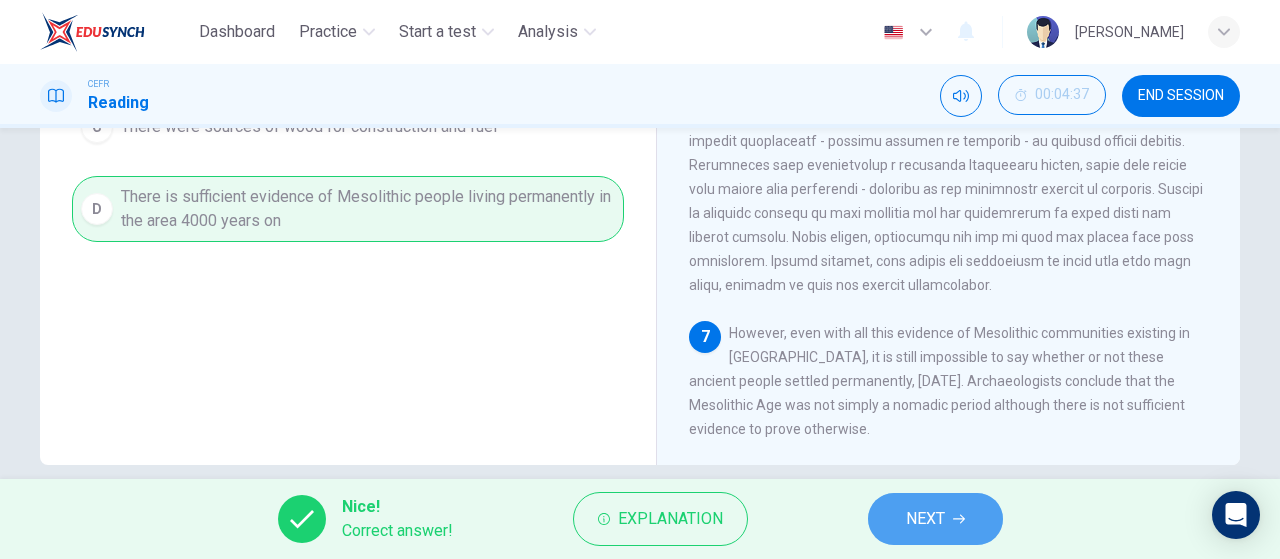 click on "NEXT" at bounding box center [925, 519] 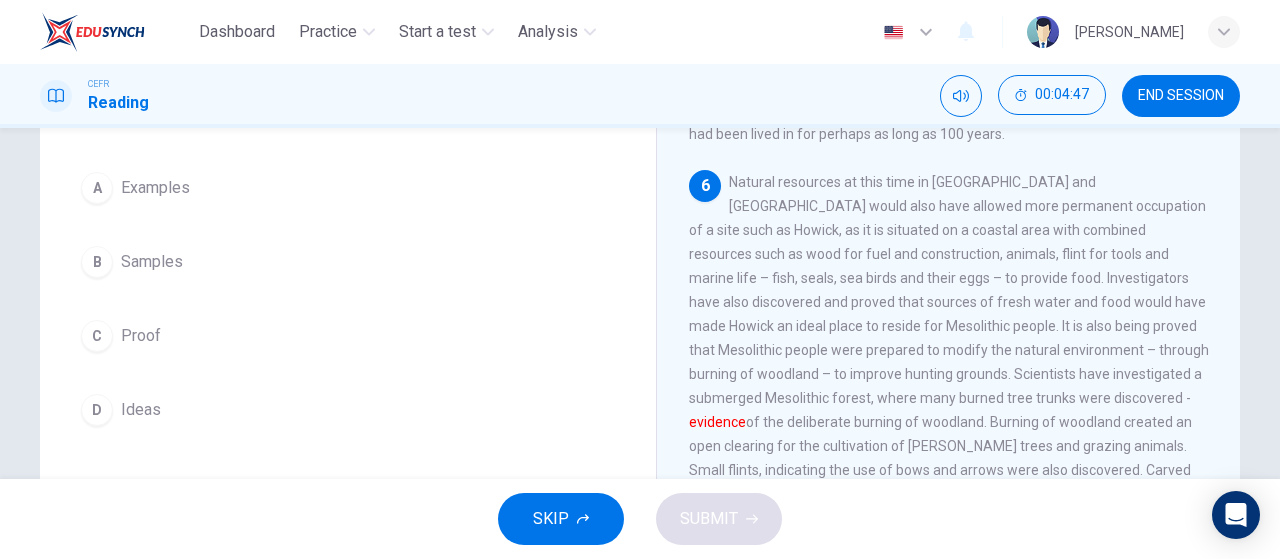 scroll, scrollTop: 158, scrollLeft: 0, axis: vertical 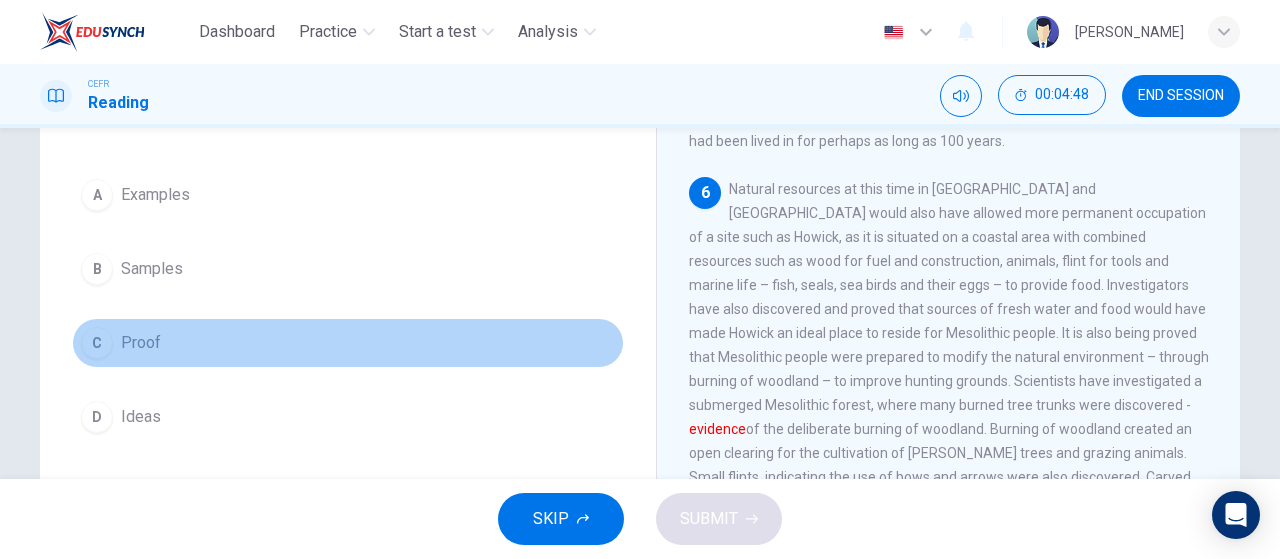 click on "C" at bounding box center (97, 343) 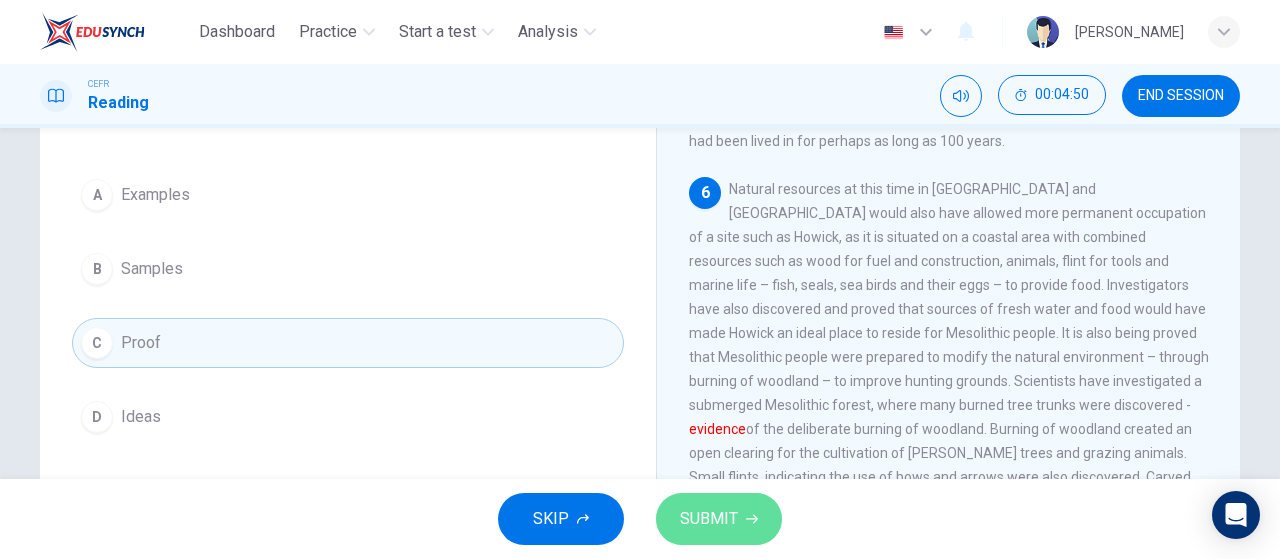 click on "SUBMIT" at bounding box center (719, 519) 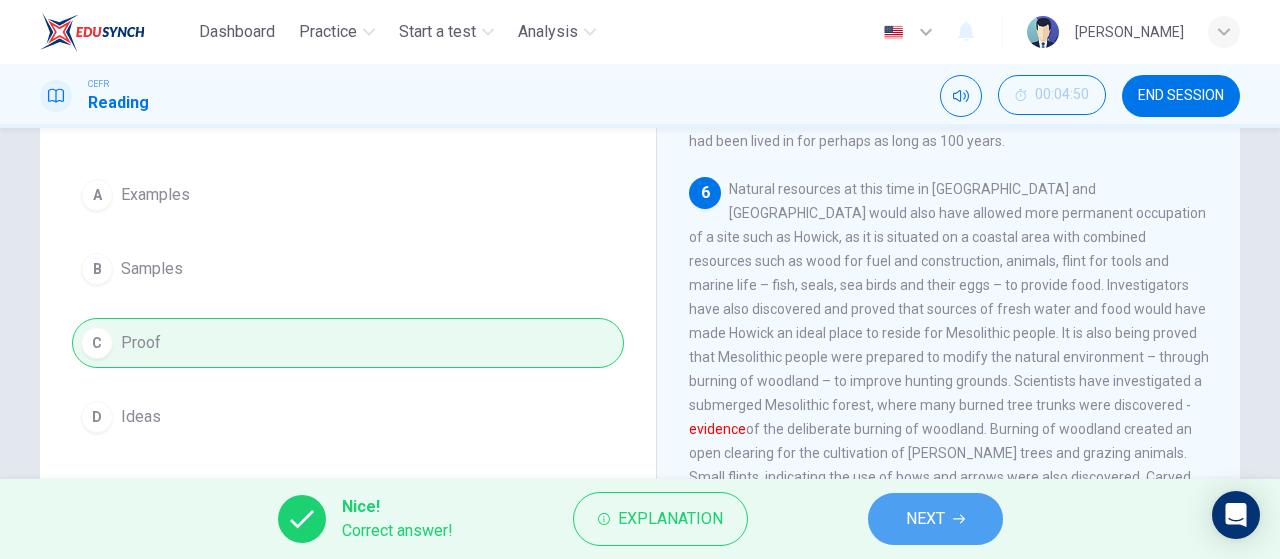 click on "NEXT" at bounding box center [925, 519] 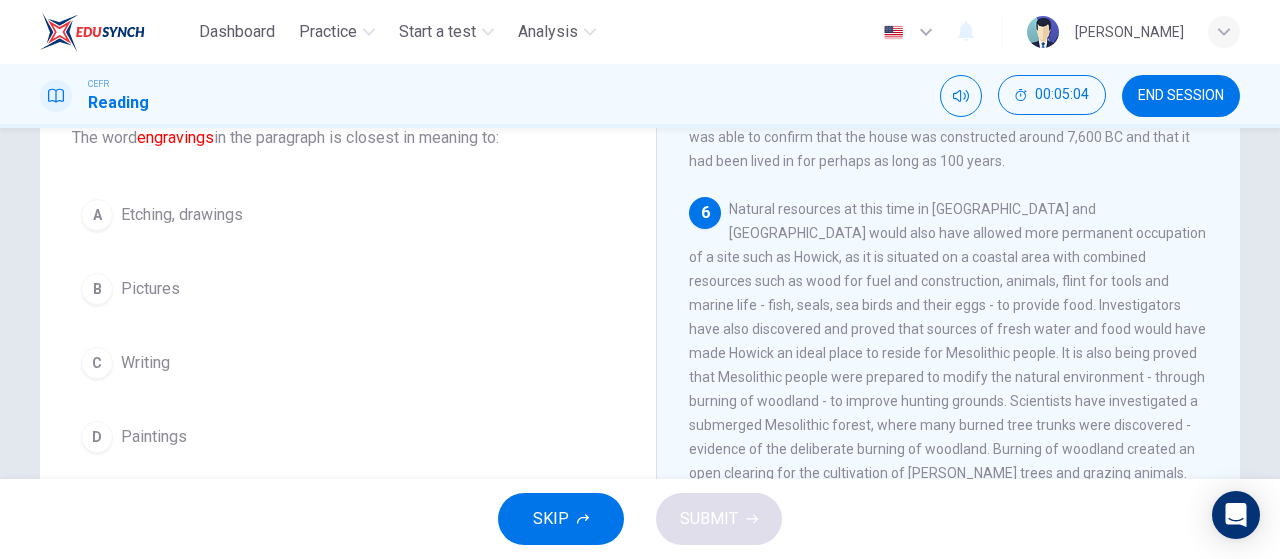 scroll, scrollTop: 136, scrollLeft: 0, axis: vertical 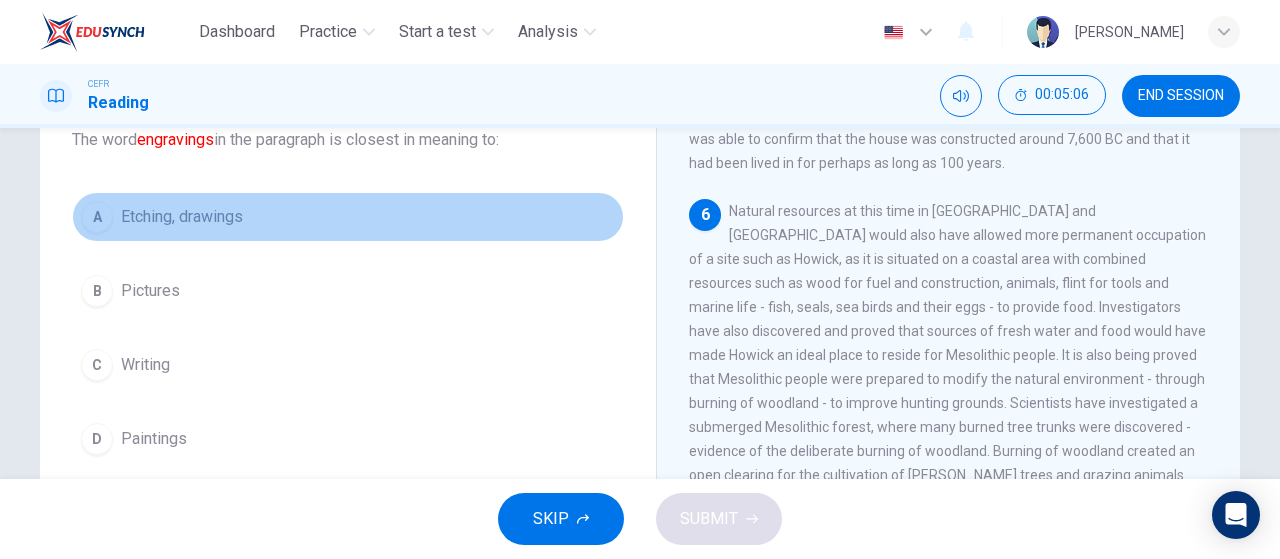click on "A" at bounding box center (97, 217) 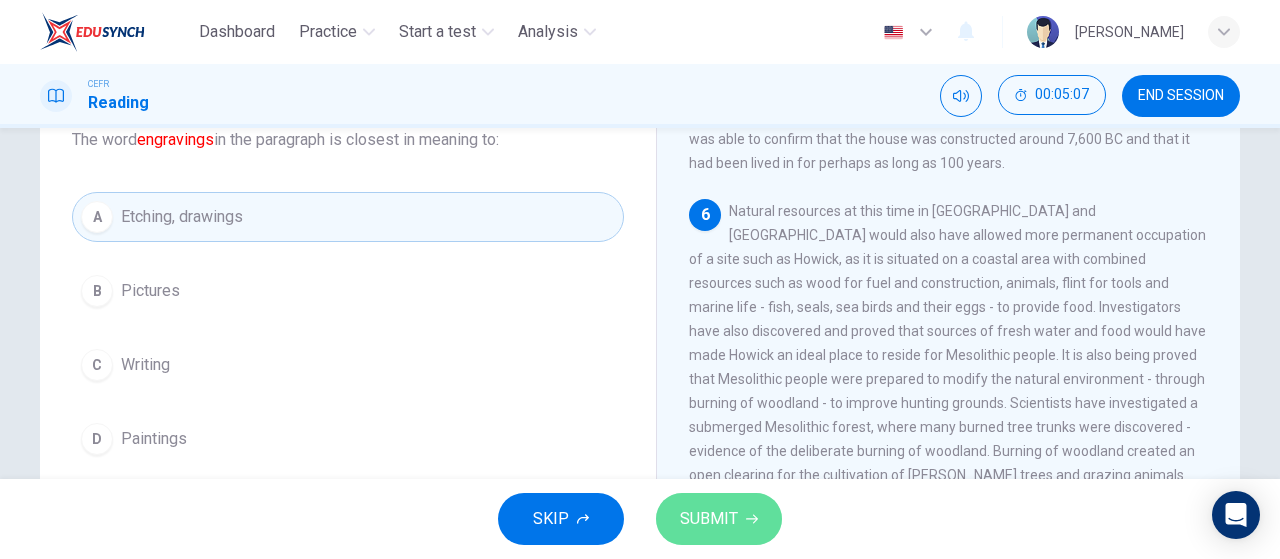 click on "SUBMIT" at bounding box center (709, 519) 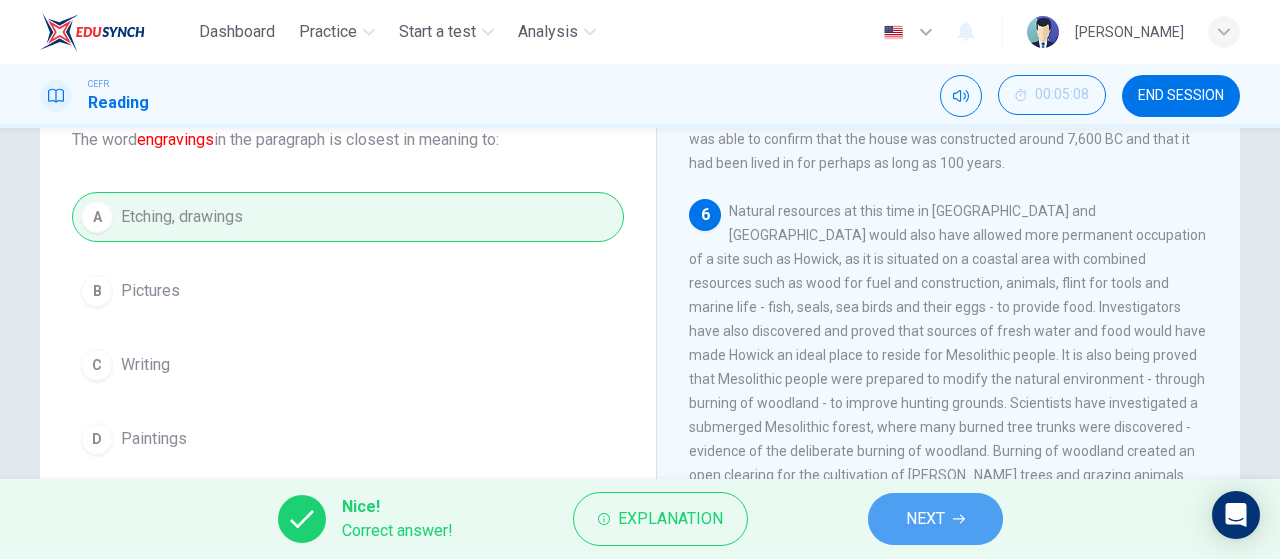 click on "NEXT" at bounding box center (935, 519) 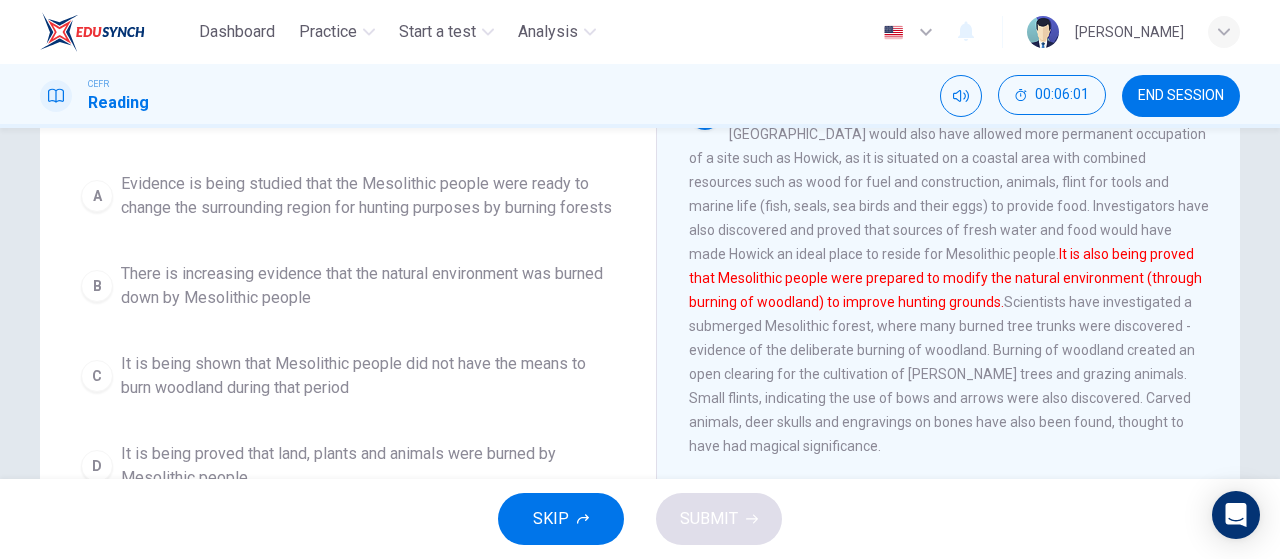 scroll, scrollTop: 217, scrollLeft: 0, axis: vertical 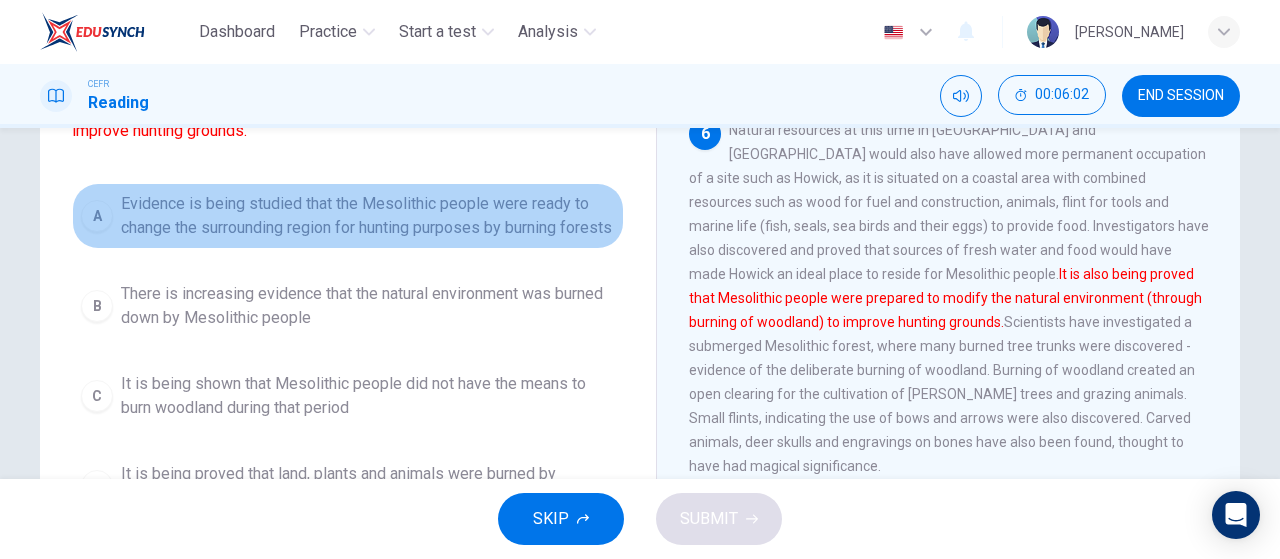 click on "A Evidence is being studied that the Mesolithic people were ready to change the surrounding region for hunting purposes by burning forests" at bounding box center (348, 216) 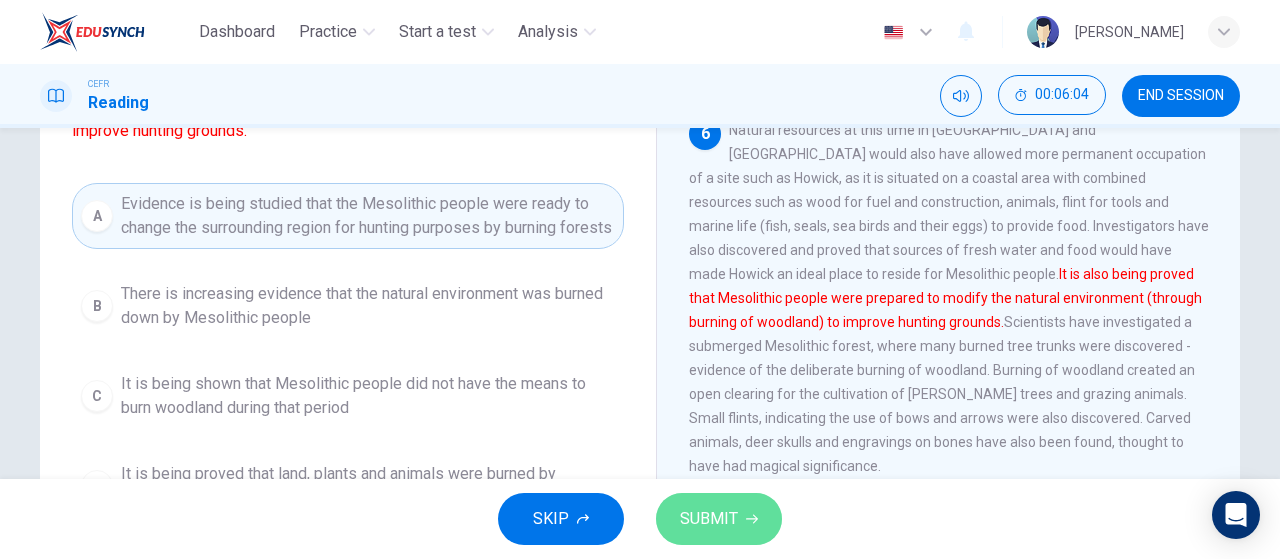 click on "SUBMIT" at bounding box center (719, 519) 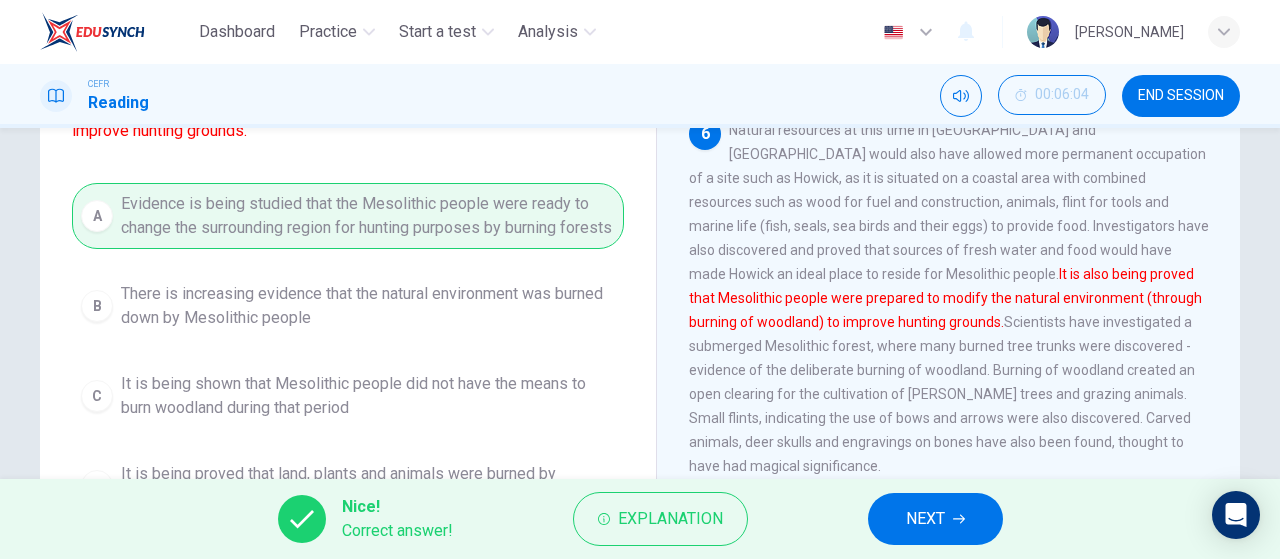 click on "NEXT" at bounding box center (925, 519) 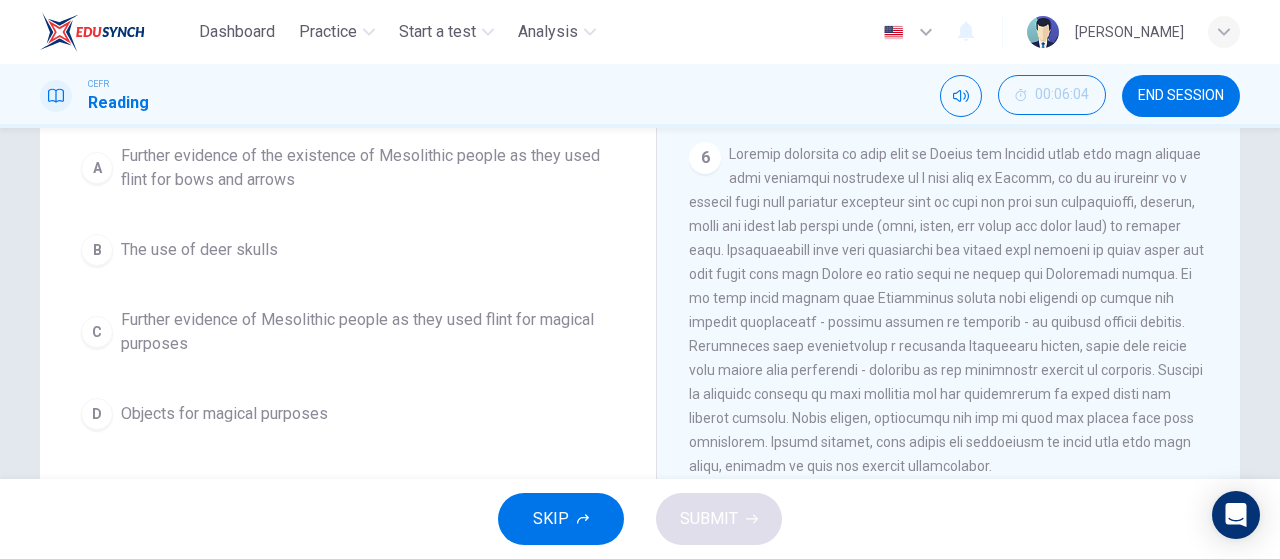 scroll, scrollTop: 942, scrollLeft: 0, axis: vertical 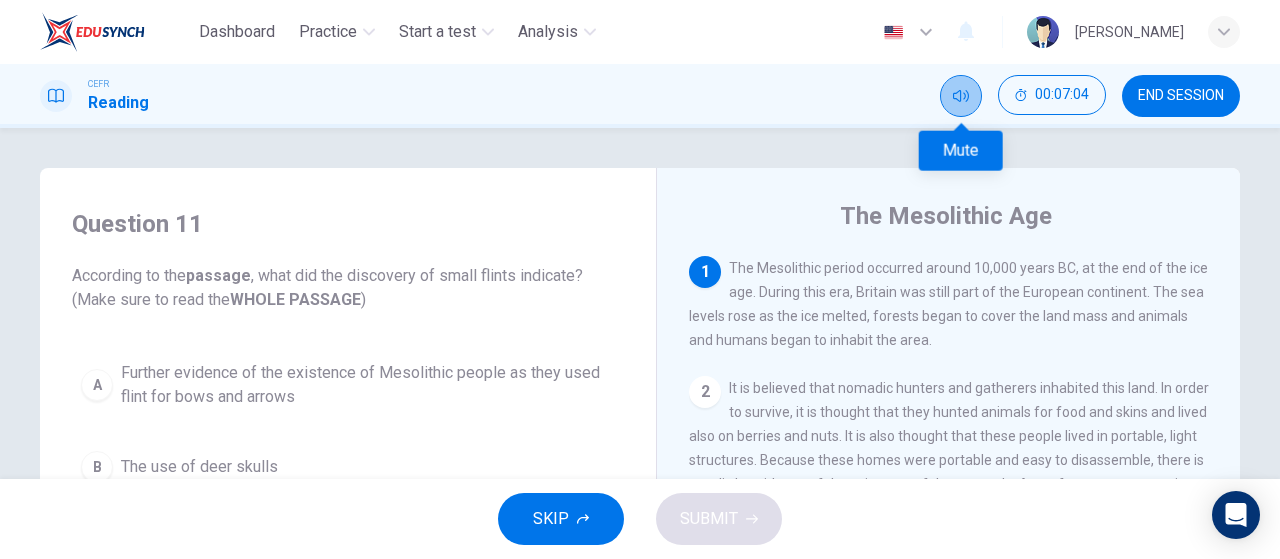 click at bounding box center [961, 96] 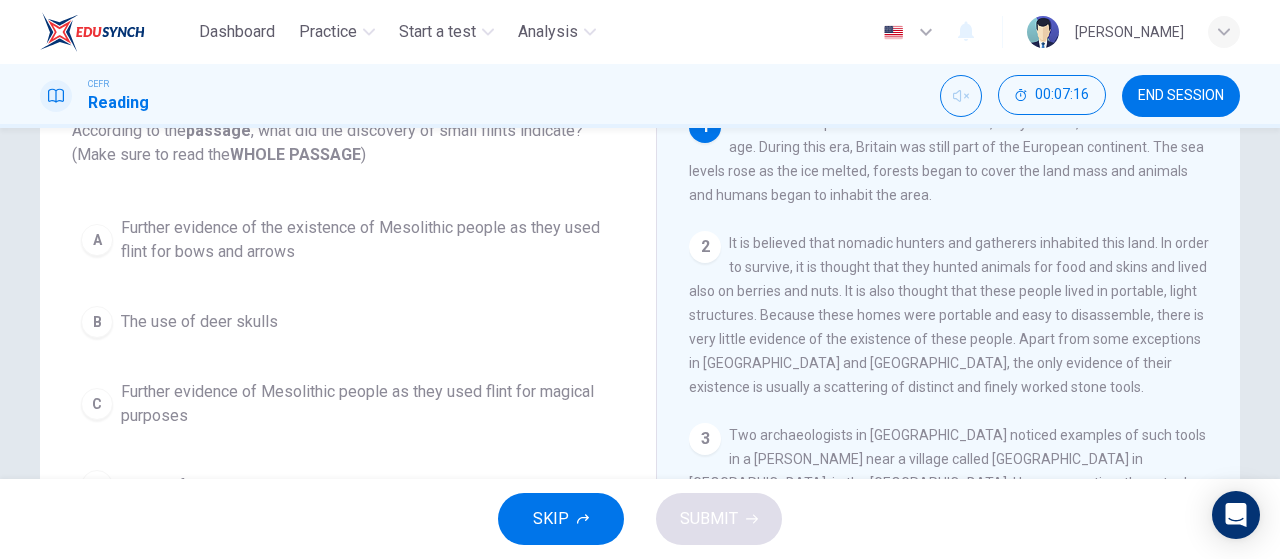 scroll, scrollTop: 146, scrollLeft: 0, axis: vertical 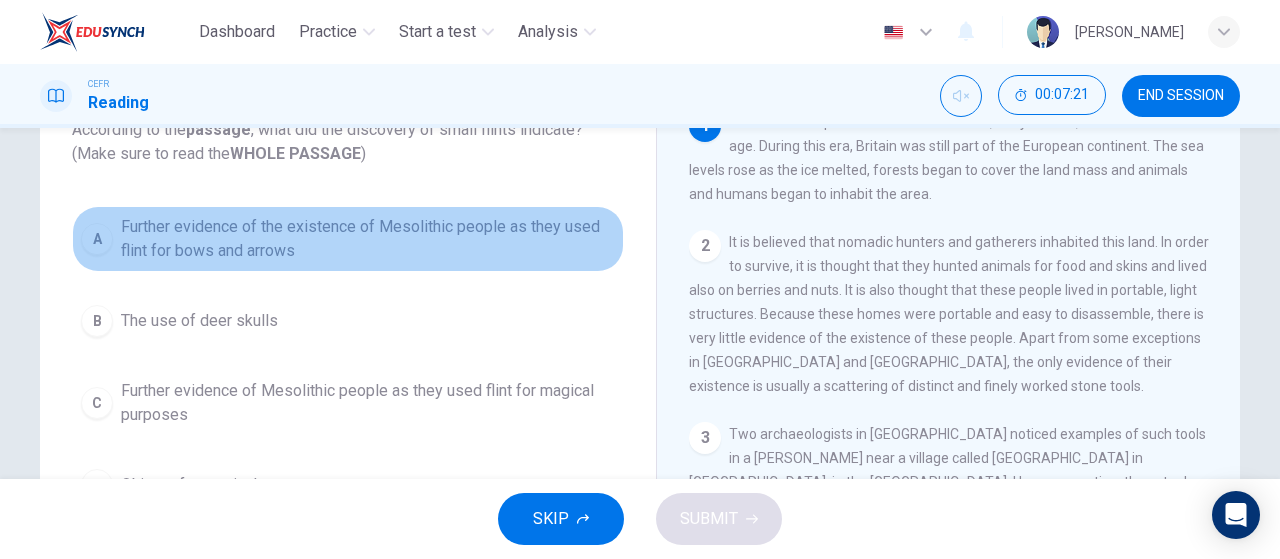 click on "A" at bounding box center (97, 239) 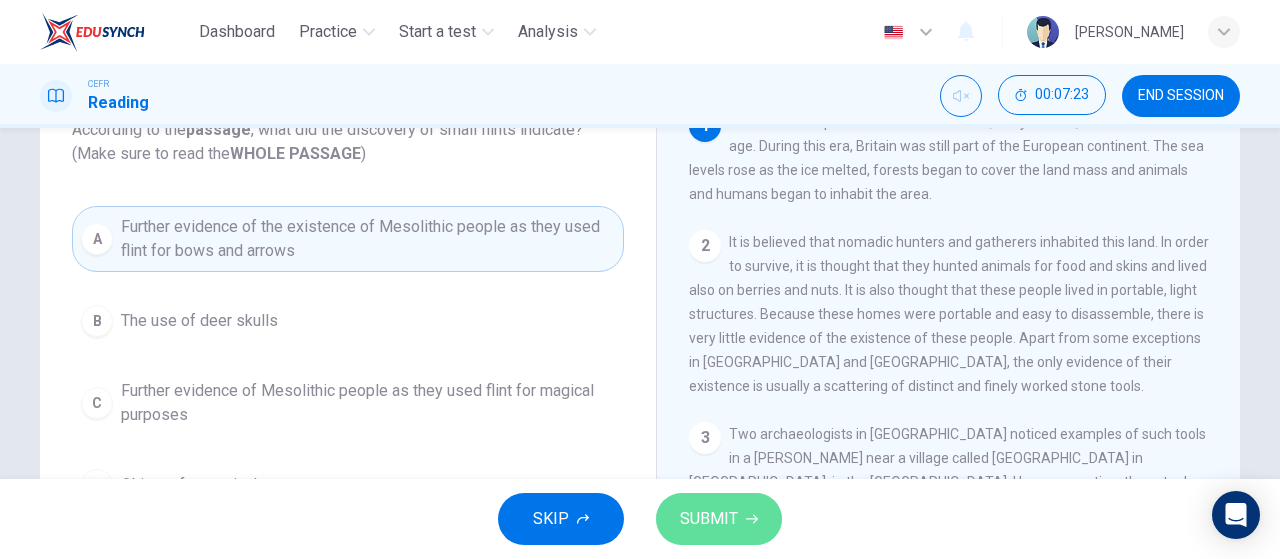 click on "SUBMIT" at bounding box center (709, 519) 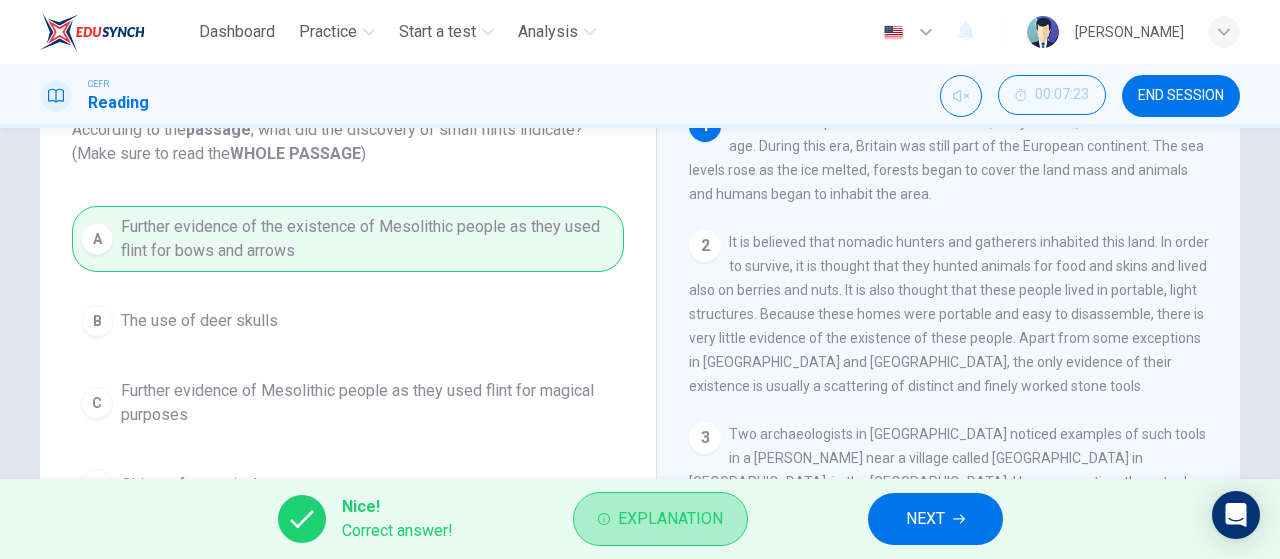 click on "Explanation" at bounding box center (670, 519) 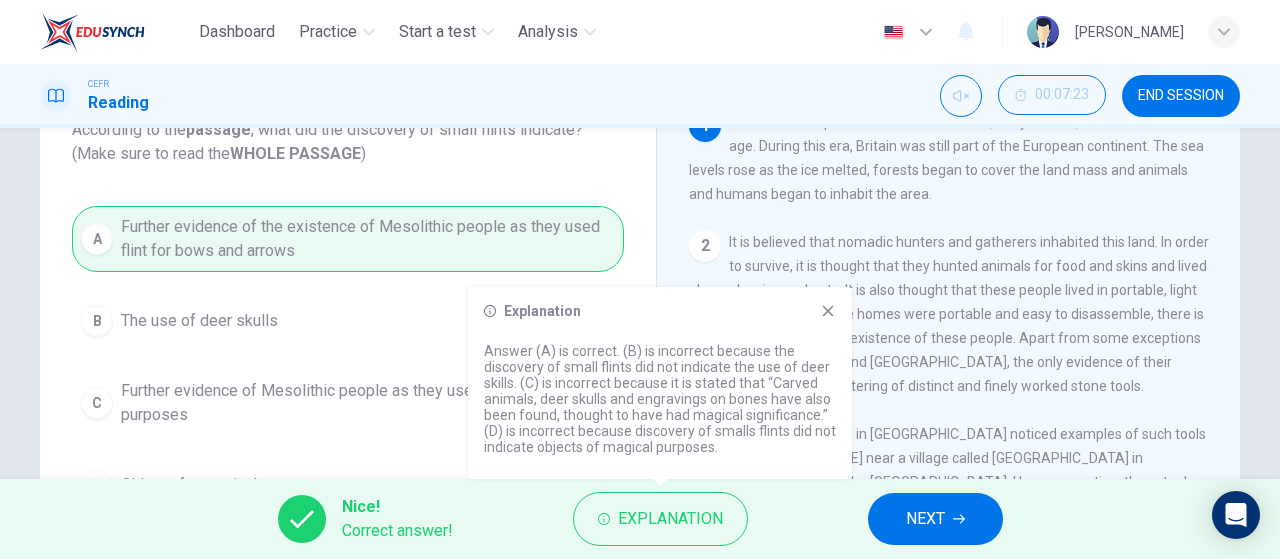 click 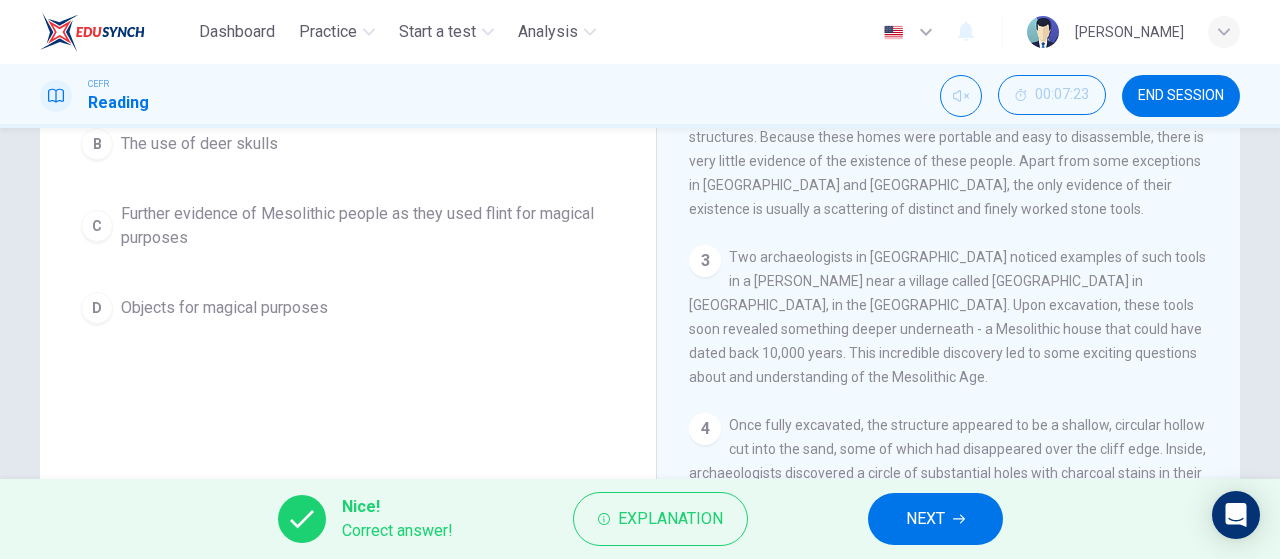 scroll, scrollTop: 344, scrollLeft: 0, axis: vertical 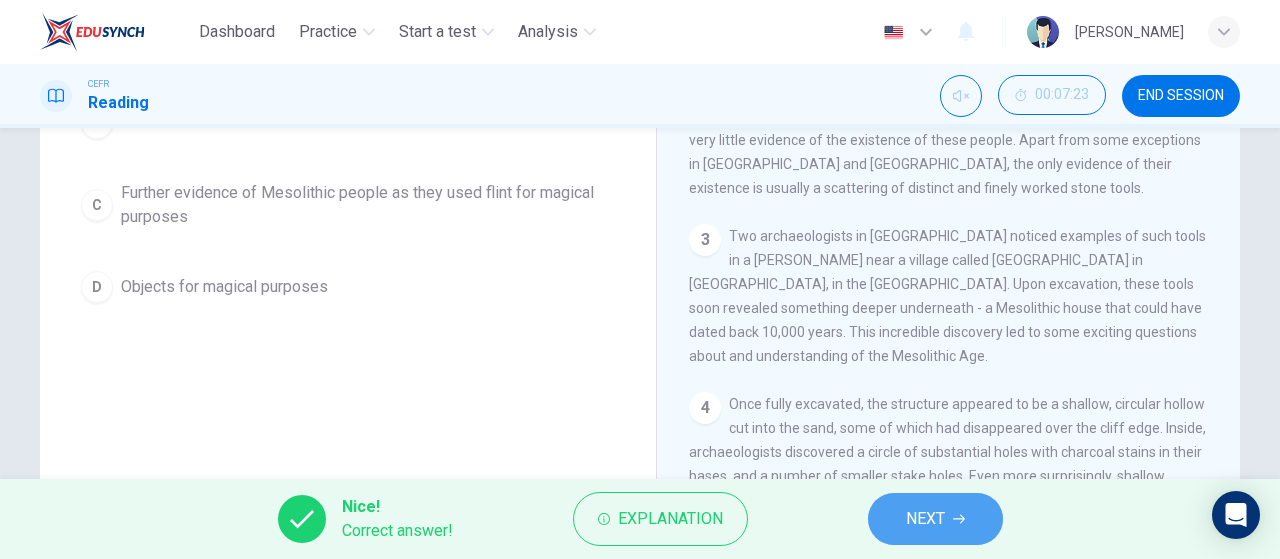 click on "NEXT" at bounding box center [925, 519] 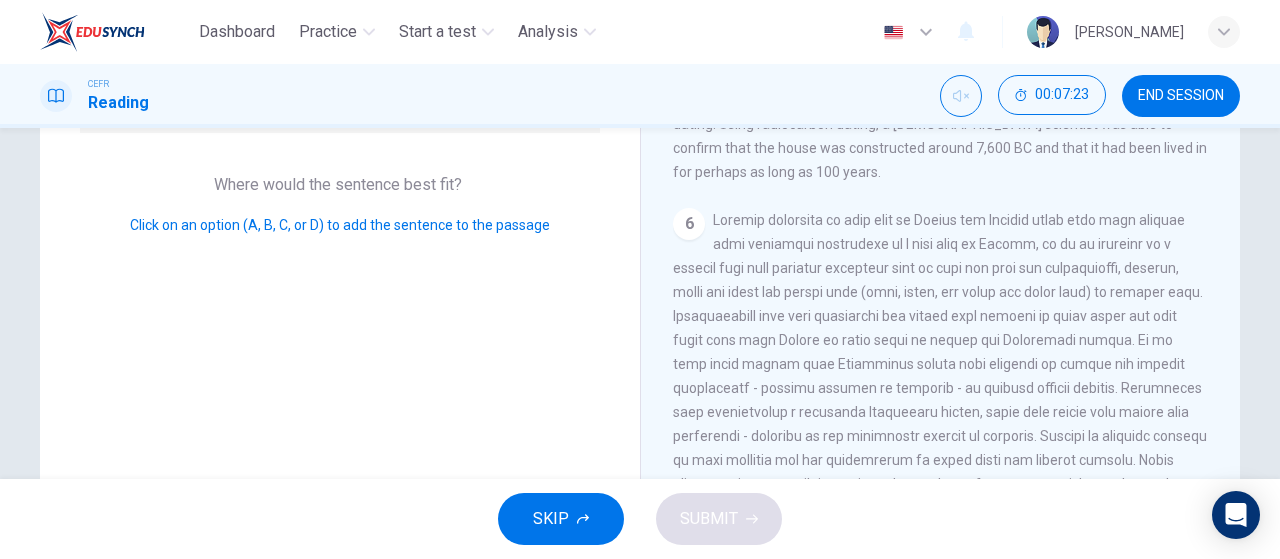 scroll, scrollTop: 953, scrollLeft: 0, axis: vertical 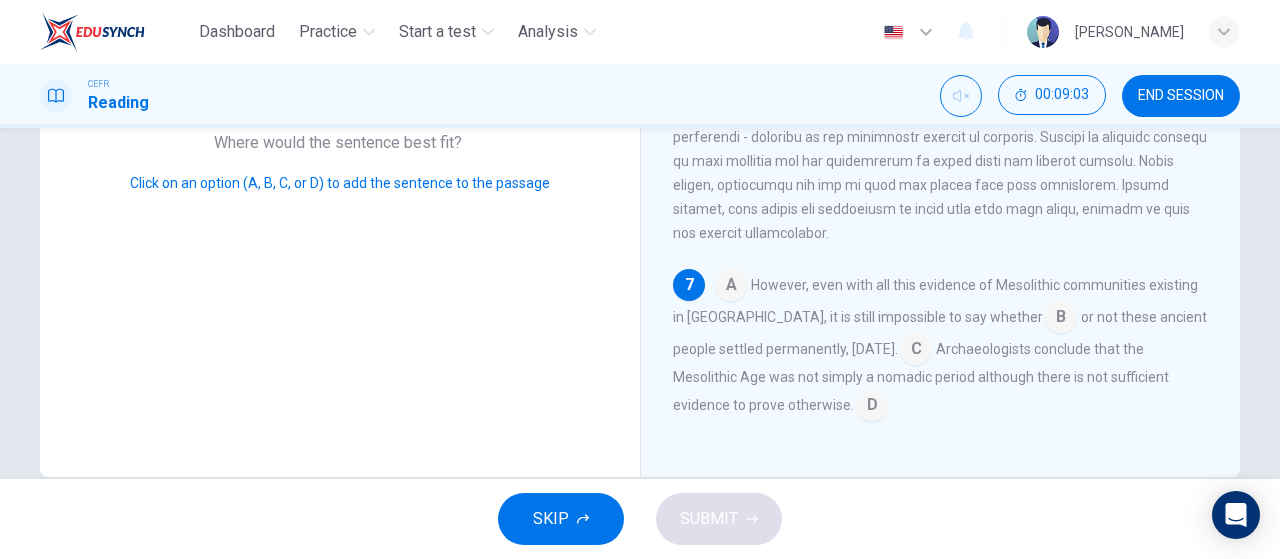 click at bounding box center [731, 287] 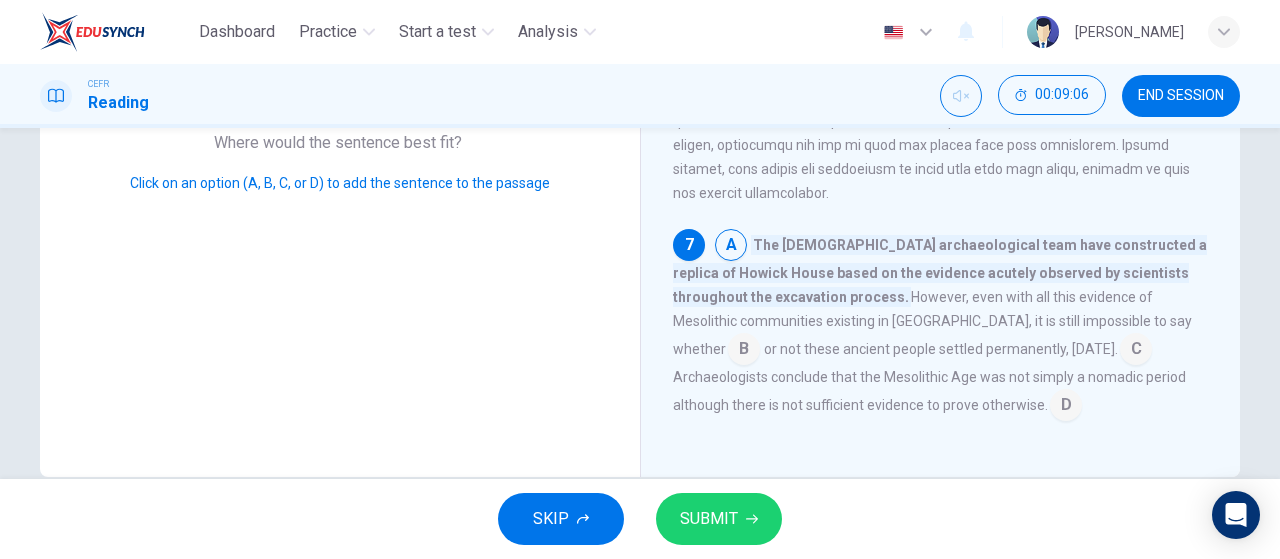 scroll, scrollTop: 1001, scrollLeft: 0, axis: vertical 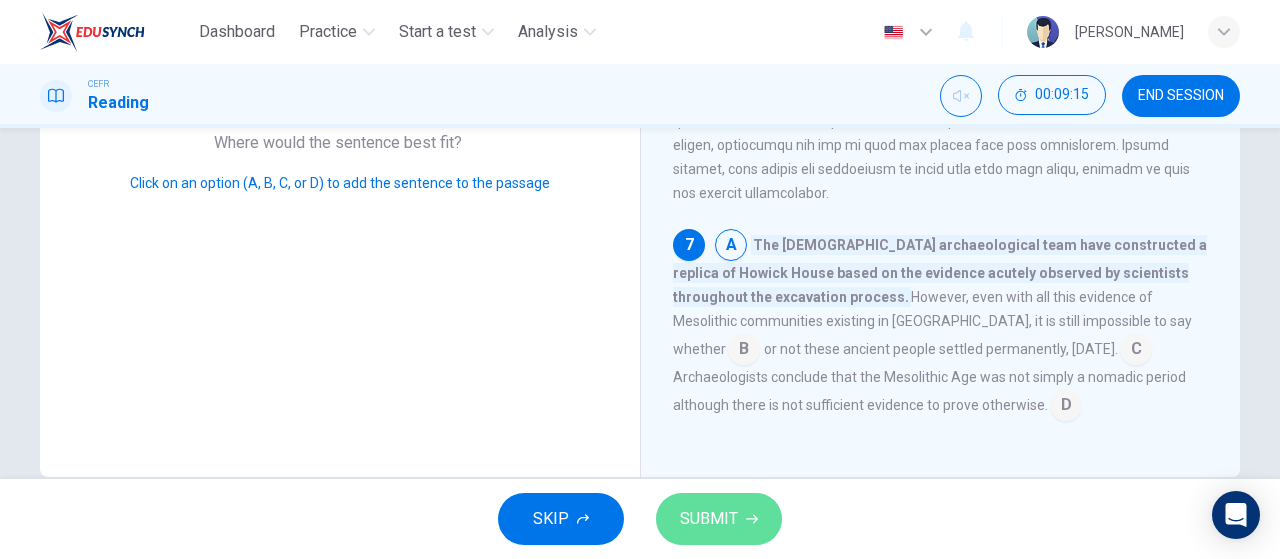 click on "SUBMIT" at bounding box center (719, 519) 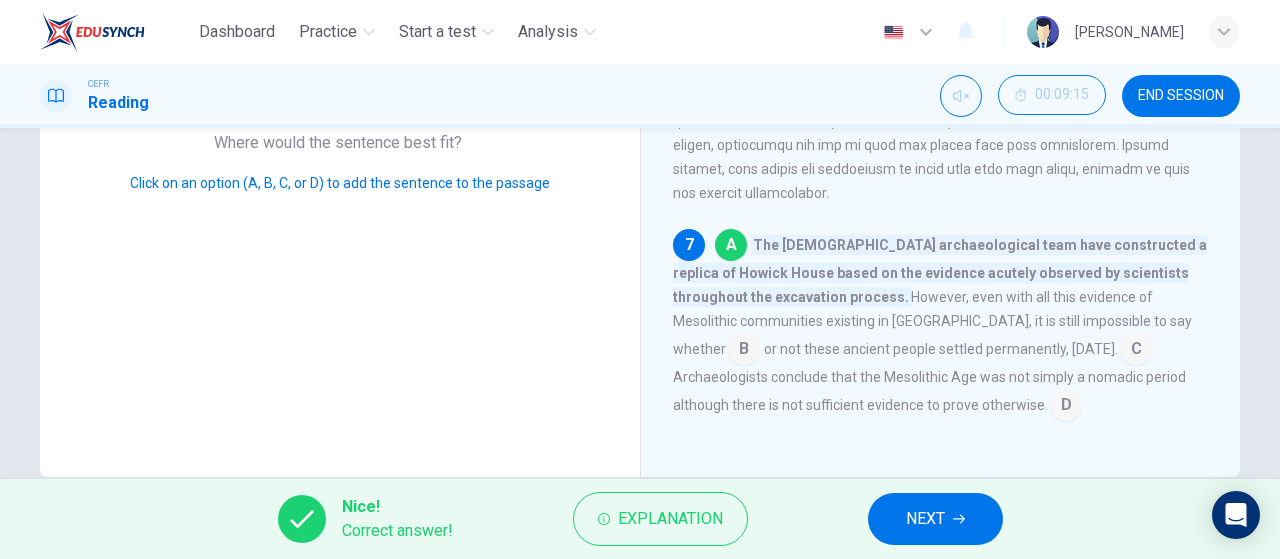 click 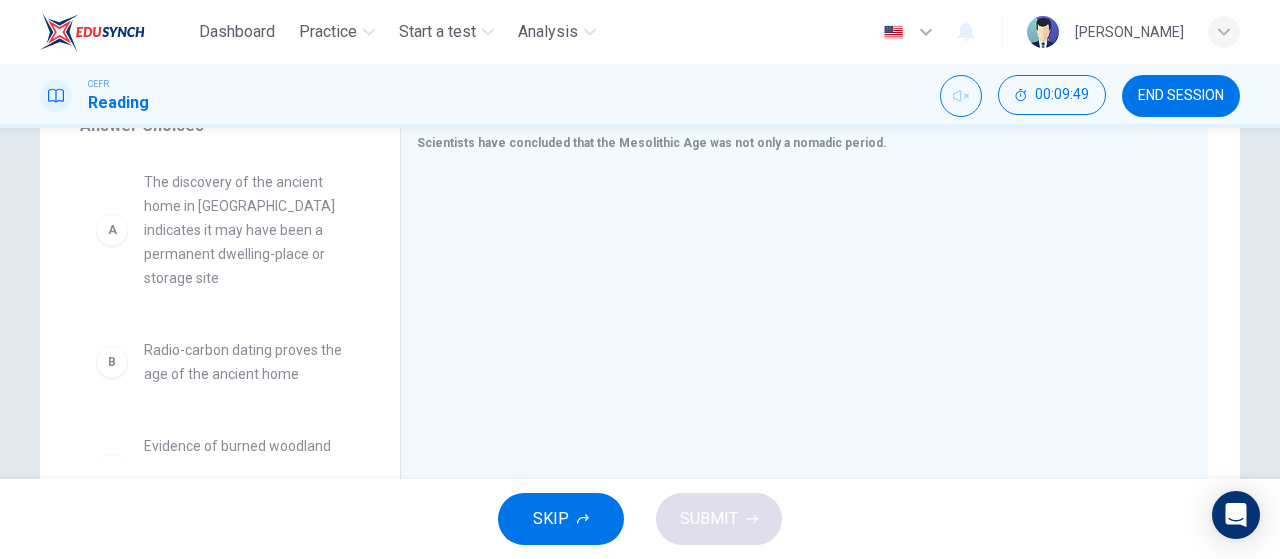 scroll, scrollTop: 363, scrollLeft: 0, axis: vertical 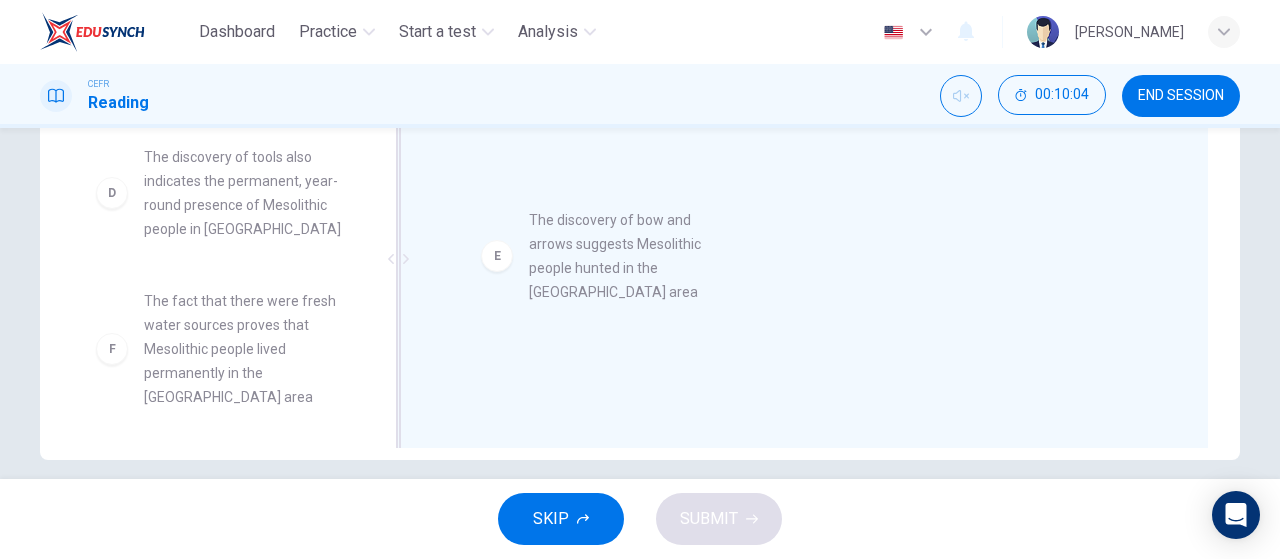 drag, startPoint x: 230, startPoint y: 311, endPoint x: 692, endPoint y: 226, distance: 469.75418 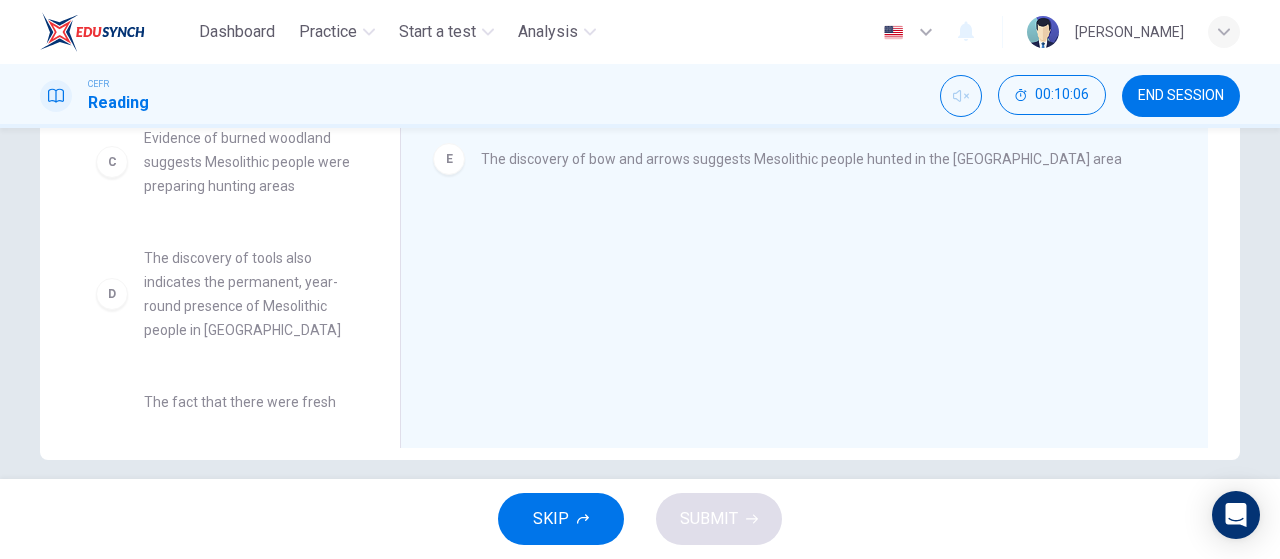 scroll, scrollTop: 0, scrollLeft: 0, axis: both 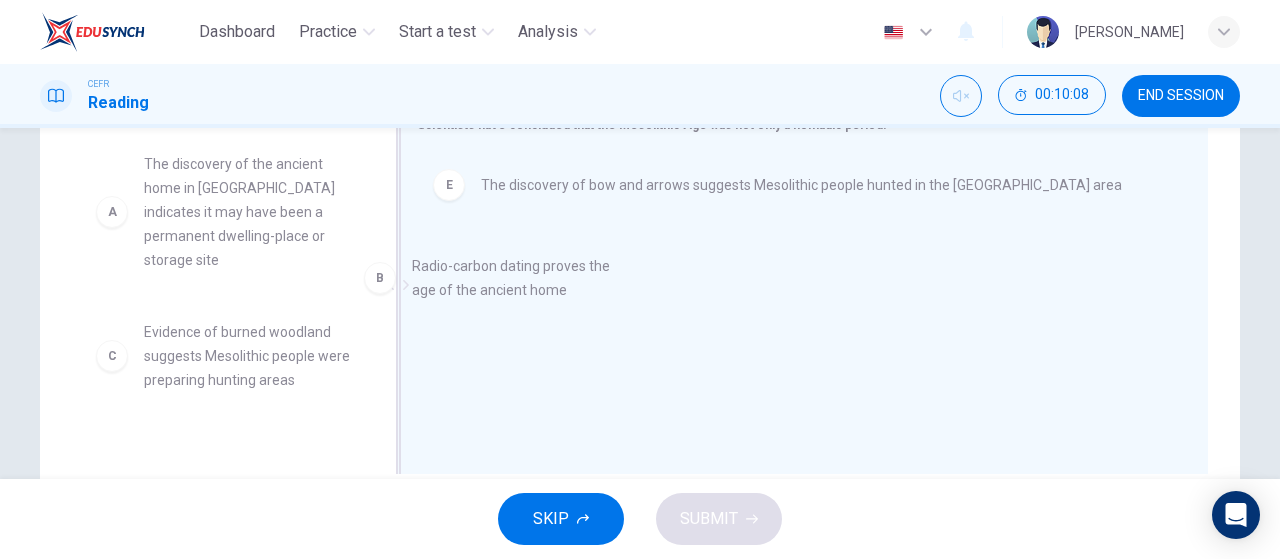 drag, startPoint x: 274, startPoint y: 318, endPoint x: 660, endPoint y: 223, distance: 397.51855 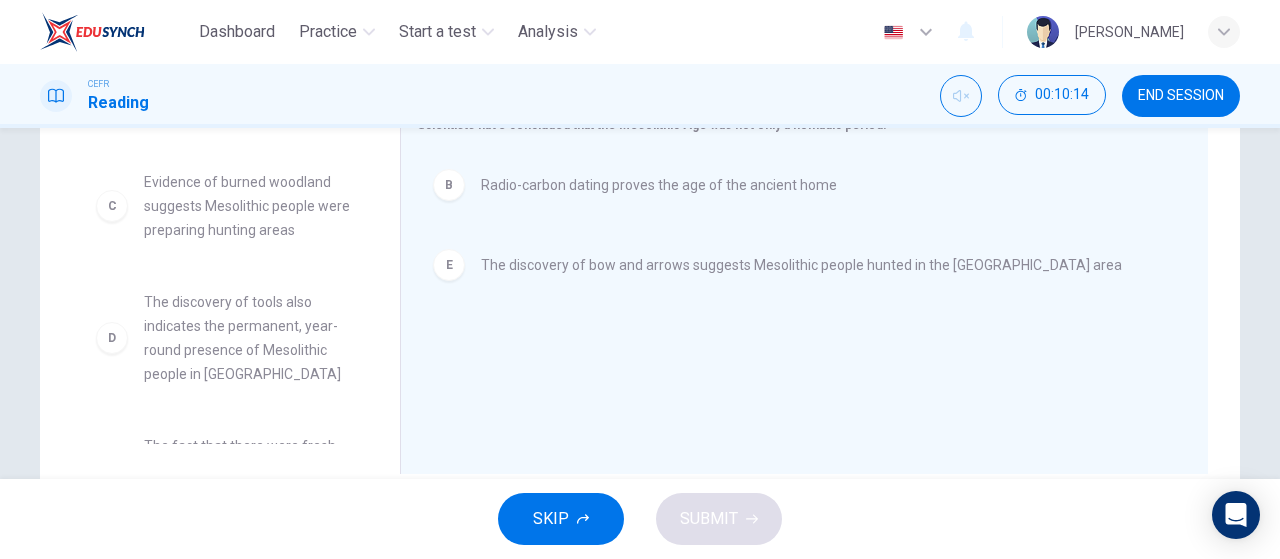 scroll, scrollTop: 153, scrollLeft: 0, axis: vertical 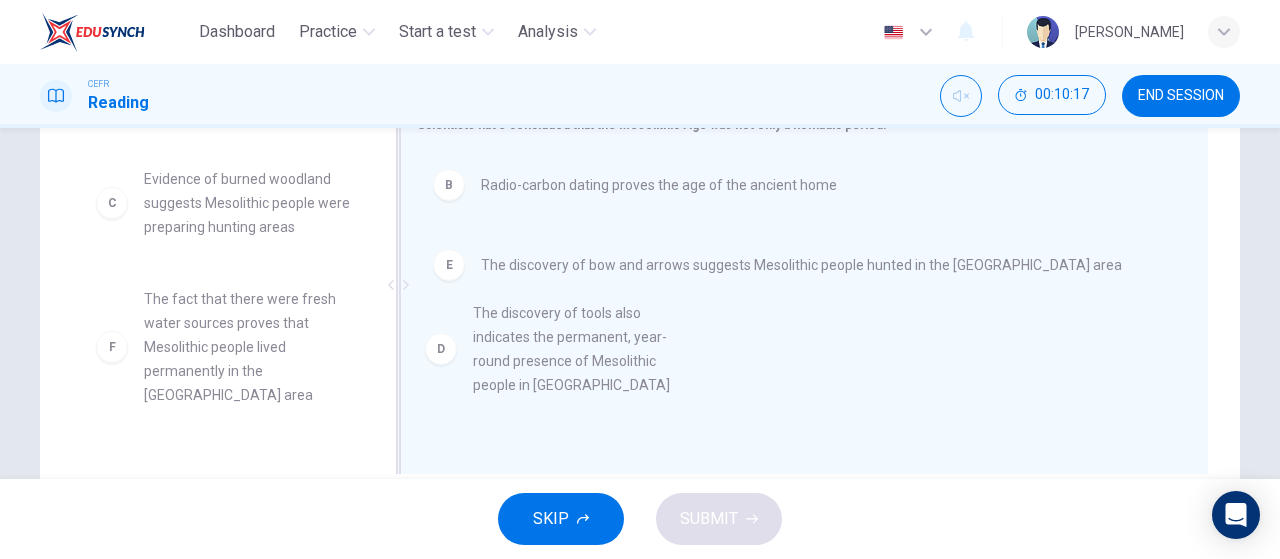 drag, startPoint x: 212, startPoint y: 303, endPoint x: 660, endPoint y: 331, distance: 448.87415 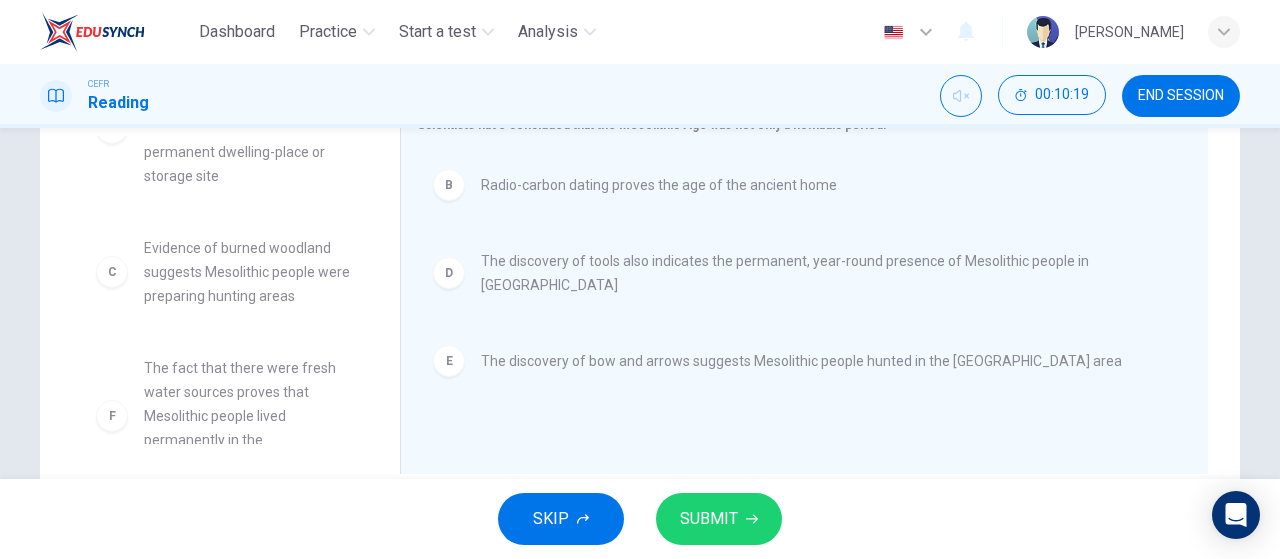 scroll, scrollTop: 0, scrollLeft: 0, axis: both 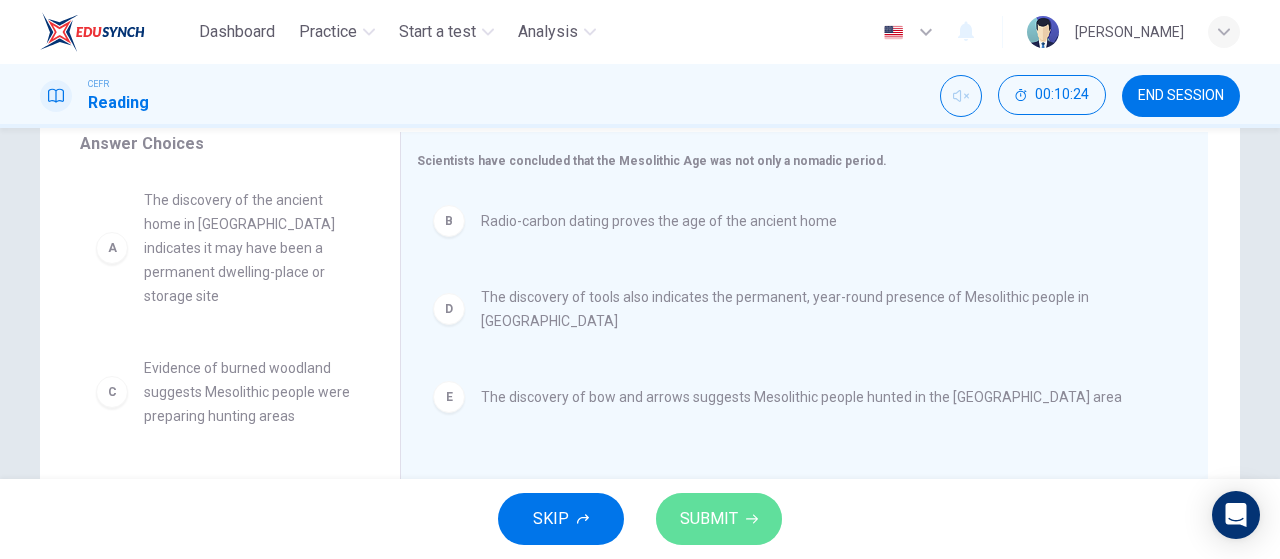 click on "SUBMIT" at bounding box center (709, 519) 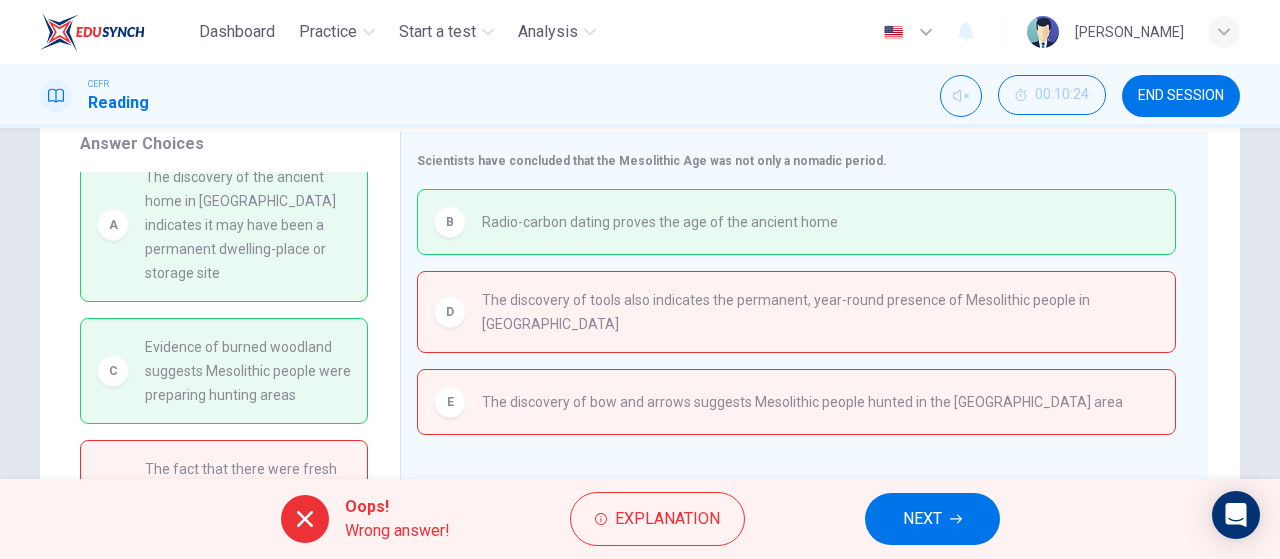 scroll, scrollTop: 0, scrollLeft: 0, axis: both 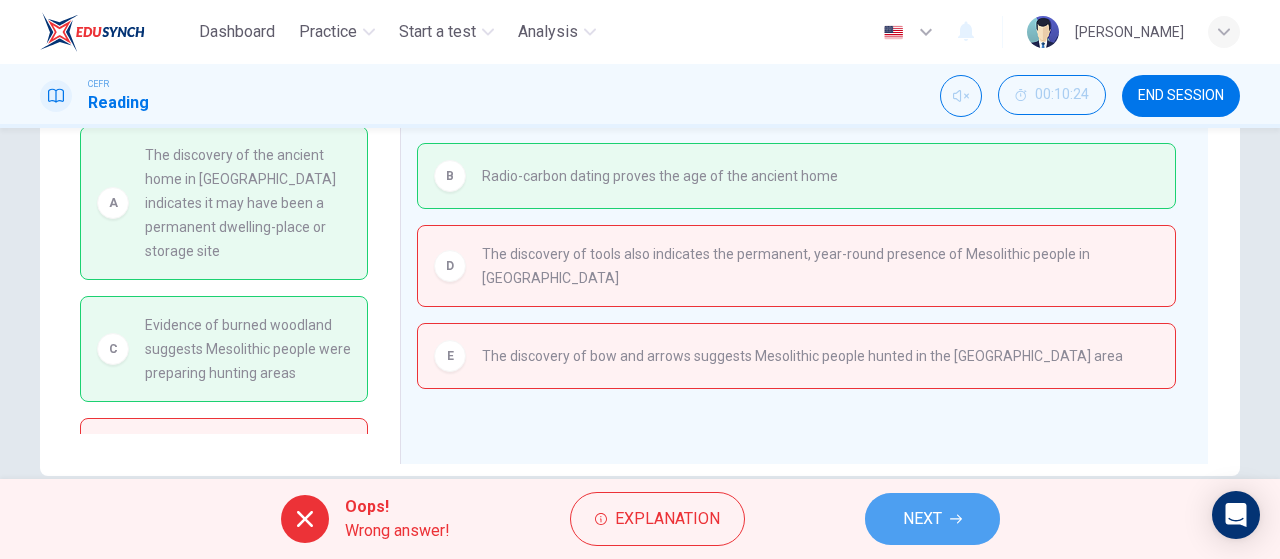 click on "NEXT" at bounding box center [922, 519] 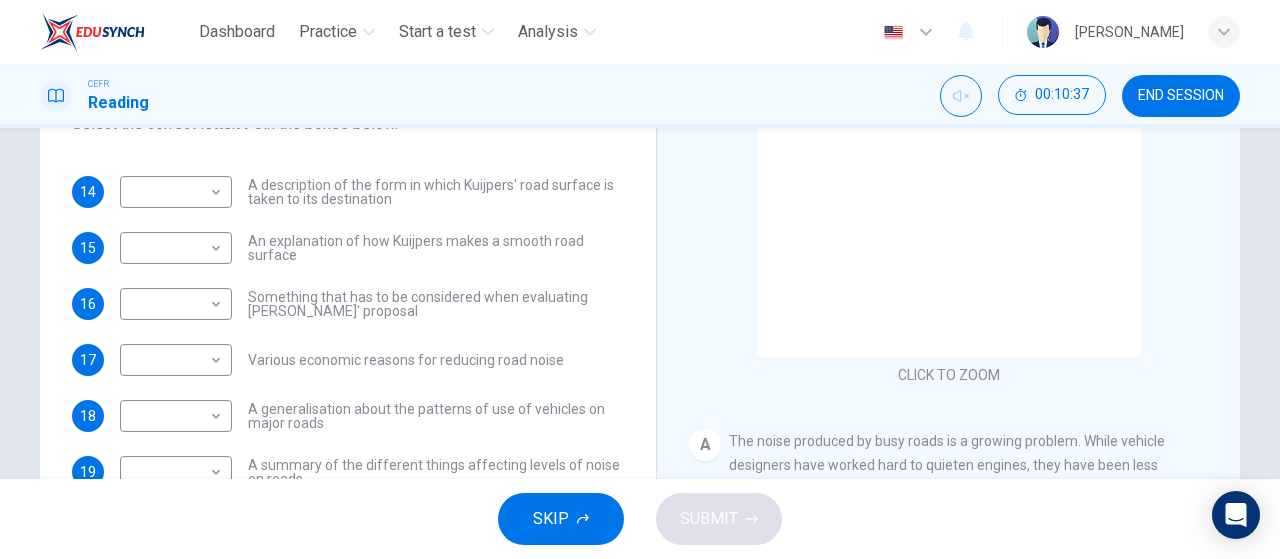 scroll, scrollTop: 249, scrollLeft: 0, axis: vertical 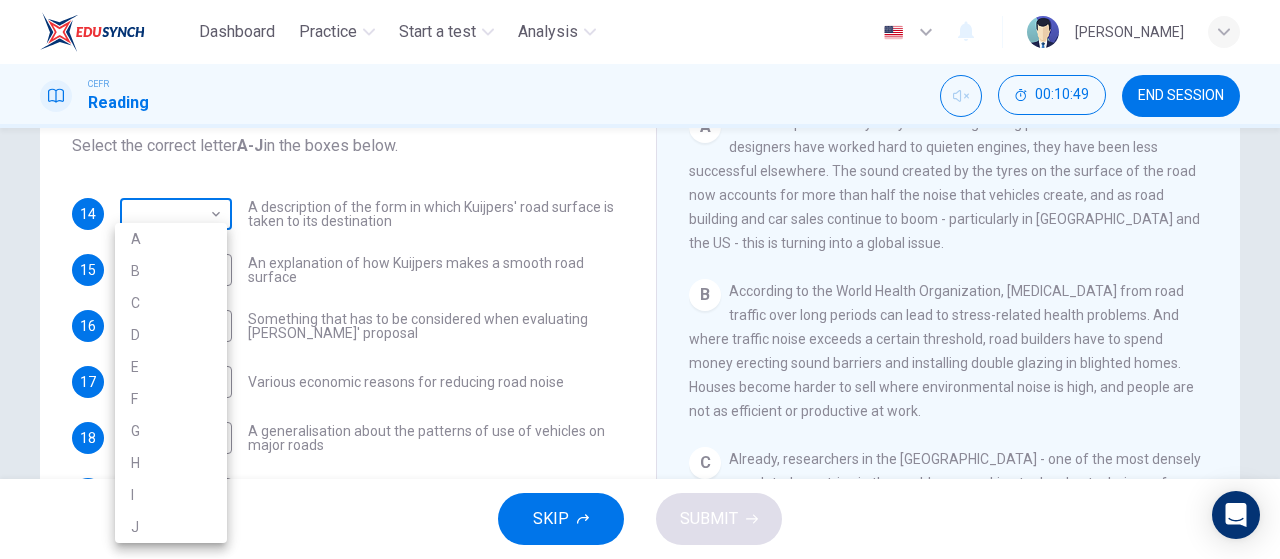 click on "Dashboard Practice Start a test Analysis English en ​ [PERSON_NAME] Reading 00:10:49 END SESSION Questions 14 - 19 The Reading Passage has ten paragraphs labelled   A-J .
Which paragraph contains the following information?
Select the correct letter   A-J  in the boxes below. 14 ​ ​ A description of the form in which Kuijpers' road surface is taken to its destination 15 ​ ​ An explanation of how Kuijpers makes a smooth road surface 16 ​ ​ Something that has to be considered when evaluating Kuijpers' proposal 17 ​ ​ Various economic reasons for reducing road noise 18 ​ ​ A generalisation about the patterns of use of vehicles on major roads 19 ​ ​ A summary of the different things affecting levels of noise on roads Quiet Roads Ahead CLICK TO ZOOM Click to Zoom A B C D E F G H I J SKIP SUBMIT EduSynch - Online Language Proficiency Testing
Dashboard Practice Start a test Analysis Notifications © Copyright  2025 A B C D E F G H I J" at bounding box center [640, 279] 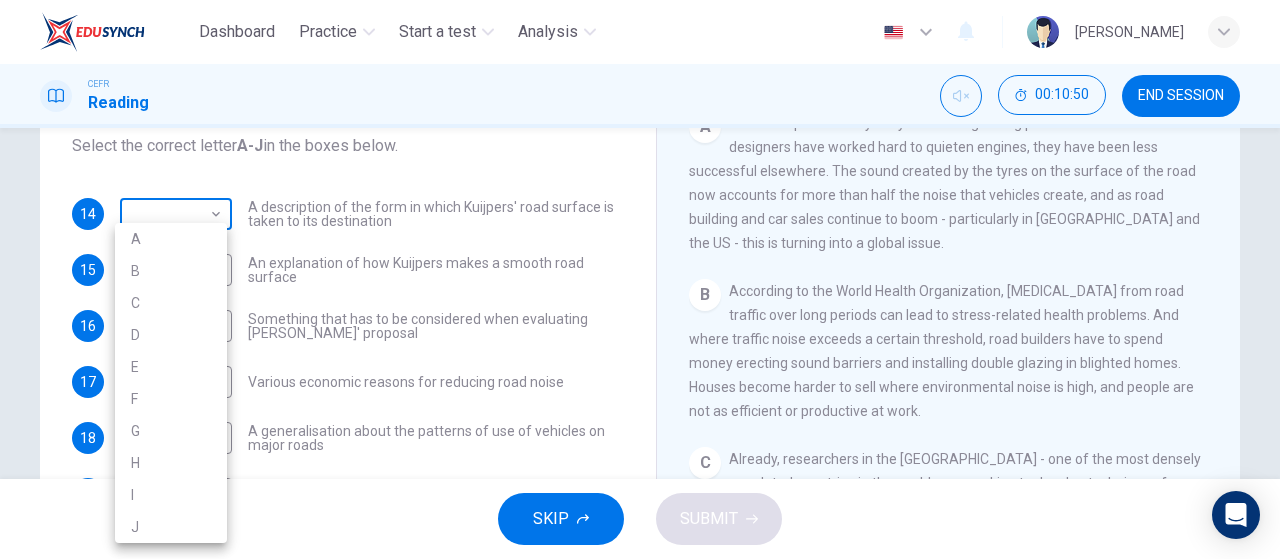 click at bounding box center (640, 279) 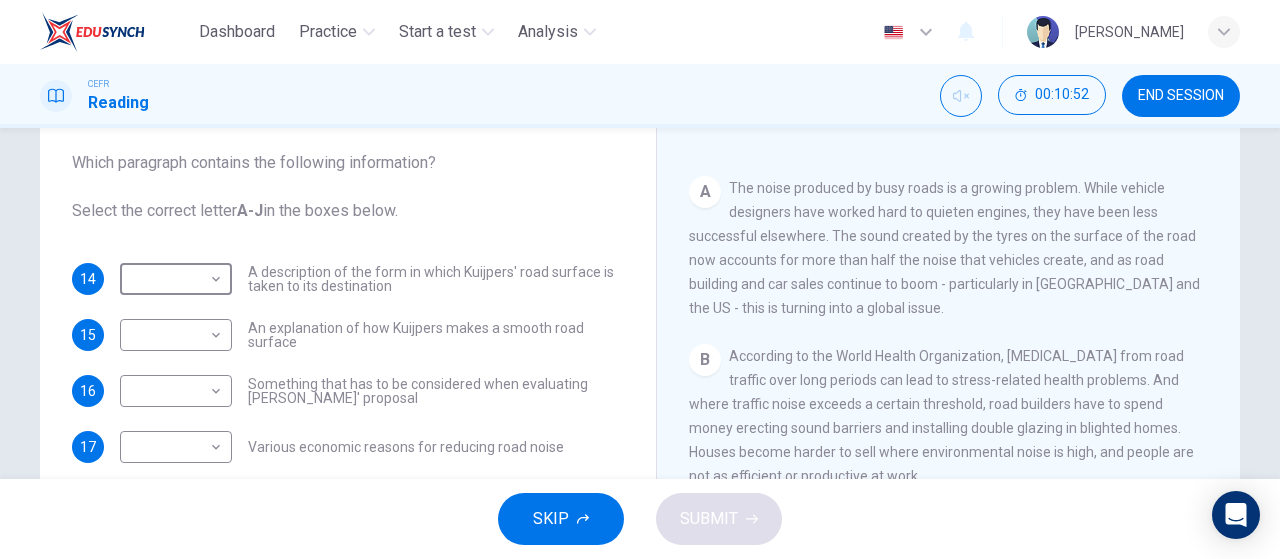 scroll, scrollTop: 158, scrollLeft: 0, axis: vertical 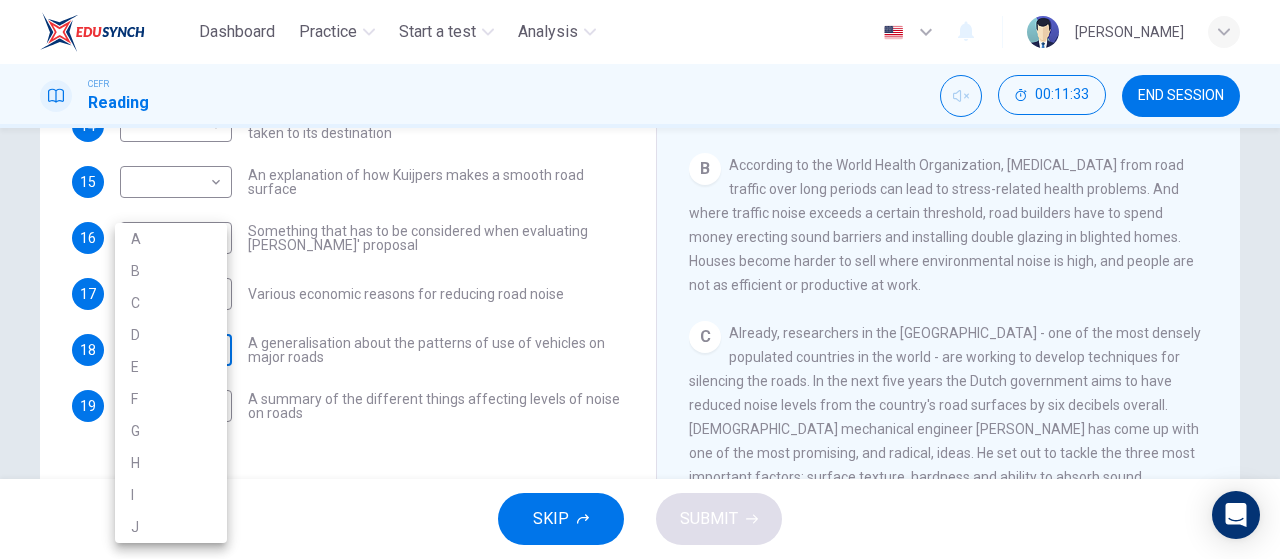 click on "Dashboard Practice Start a test Analysis English en ​ [PERSON_NAME] Reading 00:11:33 END SESSION Questions 14 - 19 The Reading Passage has ten paragraphs labelled   A-J .
Which paragraph contains the following information?
Select the correct letter   A-J  in the boxes below. 14 ​ ​ A description of the form in which Kuijpers' road surface is taken to its destination 15 ​ ​ An explanation of how Kuijpers makes a smooth road surface 16 ​ ​ Something that has to be considered when evaluating Kuijpers' proposal 17 ​ ​ Various economic reasons for reducing road noise 18 ​ ​ A generalisation about the patterns of use of vehicles on major roads 19 ​ ​ A summary of the different things affecting levels of noise on roads Quiet Roads Ahead CLICK TO ZOOM Click to Zoom A B C D E F G H I J SKIP SUBMIT EduSynch - Online Language Proficiency Testing
Dashboard Practice Start a test Analysis Notifications © Copyright  2025 A B C D E F G H I J" at bounding box center (640, 279) 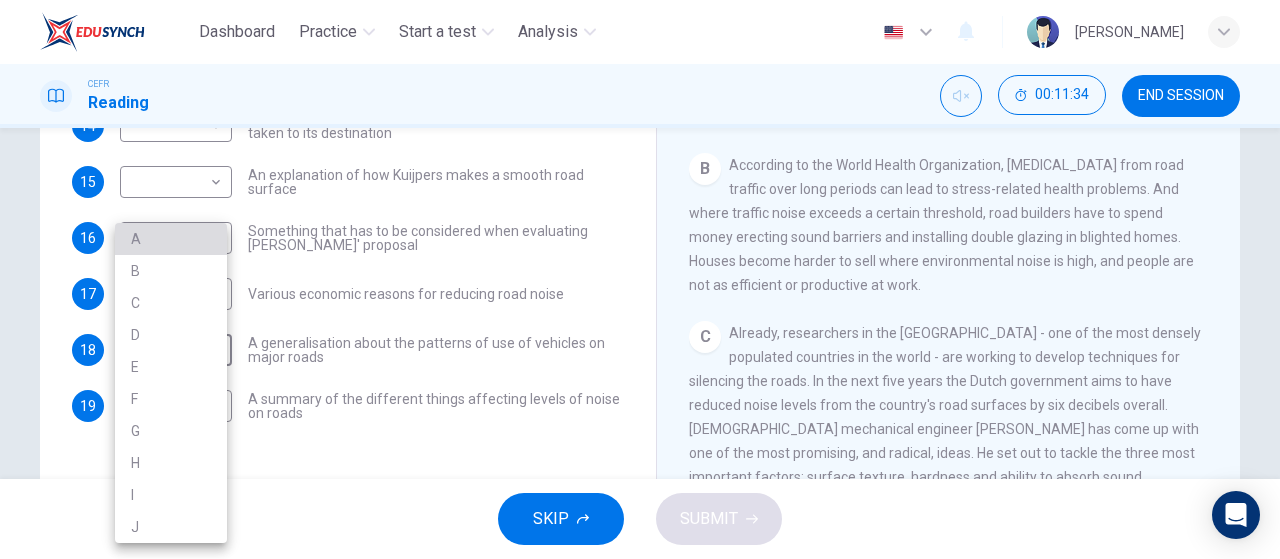 click on "A" at bounding box center (171, 239) 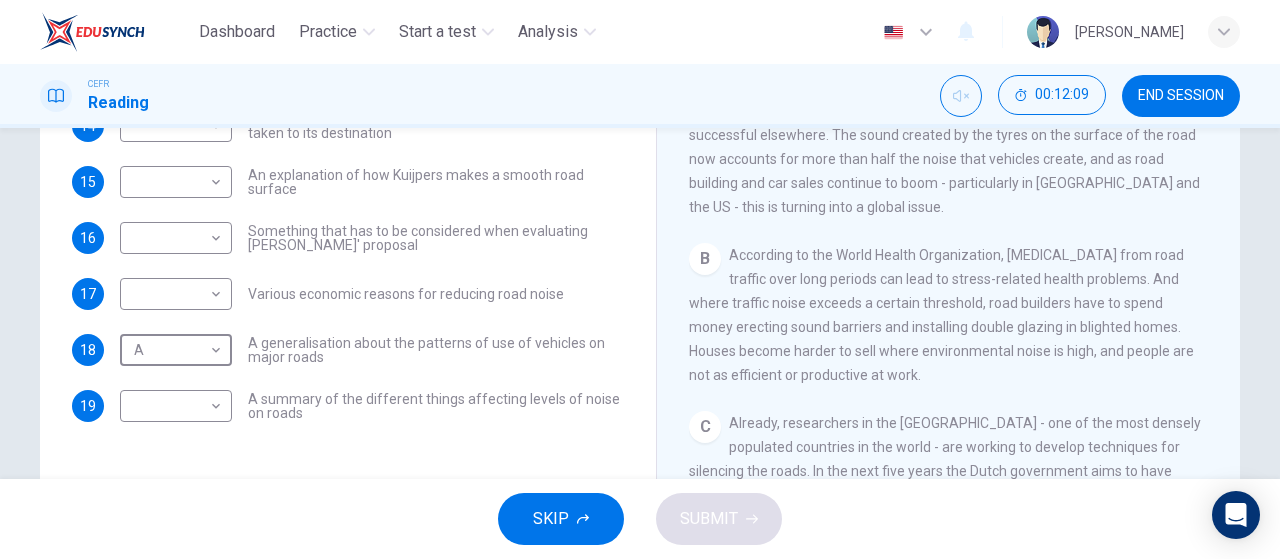 scroll, scrollTop: 326, scrollLeft: 0, axis: vertical 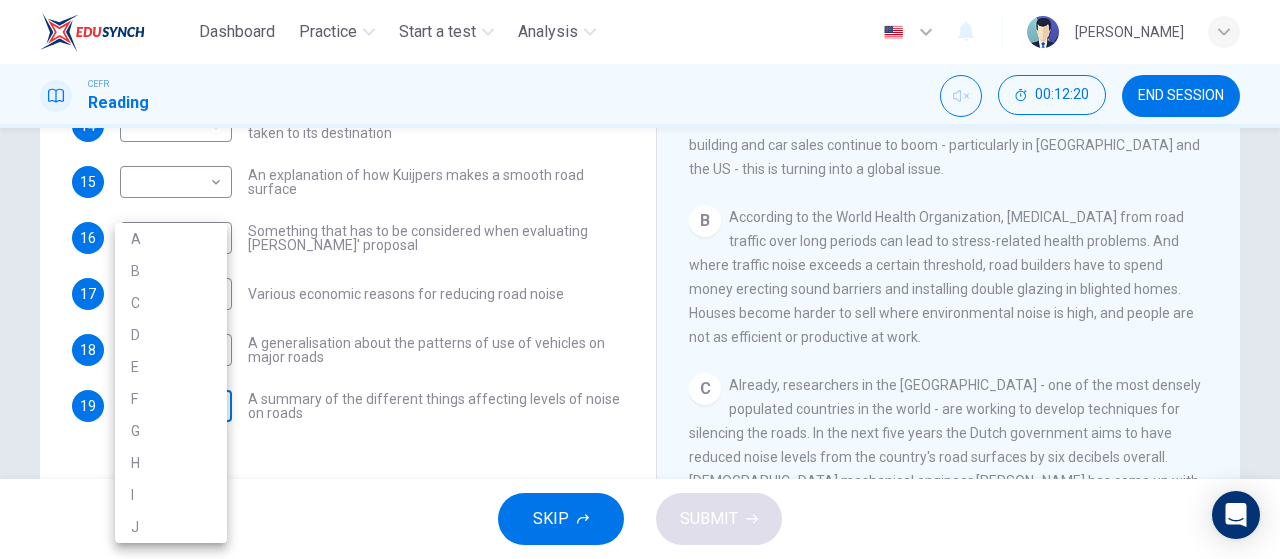 click on "Dashboard Practice Start a test Analysis English en ​ [PERSON_NAME] Reading 00:12:20 END SESSION Questions 14 - 19 The Reading Passage has ten paragraphs labelled   A-J .
Which paragraph contains the following information?
Select the correct letter   A-J  in the boxes below. 14 ​ ​ A description of the form in which Kuijpers' road surface is taken to its destination 15 ​ ​ An explanation of how Kuijpers makes a smooth road surface 16 ​ ​ Something that has to be considered when evaluating Kuijpers' proposal 17 ​ ​ Various economic reasons for reducing road noise 18 A A ​ A generalisation about the patterns of use of vehicles on major roads 19 ​ ​ A summary of the different things affecting levels of noise on roads Quiet Roads Ahead CLICK TO ZOOM Click to Zoom A B C D E F G H I J SKIP SUBMIT EduSynch - Online Language Proficiency Testing
Dashboard Practice Start a test Analysis Notifications © Copyright  2025 A B C D E F G H I J" at bounding box center (640, 279) 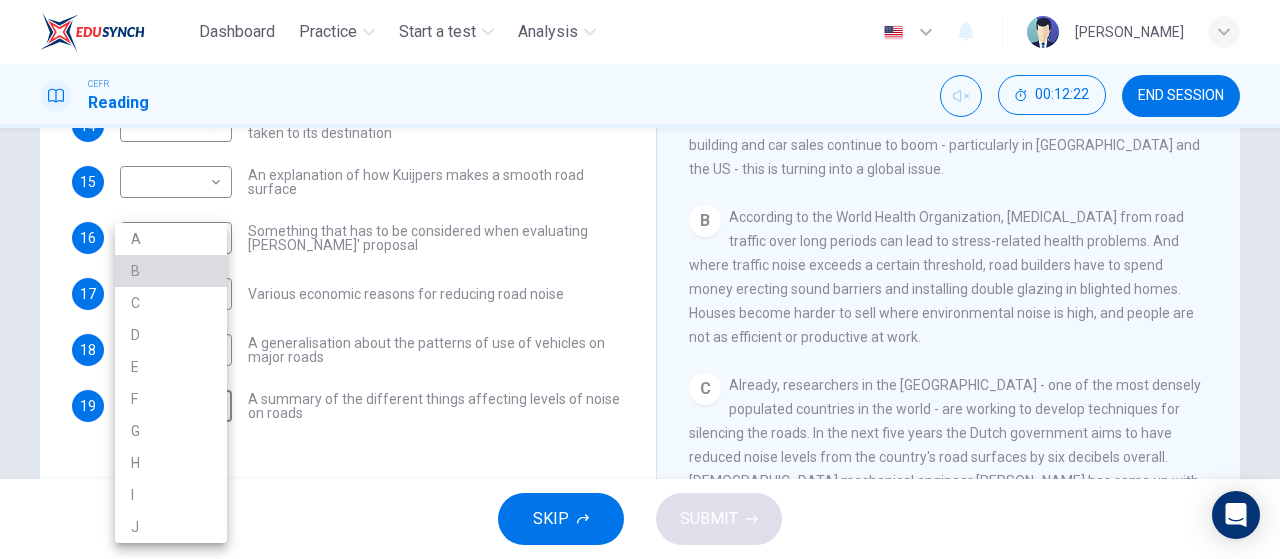 click on "B" at bounding box center [171, 271] 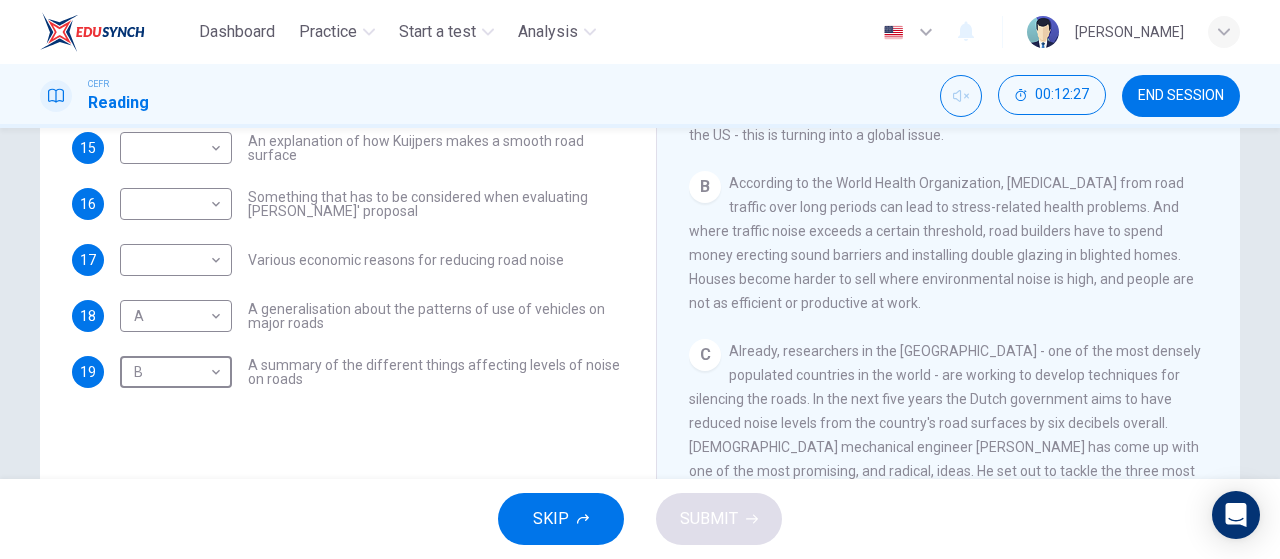scroll, scrollTop: 351, scrollLeft: 0, axis: vertical 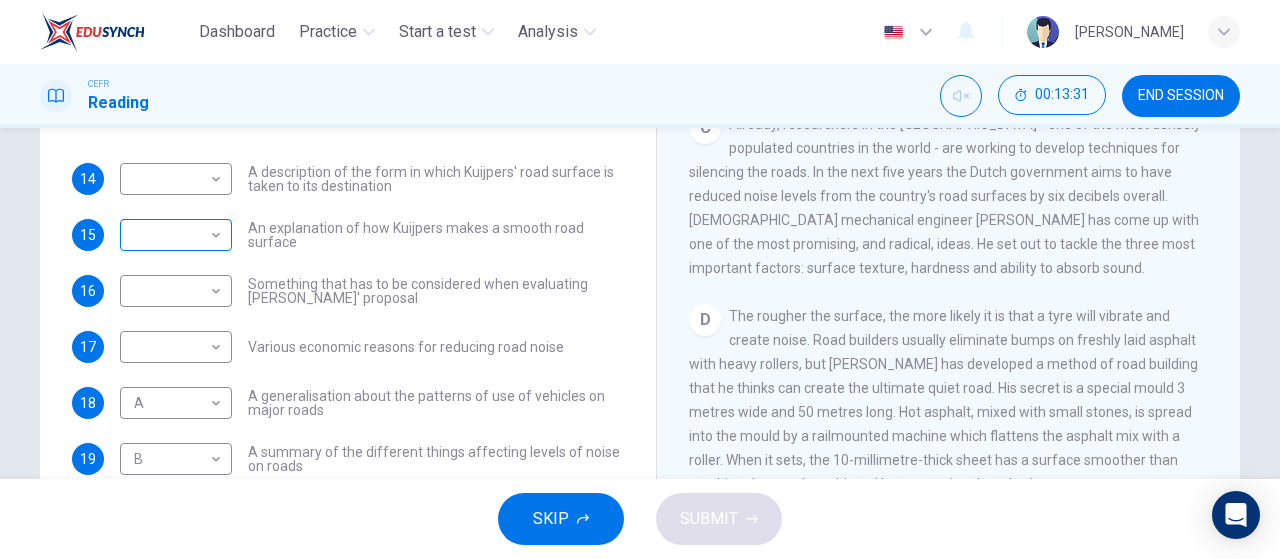 click on "​ ​" at bounding box center (176, 235) 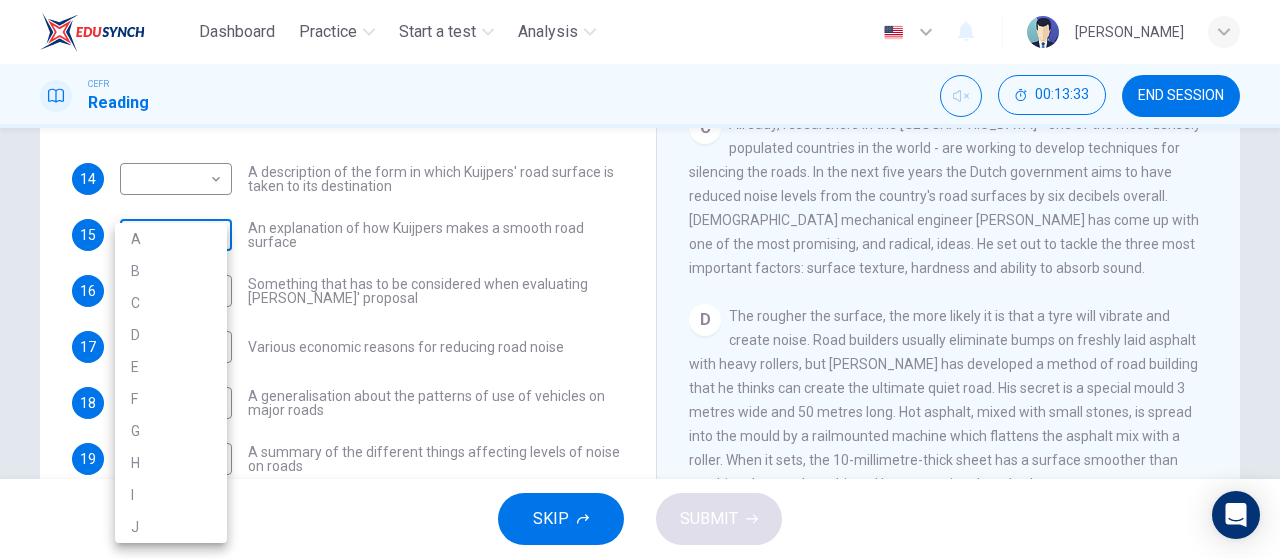 click on "Dashboard Practice Start a test Analysis English en ​ [PERSON_NAME] Reading 00:13:33 END SESSION Questions 14 - 19 The Reading Passage has ten paragraphs labelled   A-J .
Which paragraph contains the following information?
Select the correct letter   A-J  in the boxes below. 14 ​ ​ A description of the form in which Kuijpers' road surface is taken to its destination 15 ​ ​ An explanation of how Kuijpers makes a smooth road surface 16 ​ ​ Something that has to be considered when evaluating Kuijpers' proposal 17 ​ ​ Various economic reasons for reducing road noise 18 A A ​ A generalisation about the patterns of use of vehicles on major roads 19 B B ​ A summary of the different things affecting levels of noise on roads Quiet Roads Ahead CLICK TO ZOOM Click to Zoom A B C D E F G H I J SKIP SUBMIT EduSynch - Online Language Proficiency Testing
Dashboard Practice Start a test Analysis Notifications © Copyright  2025 A B C D E F G H I J" at bounding box center (640, 279) 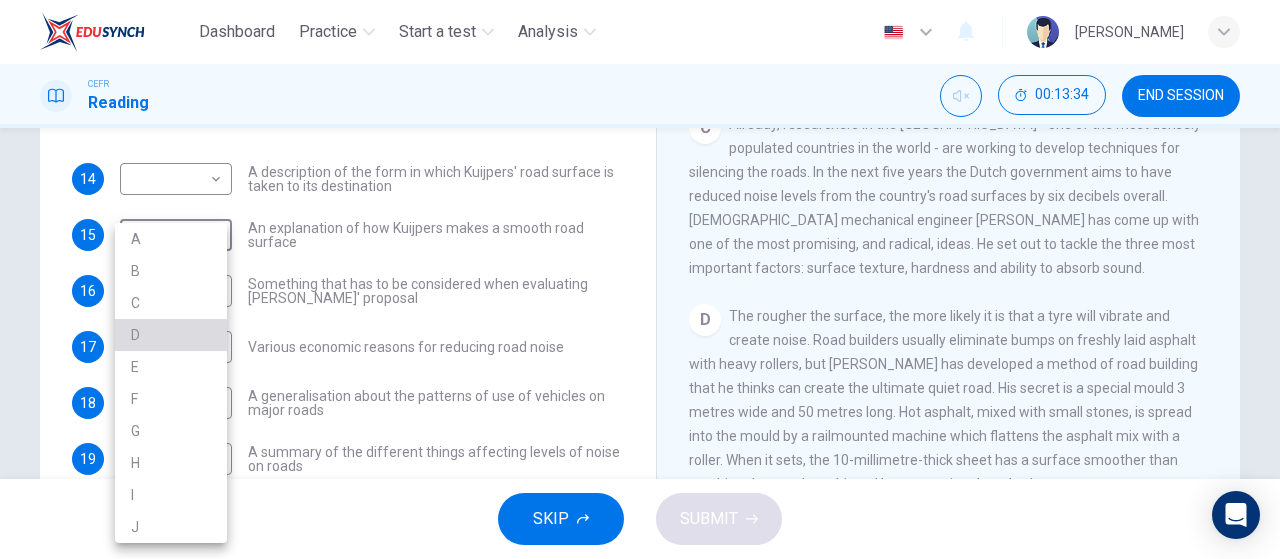 click on "D" at bounding box center [171, 335] 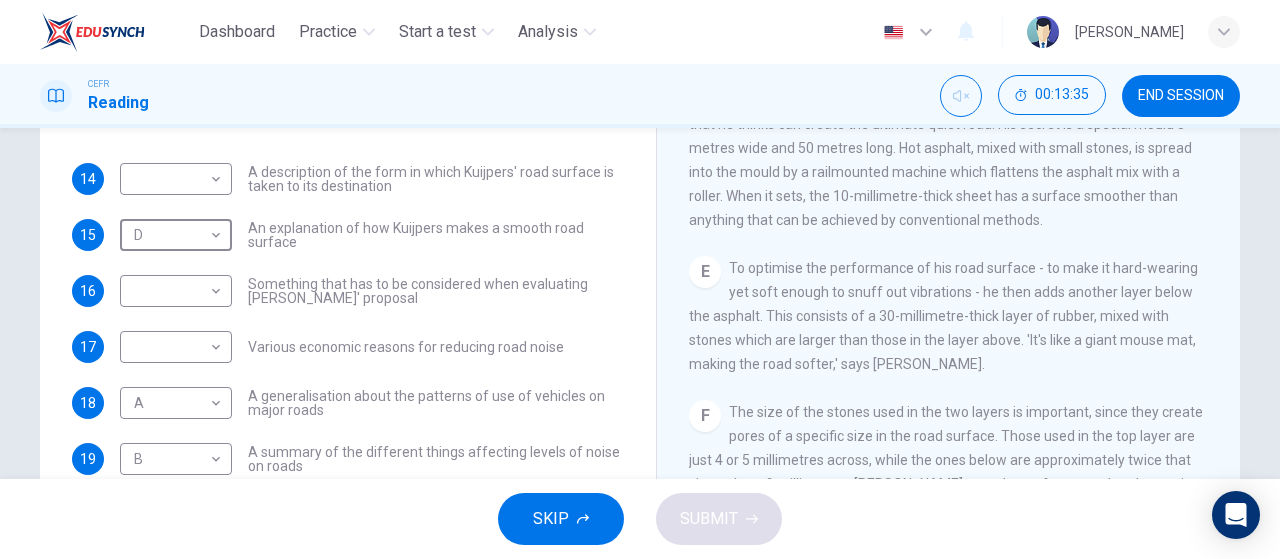 scroll, scrollTop: 932, scrollLeft: 0, axis: vertical 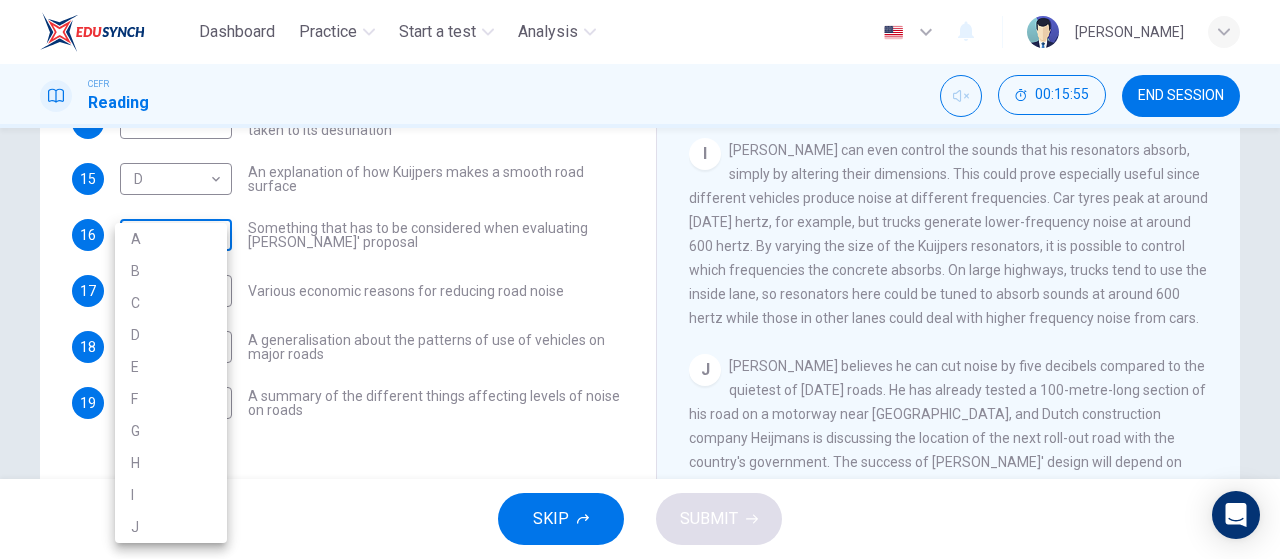 click on "Dashboard Practice Start a test Analysis English en ​ [PERSON_NAME] Reading 00:15:55 END SESSION Questions 14 - 19 The Reading Passage has ten paragraphs labelled   A-J .
Which paragraph contains the following information?
Select the correct letter   A-J  in the boxes below. 14 ​ ​ A description of the form in which Kuijpers' road surface is taken to its destination 15 D D ​ An explanation of how Kuijpers makes a smooth road surface 16 ​ ​ Something that has to be considered when evaluating Kuijpers' proposal 17 ​ ​ Various economic reasons for reducing road noise 18 A A ​ A generalisation about the patterns of use of vehicles on major roads 19 B B ​ A summary of the different things affecting levels of noise on roads Quiet Roads Ahead CLICK TO ZOOM Click to Zoom A B C D E F G H I J SKIP SUBMIT EduSynch - Online Language Proficiency Testing
Dashboard Practice Start a test Analysis Notifications © Copyright  2025 A B C D E F G H I J" at bounding box center [640, 279] 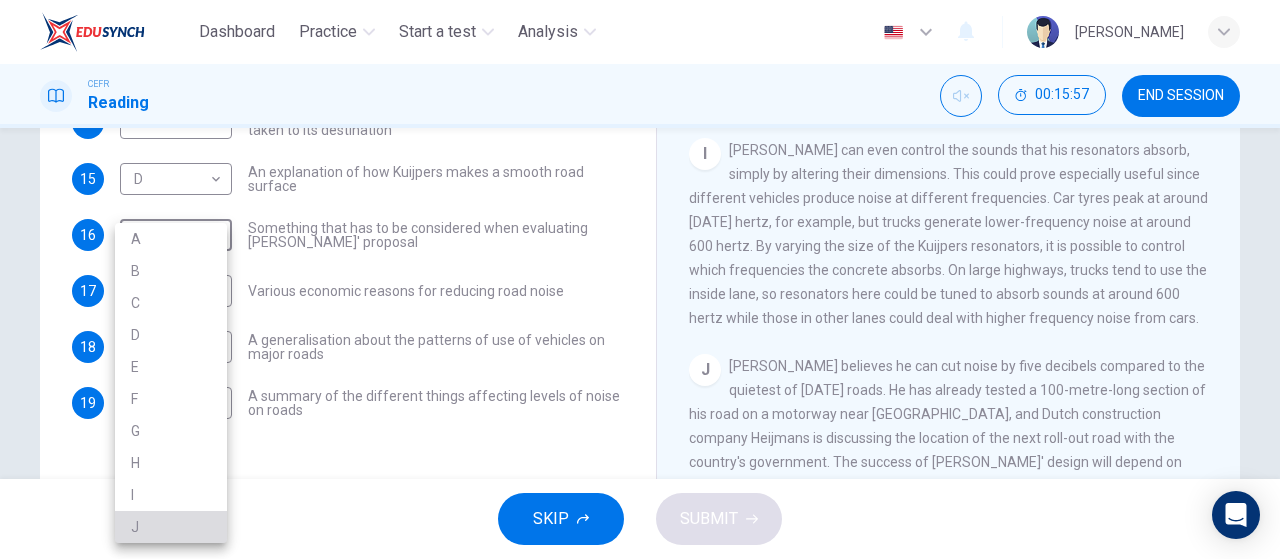 click on "J" at bounding box center (171, 527) 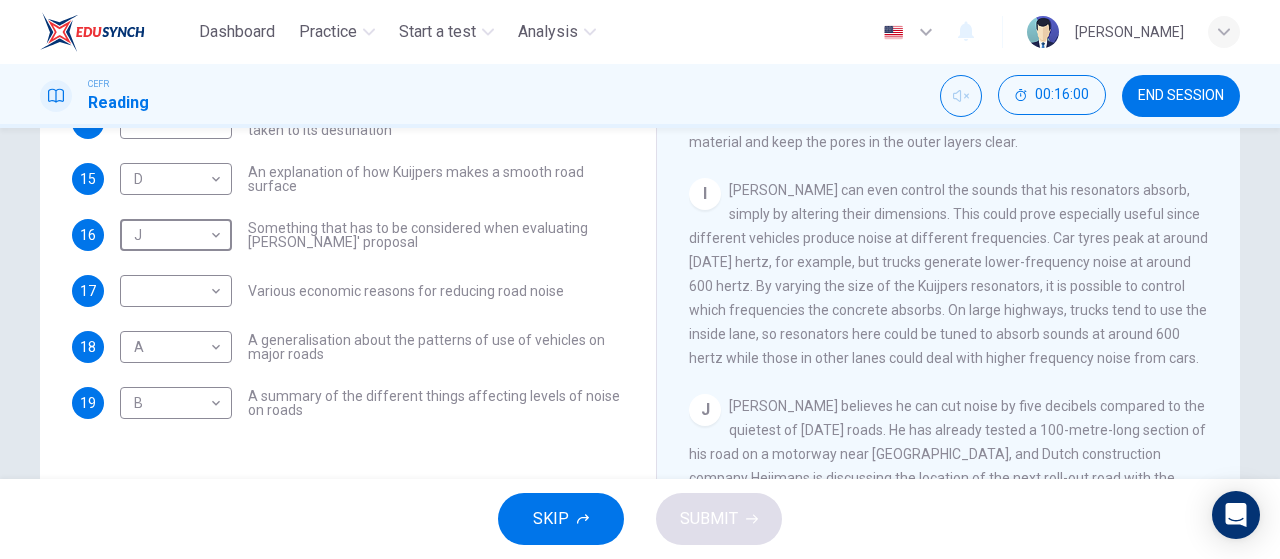 scroll, scrollTop: 1644, scrollLeft: 0, axis: vertical 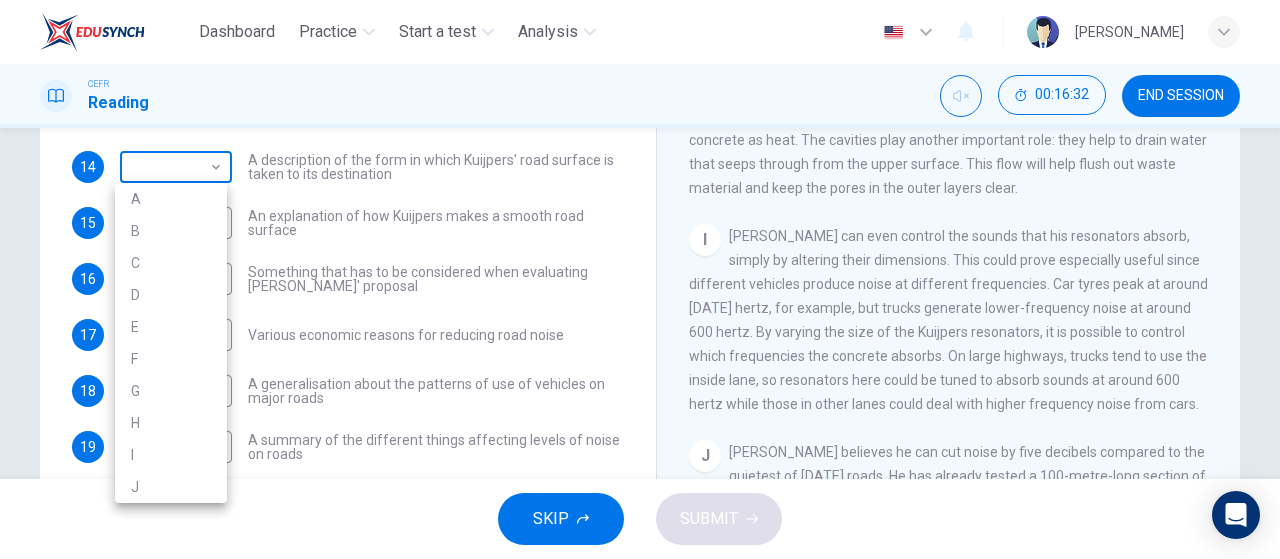 click on "Dashboard Practice Start a test Analysis English en ​ [PERSON_NAME] Reading 00:16:32 END SESSION Questions 14 - 19 The Reading Passage has ten paragraphs labelled   A-J .
Which paragraph contains the following information?
Select the correct letter   A-J  in the boxes below. 14 ​ ​ A description of the form in which Kuijpers' road surface is taken to its destination 15 D D ​ An explanation of how Kuijpers makes a smooth road surface 16 J J ​ Something that has to be considered when evaluating Kuijpers' proposal 17 ​ ​ Various economic reasons for reducing road noise 18 A A ​ A generalisation about the patterns of use of vehicles on major roads 19 B B ​ A summary of the different things affecting levels of noise on roads Quiet Roads Ahead CLICK TO ZOOM Click to Zoom A B C D E F G H I J SKIP SUBMIT EduSynch - Online Language Proficiency Testing
Dashboard Practice Start a test Analysis Notifications © Copyright  2025 A B C D E F G H I J" at bounding box center [640, 279] 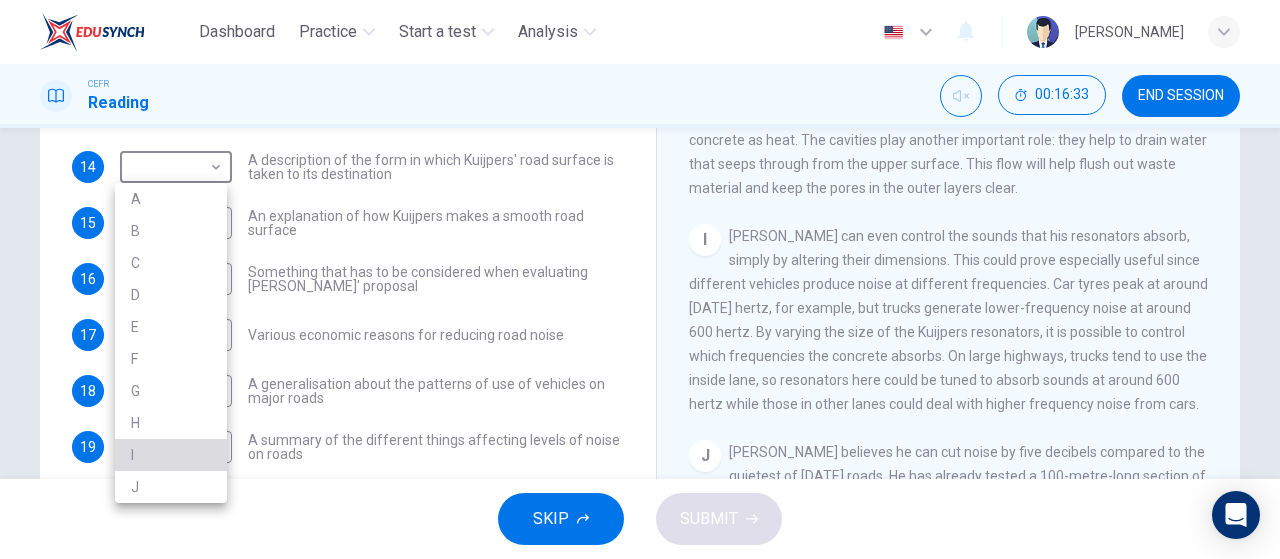 click on "I" at bounding box center (171, 455) 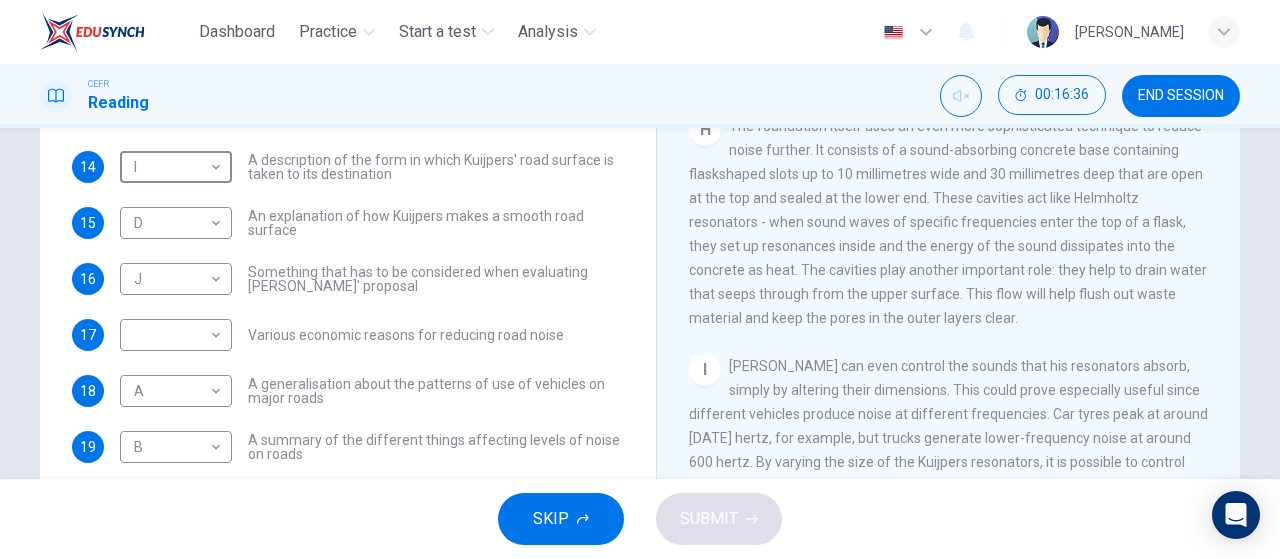 scroll, scrollTop: 1506, scrollLeft: 0, axis: vertical 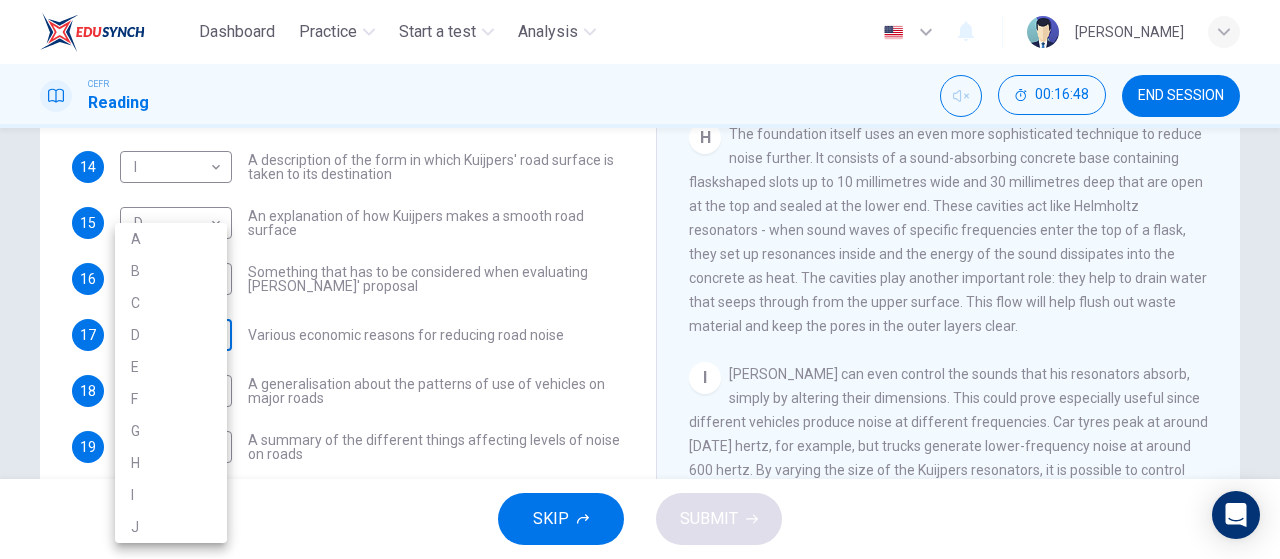 click on "Dashboard Practice Start a test Analysis English en ​ [PERSON_NAME] Reading 00:16:48 END SESSION Questions 14 - 19 The Reading Passage has ten paragraphs labelled   A-J .
Which paragraph contains the following information?
Select the correct letter   A-J  in the boxes below. 14 I I ​ A description of the form in which Kuijpers' road surface is taken to its destination 15 D D ​ An explanation of how Kuijpers makes a smooth road surface 16 J J ​ Something that has to be considered when evaluating Kuijpers' proposal 17 ​ ​ Various economic reasons for reducing road noise 18 A A ​ A generalisation about the patterns of use of vehicles on major roads 19 B B ​ A summary of the different things affecting levels of noise on roads Quiet Roads Ahead CLICK TO ZOOM Click to Zoom A B C D E F G H I J SKIP SUBMIT EduSynch - Online Language Proficiency Testing
Dashboard Practice Start a test Analysis Notifications © Copyright  2025 A B C D E F G H I J" at bounding box center [640, 279] 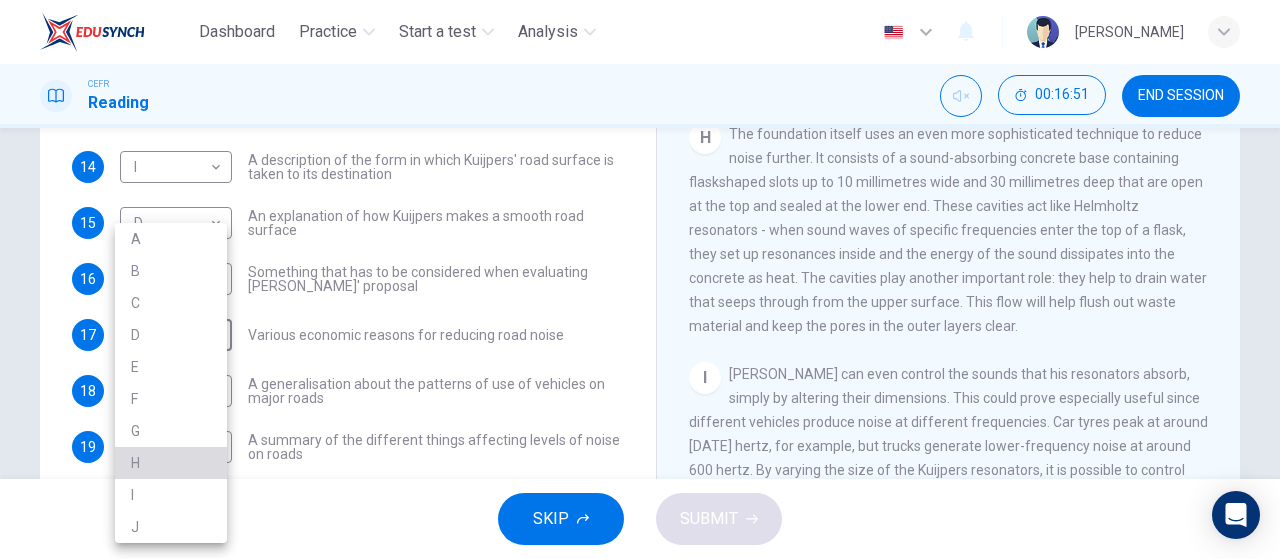 click on "H" at bounding box center (171, 463) 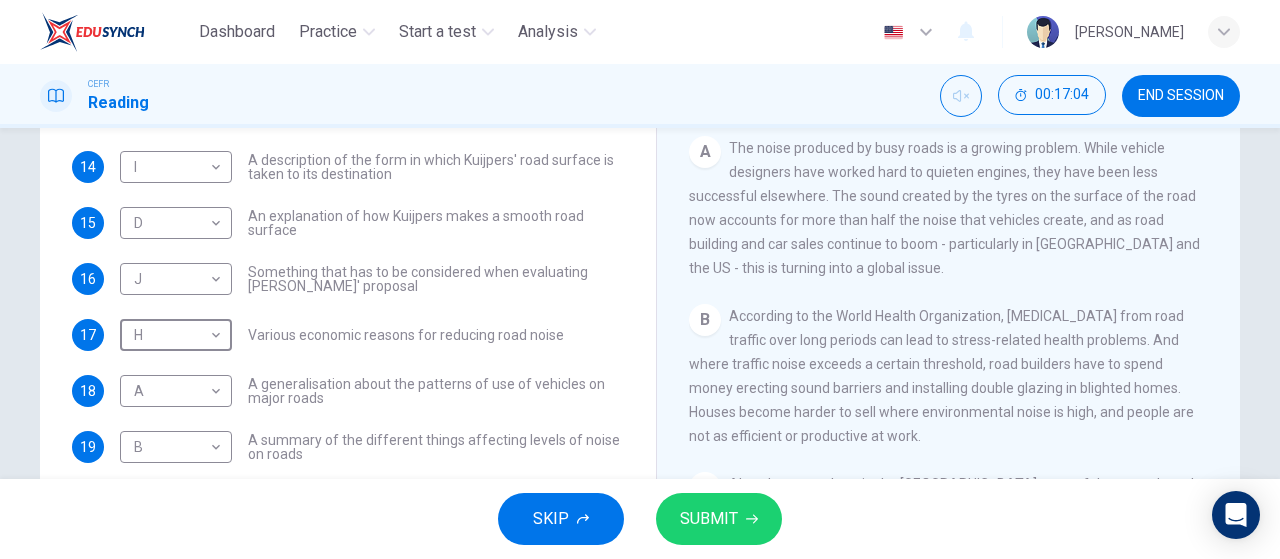 scroll, scrollTop: 266, scrollLeft: 0, axis: vertical 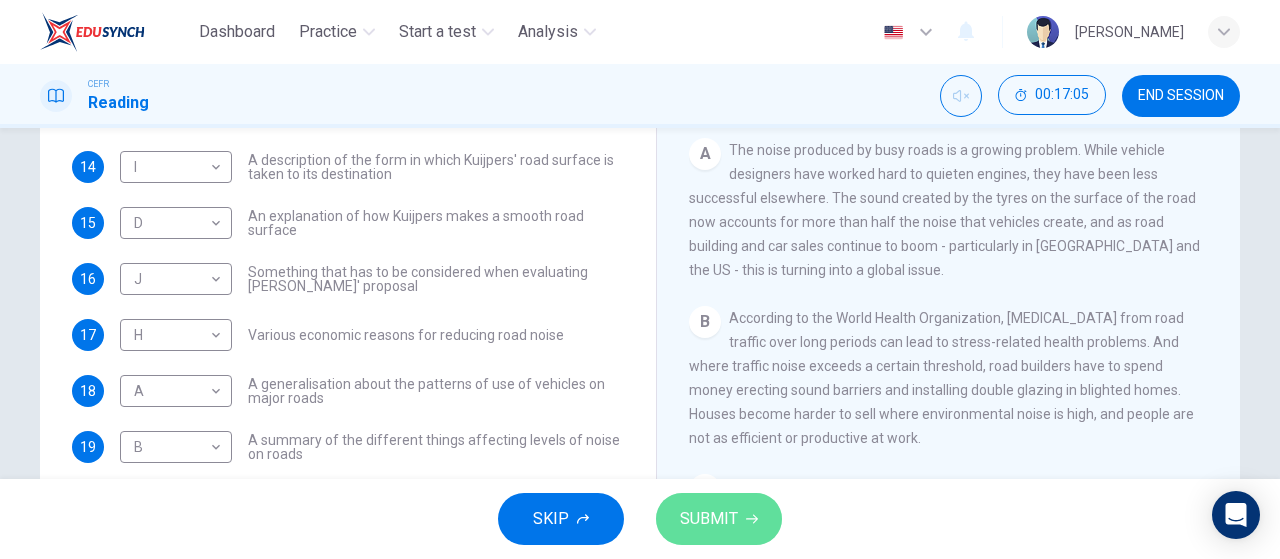 click on "SUBMIT" at bounding box center (709, 519) 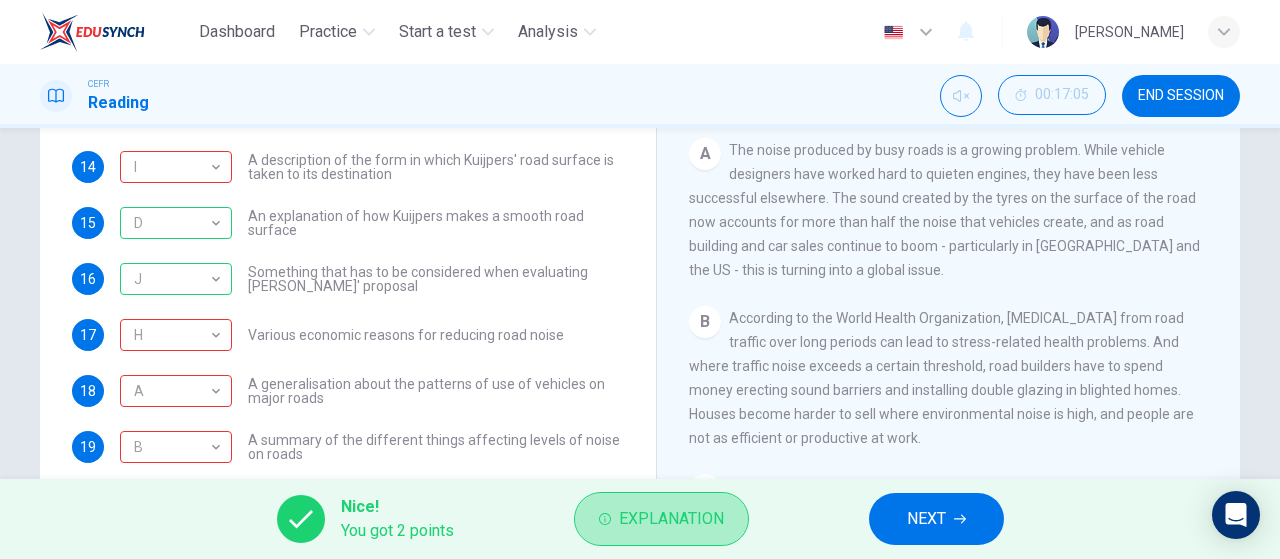 click on "Explanation" at bounding box center (671, 519) 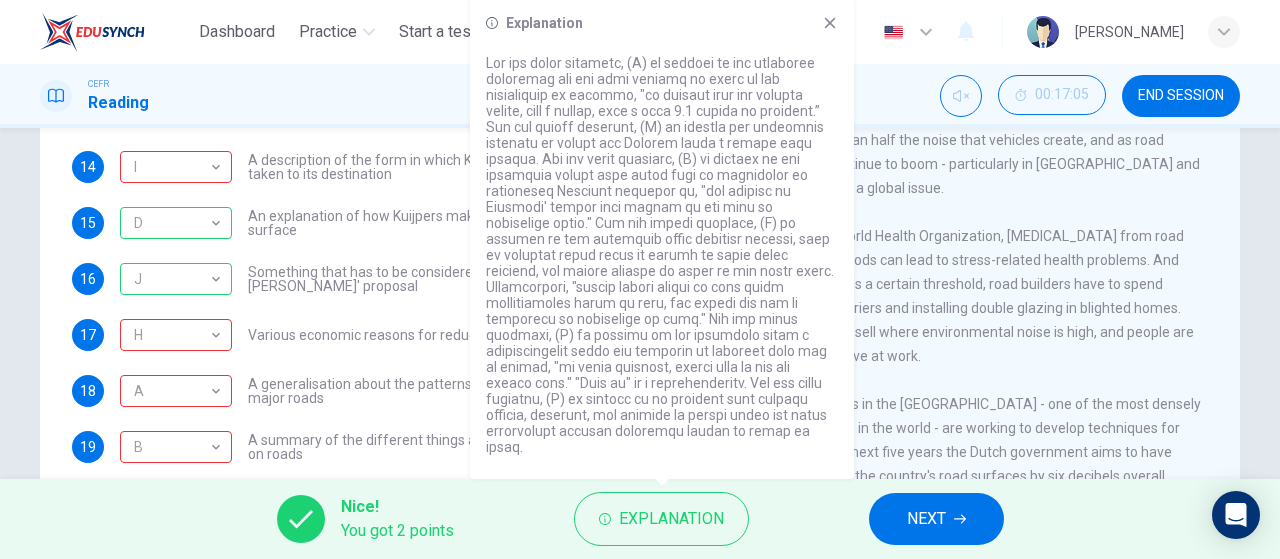 scroll, scrollTop: 346, scrollLeft: 0, axis: vertical 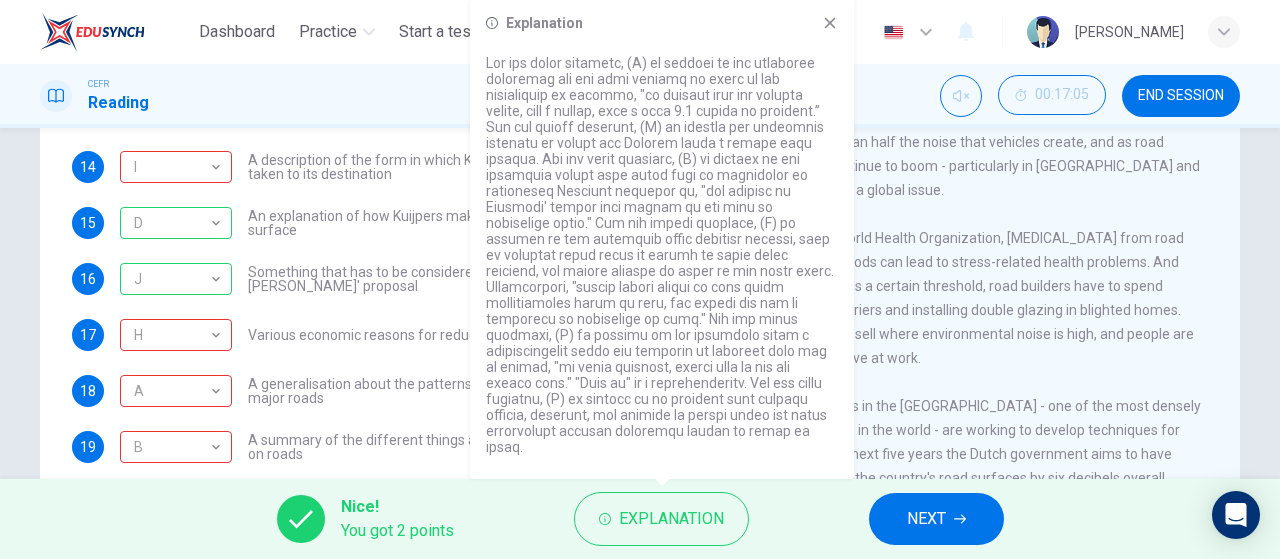 click 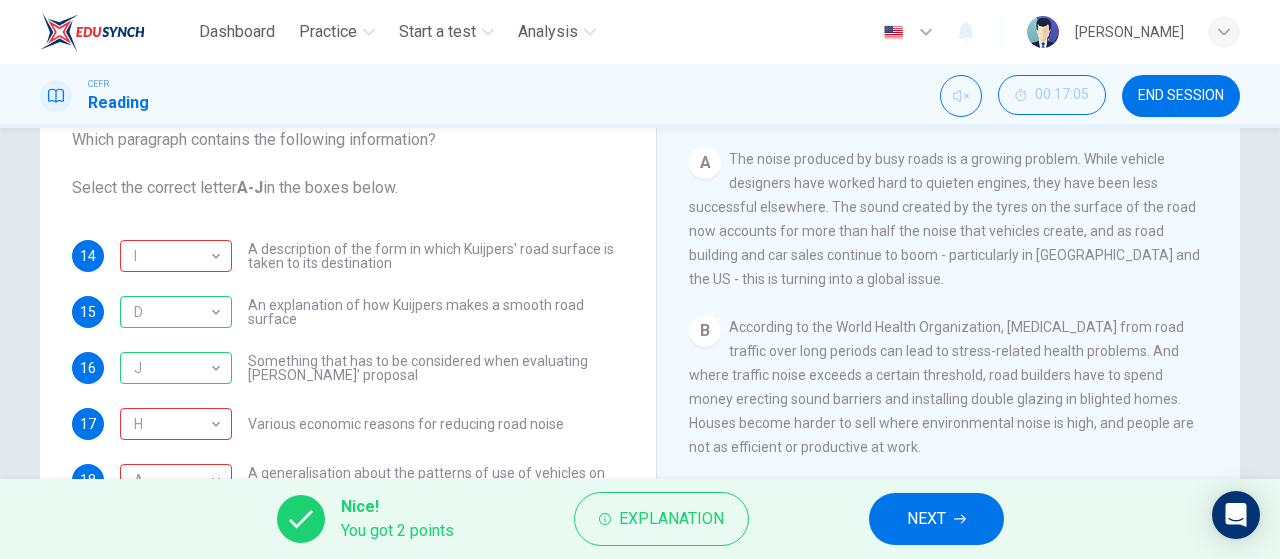 scroll, scrollTop: 182, scrollLeft: 0, axis: vertical 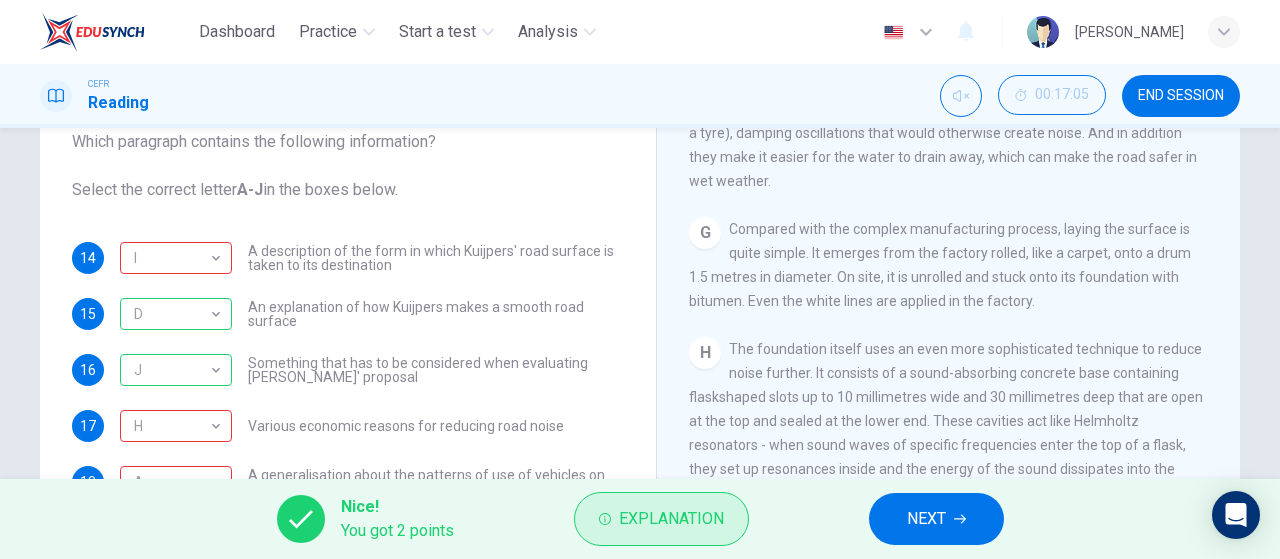 click on "Explanation" at bounding box center [671, 519] 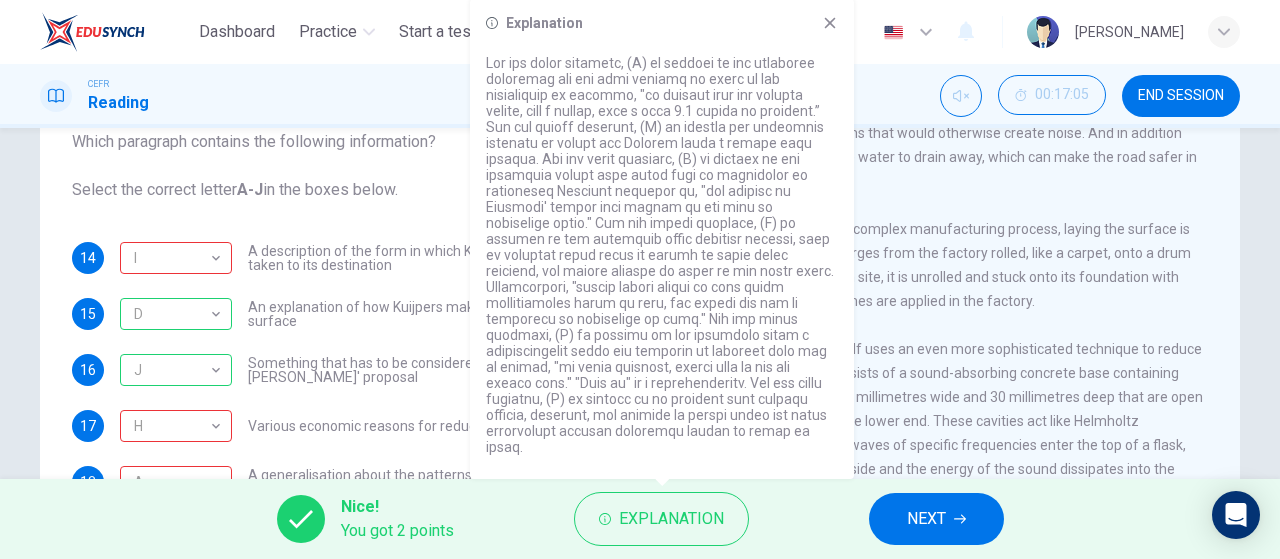 click on "The foundation itself uses an even more sophisticated technique to reduce noise further. It consists of a sound-absorbing concrete base containing flaskshaped slots up to 10 millimetres wide and 30 millimetres deep that are open at the top and sealed at the lower end. These cavities act like Helmholtz resonators - when sound waves of specific frequencies enter the top of a flask, they set up resonances inside and the energy of the sound dissipates into the concrete as heat. The cavities play another important role: they help to drain water that seeps through from the upper surface. This flow will help flush out waste material and keep the pores in the outer layers clear." at bounding box center [948, 445] 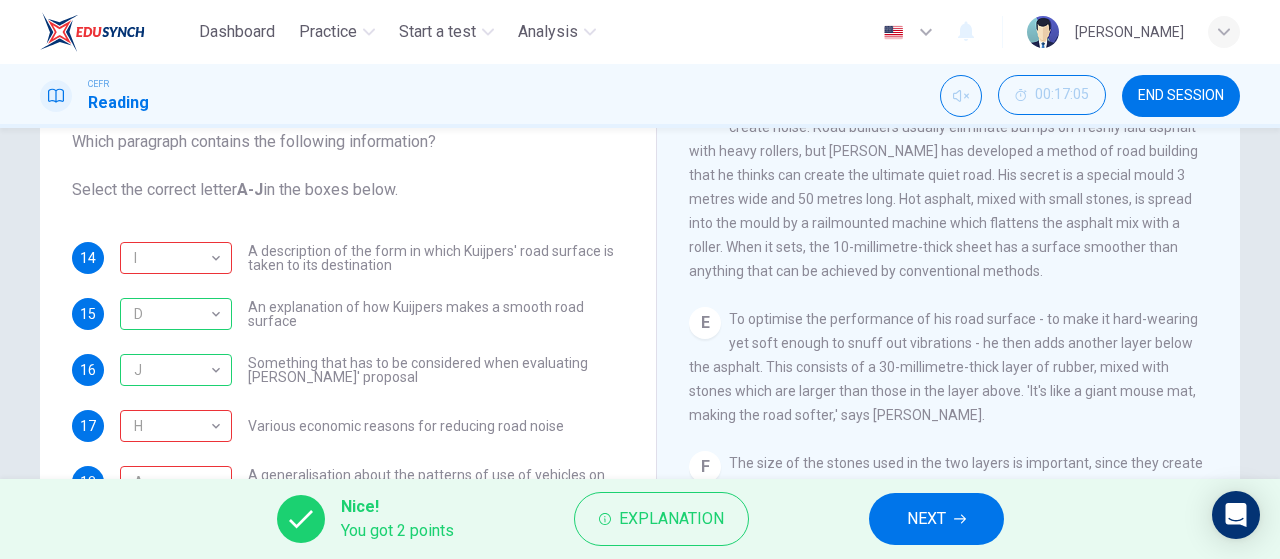 scroll, scrollTop: 1706, scrollLeft: 0, axis: vertical 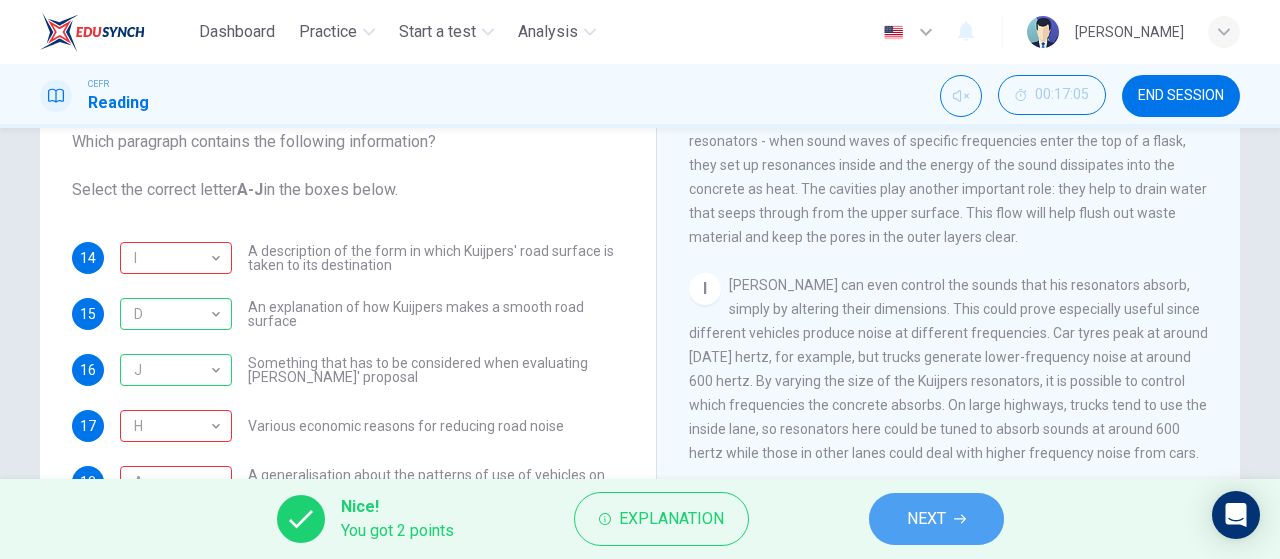 click on "NEXT" at bounding box center [926, 519] 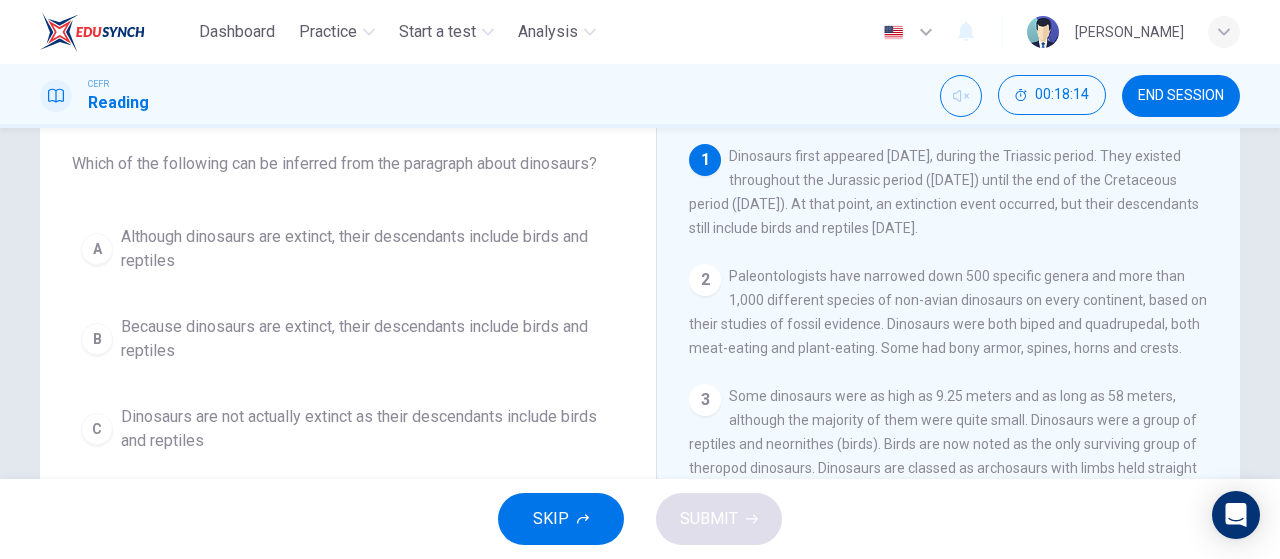 scroll, scrollTop: 114, scrollLeft: 0, axis: vertical 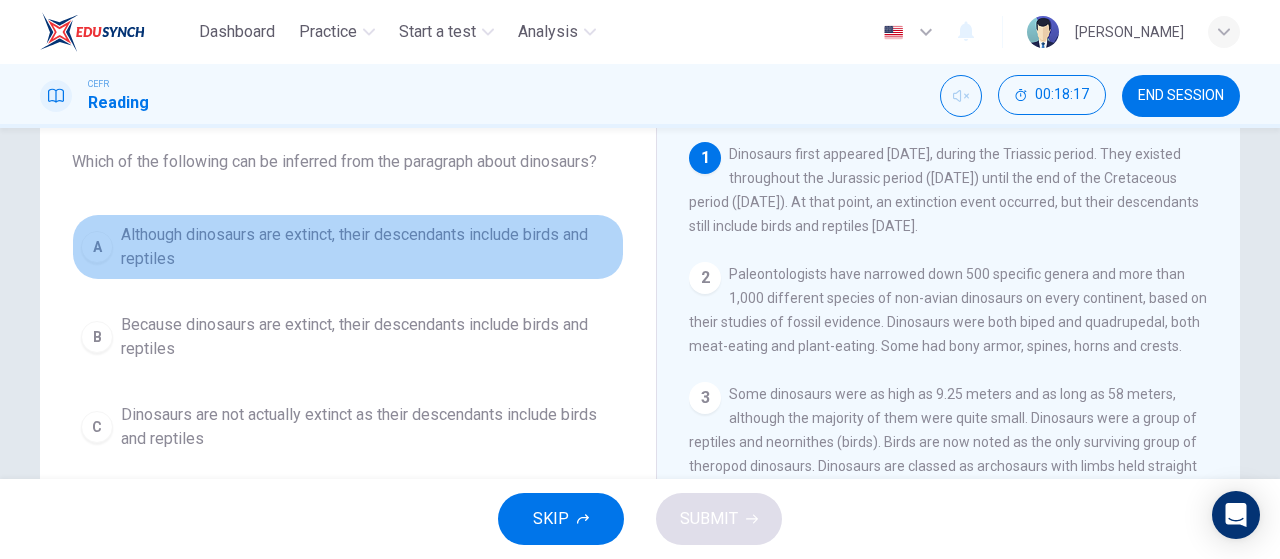 click on "A" at bounding box center [97, 247] 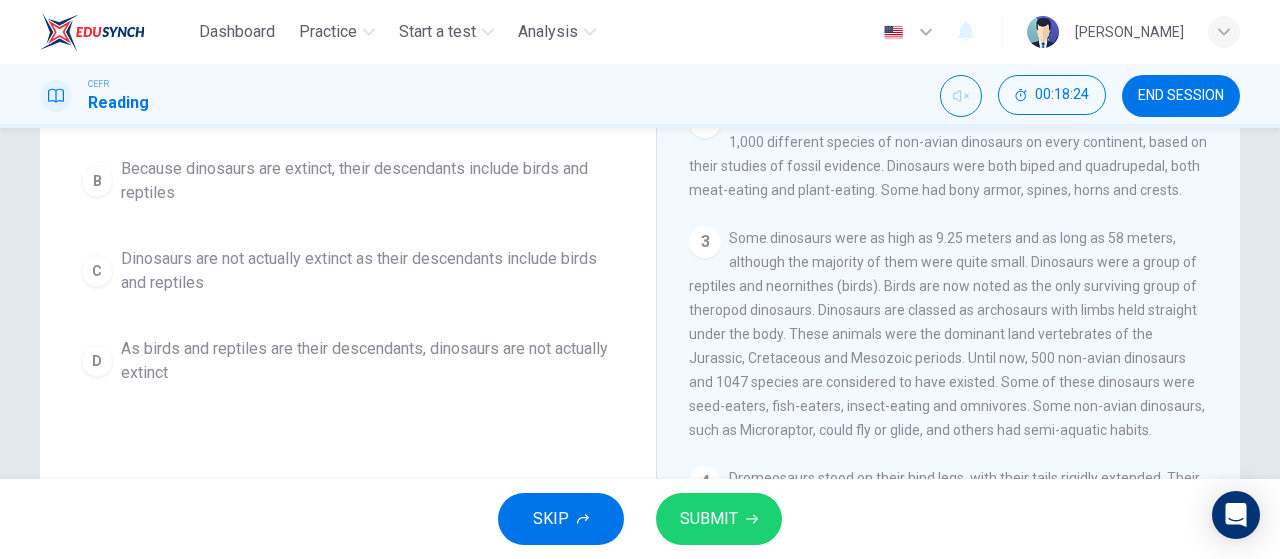 scroll, scrollTop: 0, scrollLeft: 0, axis: both 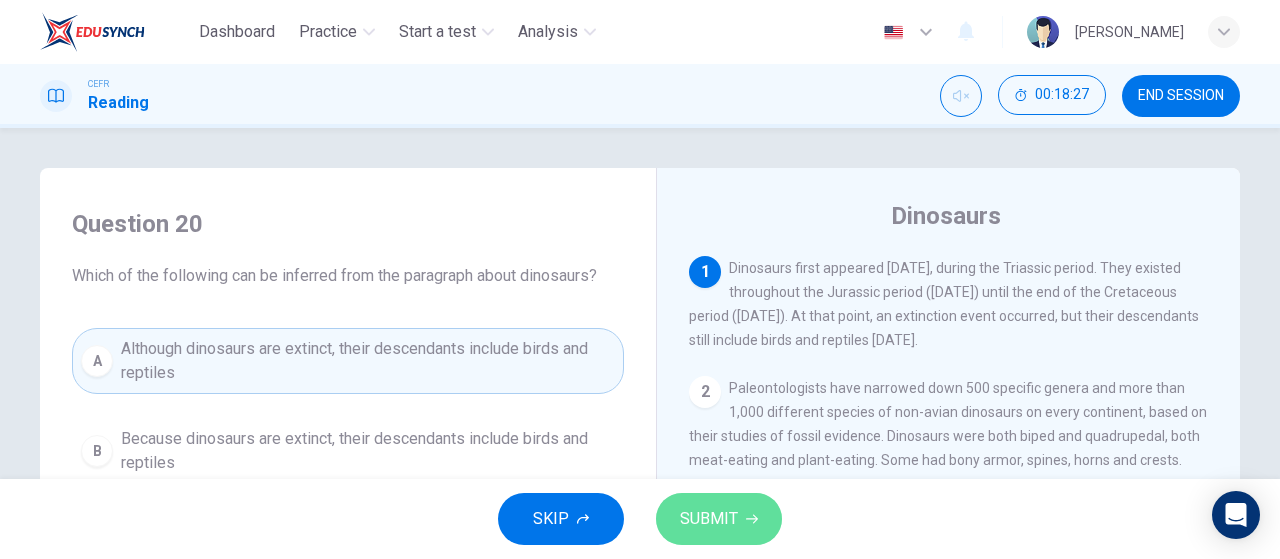 click on "SUBMIT" at bounding box center (719, 519) 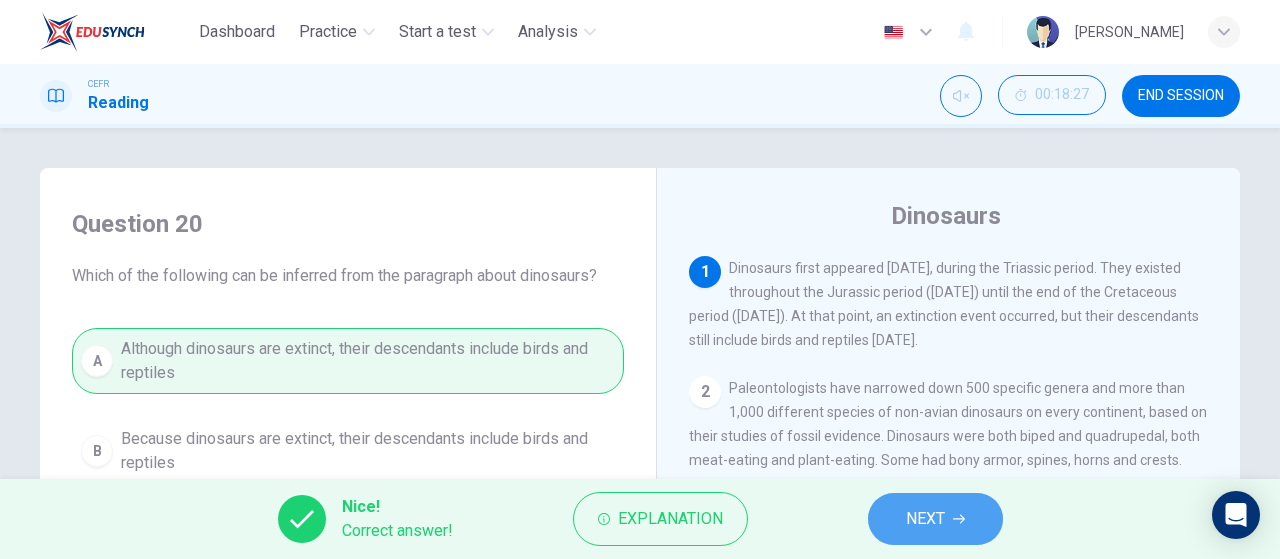 click on "NEXT" at bounding box center [935, 519] 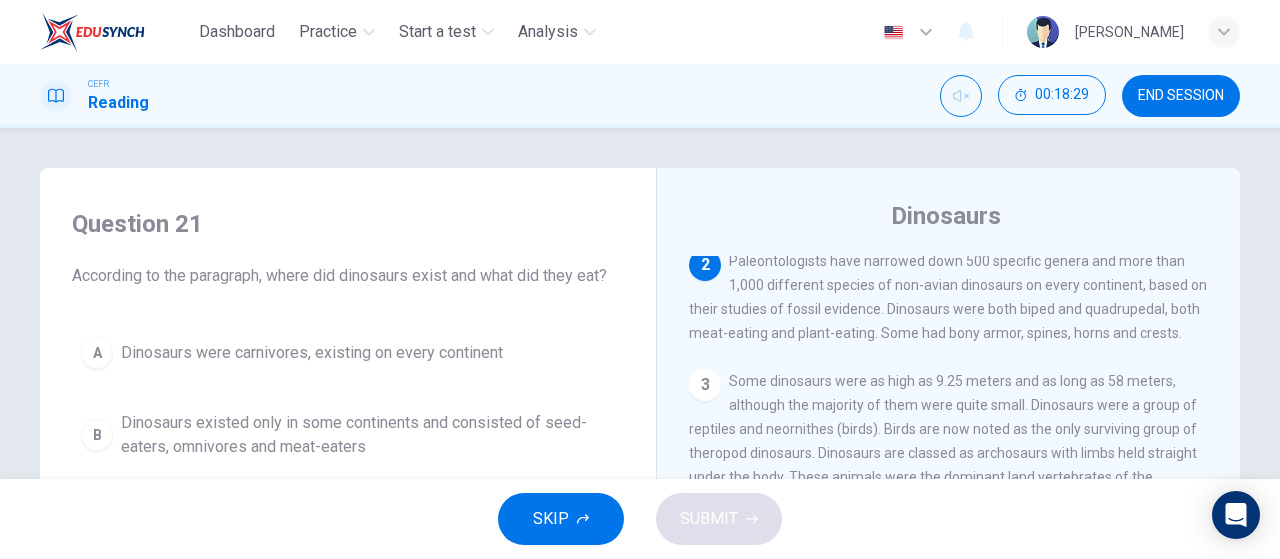 scroll, scrollTop: 128, scrollLeft: 0, axis: vertical 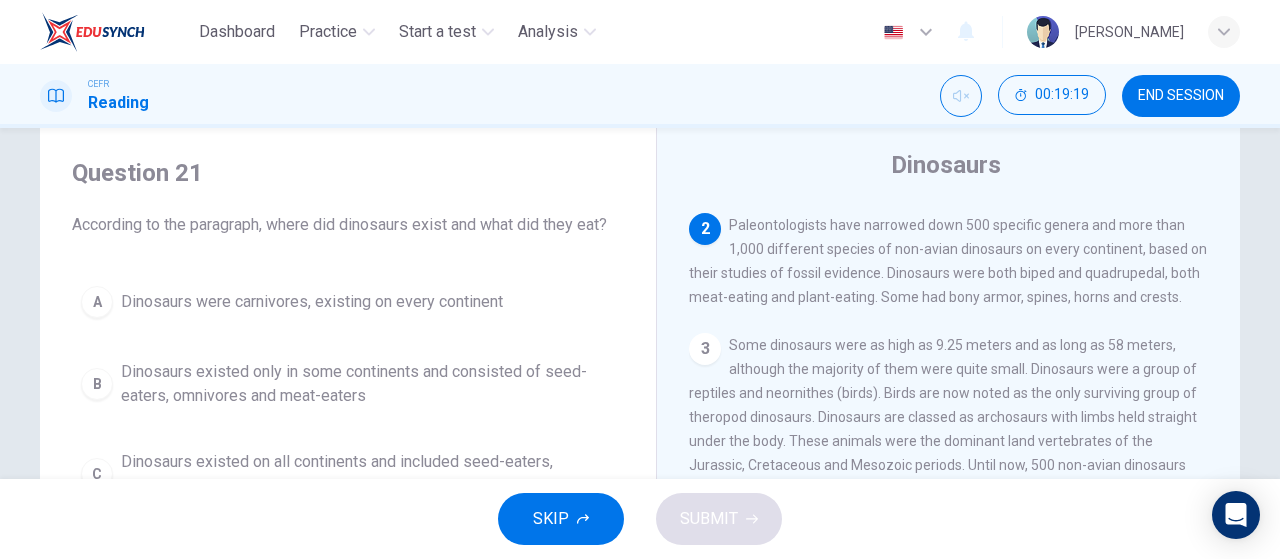 click on "A" at bounding box center [97, 302] 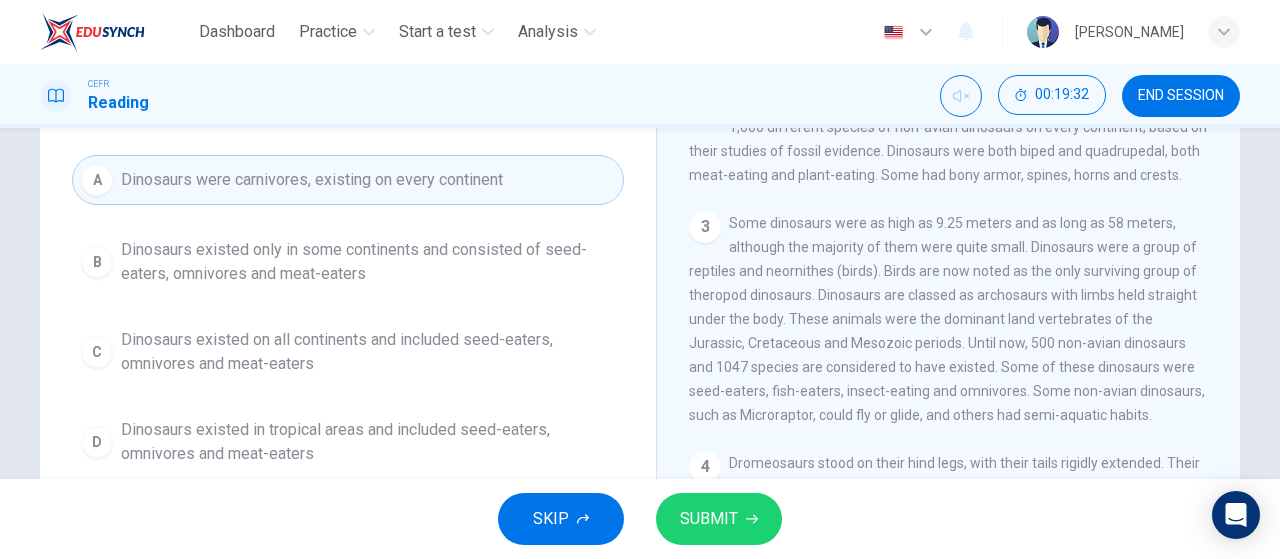 scroll, scrollTop: 174, scrollLeft: 0, axis: vertical 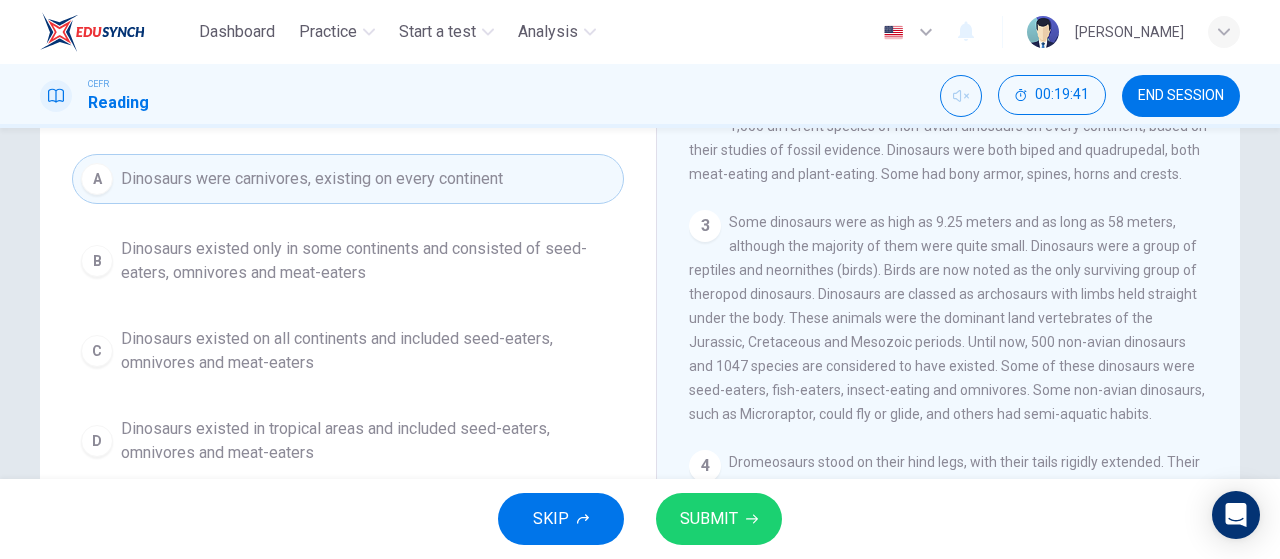 click on "Dinosaurs existed on all continents and included seed-eaters, omnivores and meat-eaters" at bounding box center (368, 351) 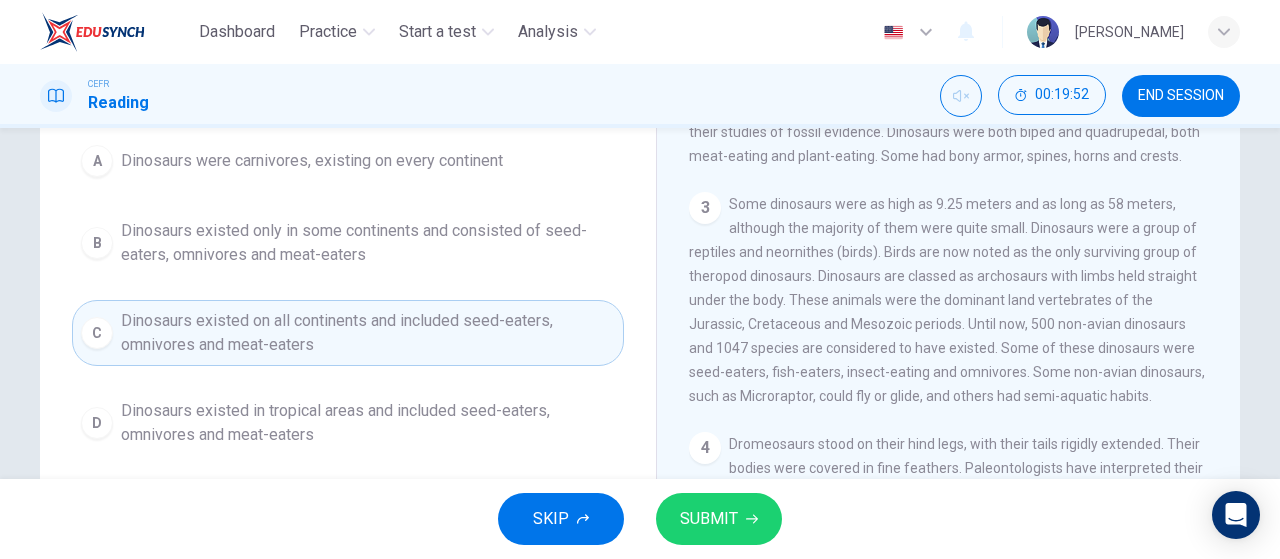 scroll, scrollTop: 192, scrollLeft: 0, axis: vertical 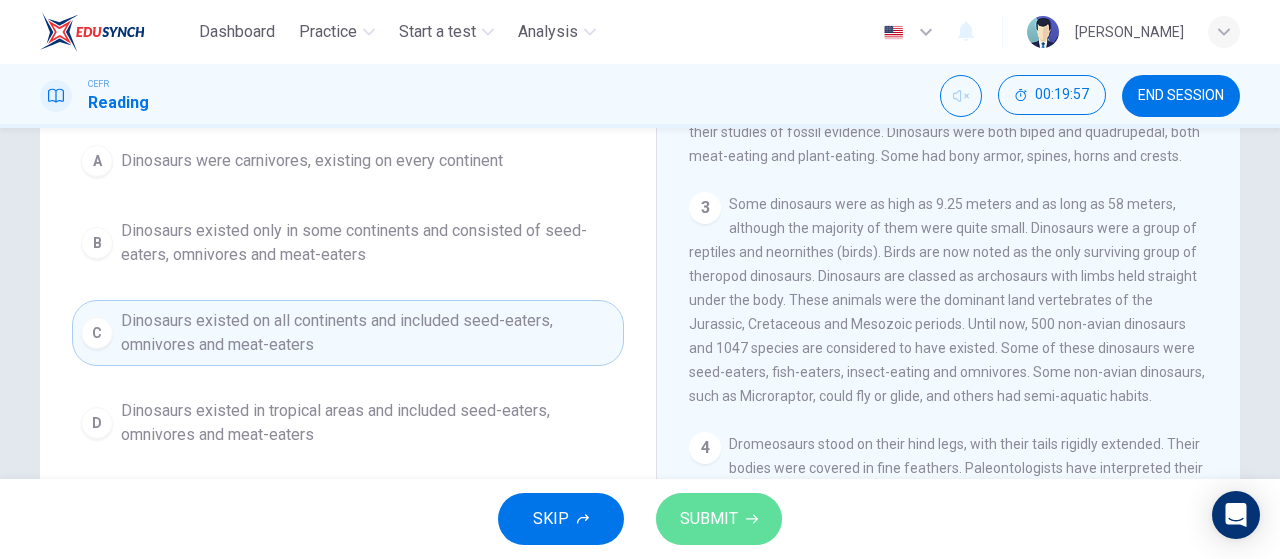 click 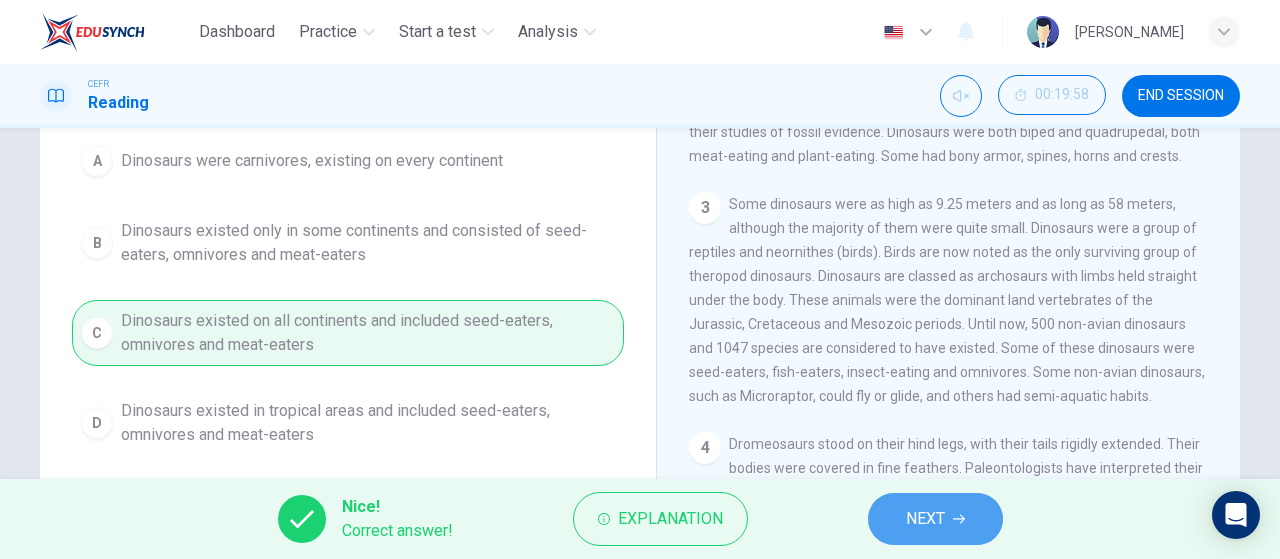 click on "NEXT" at bounding box center (935, 519) 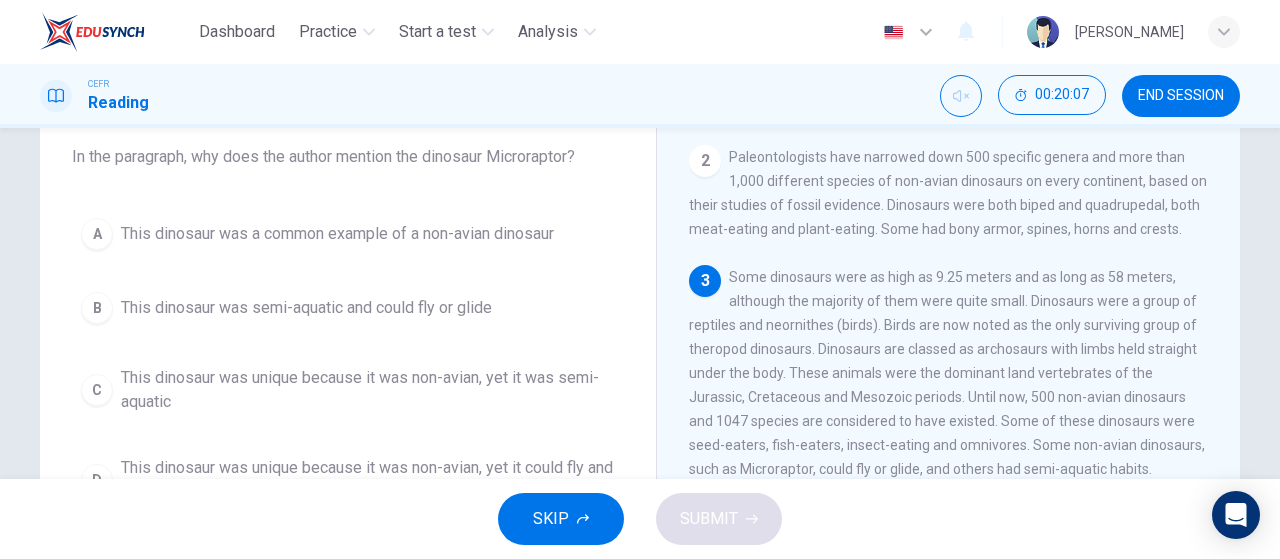 scroll, scrollTop: 120, scrollLeft: 0, axis: vertical 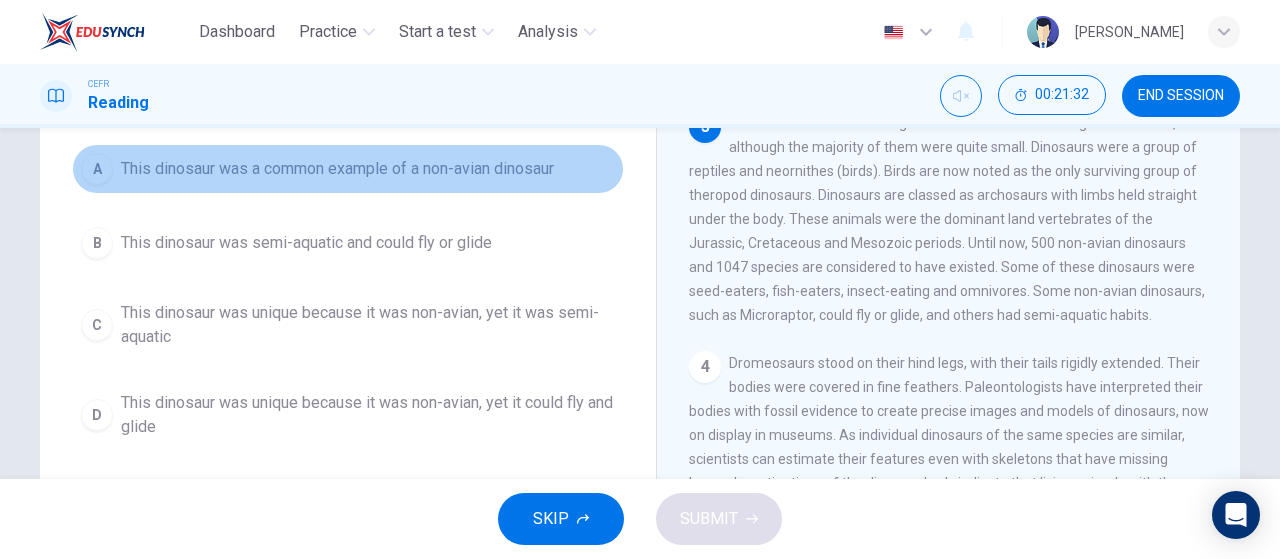 click on "A" at bounding box center [97, 169] 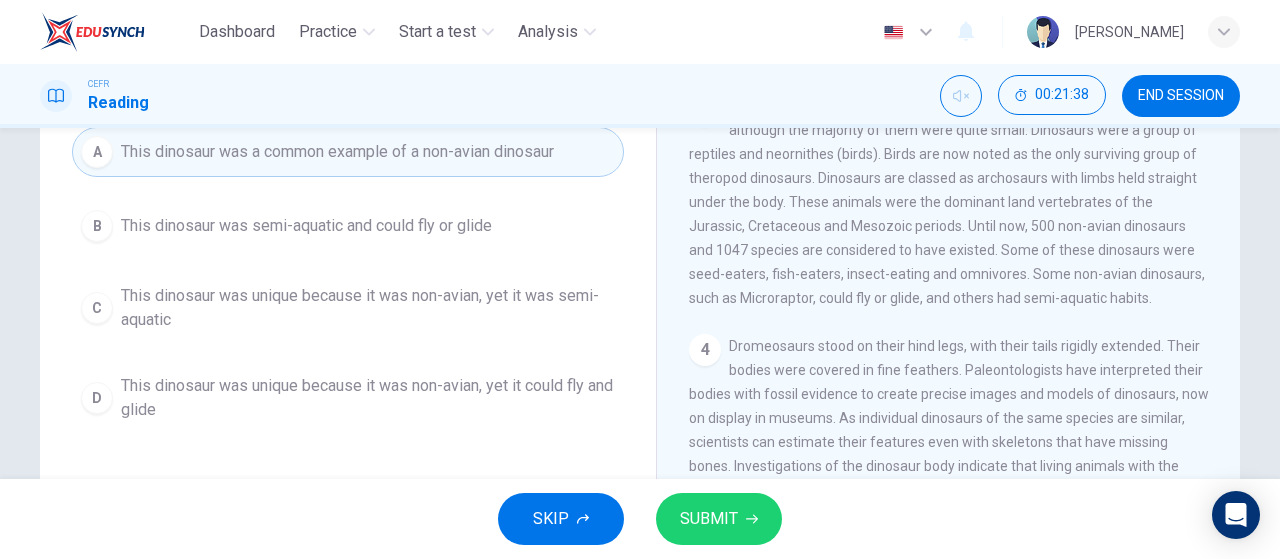 scroll, scrollTop: 202, scrollLeft: 0, axis: vertical 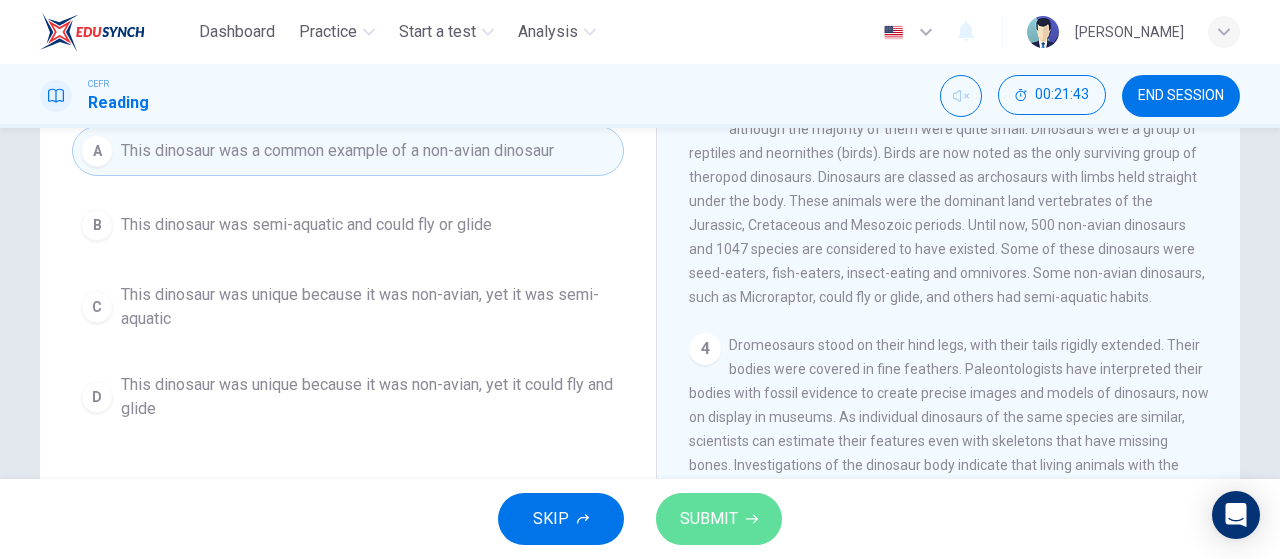 click on "SUBMIT" at bounding box center (709, 519) 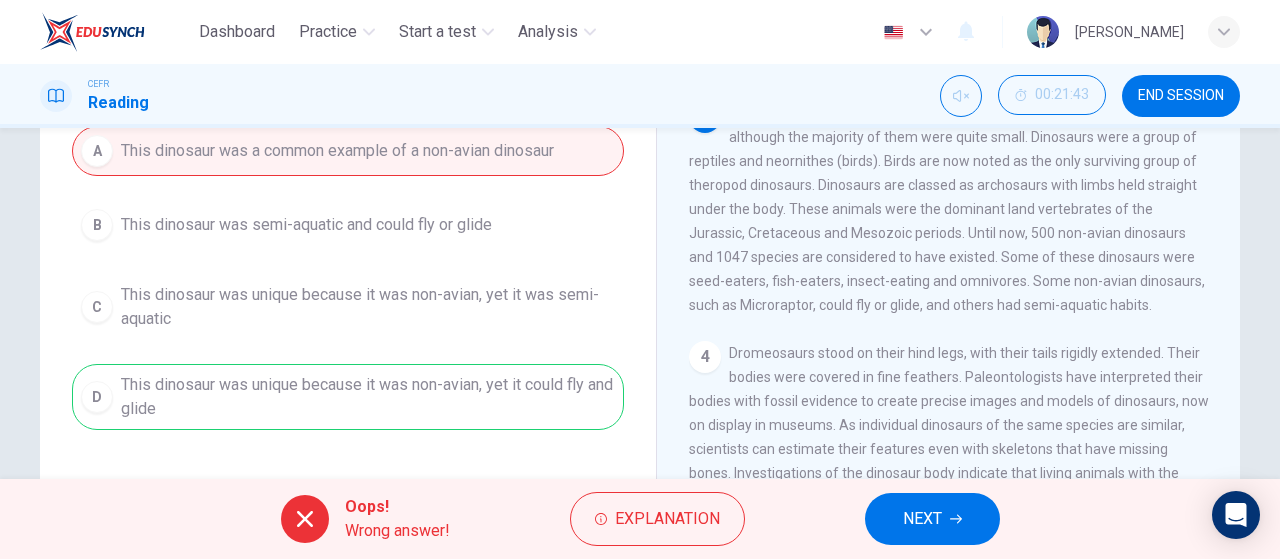 scroll, scrollTop: 195, scrollLeft: 0, axis: vertical 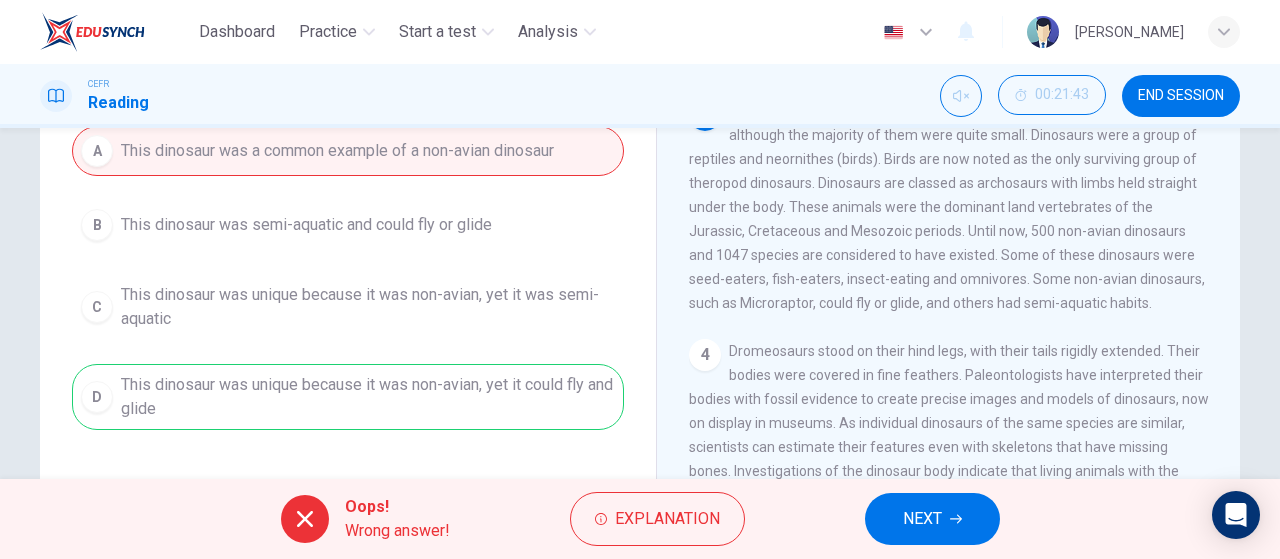 click on "NEXT" at bounding box center (922, 519) 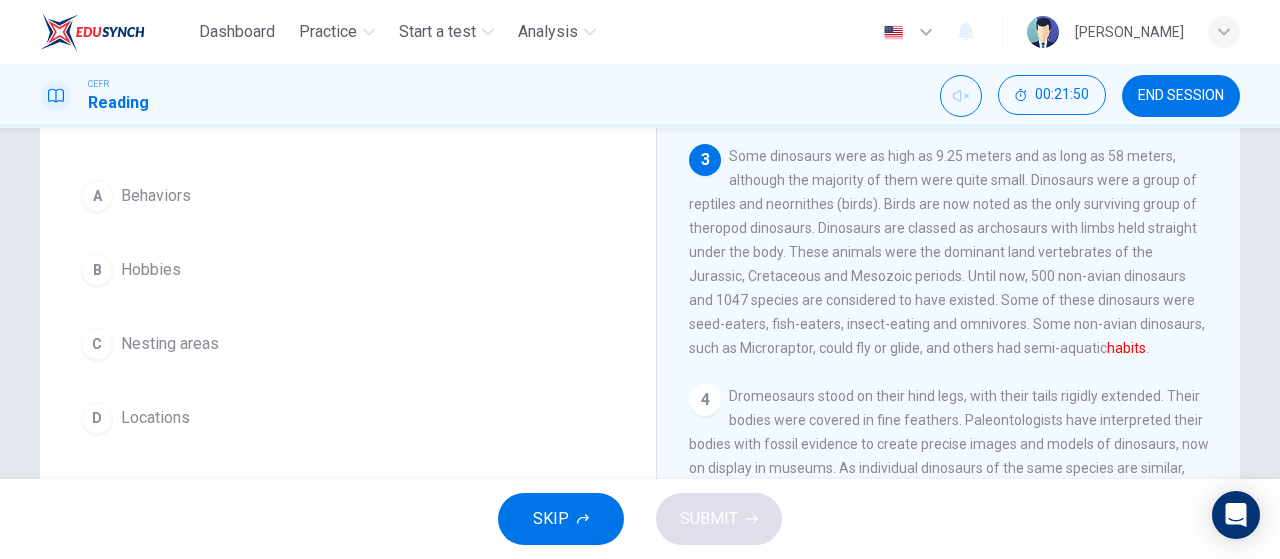 scroll, scrollTop: 153, scrollLeft: 0, axis: vertical 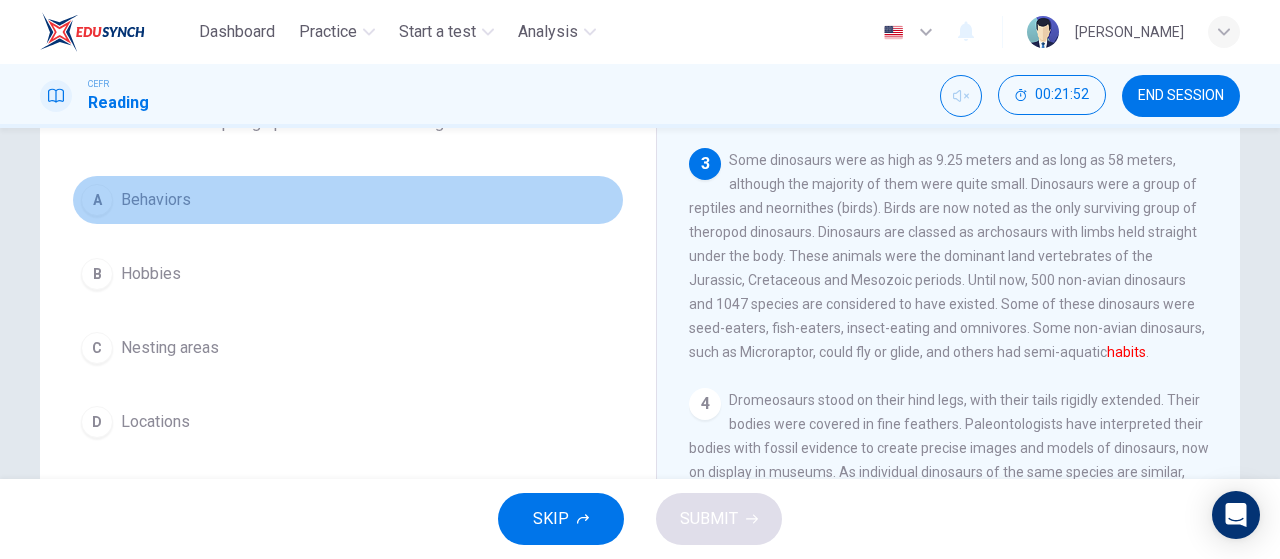 click on "A" at bounding box center (97, 200) 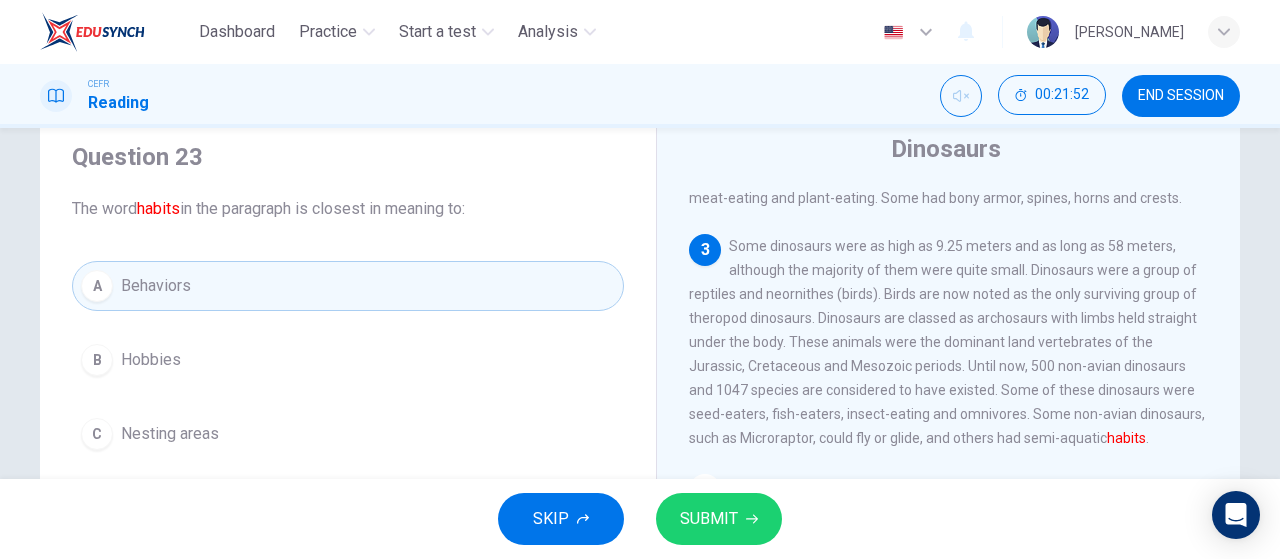 scroll, scrollTop: 66, scrollLeft: 0, axis: vertical 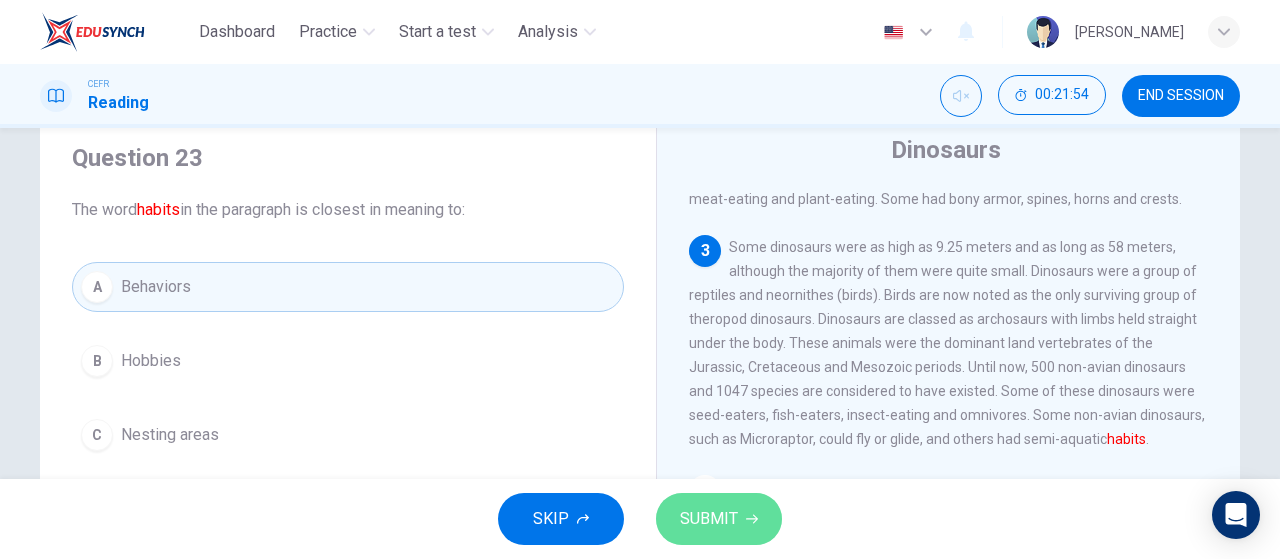 click on "SUBMIT" at bounding box center (709, 519) 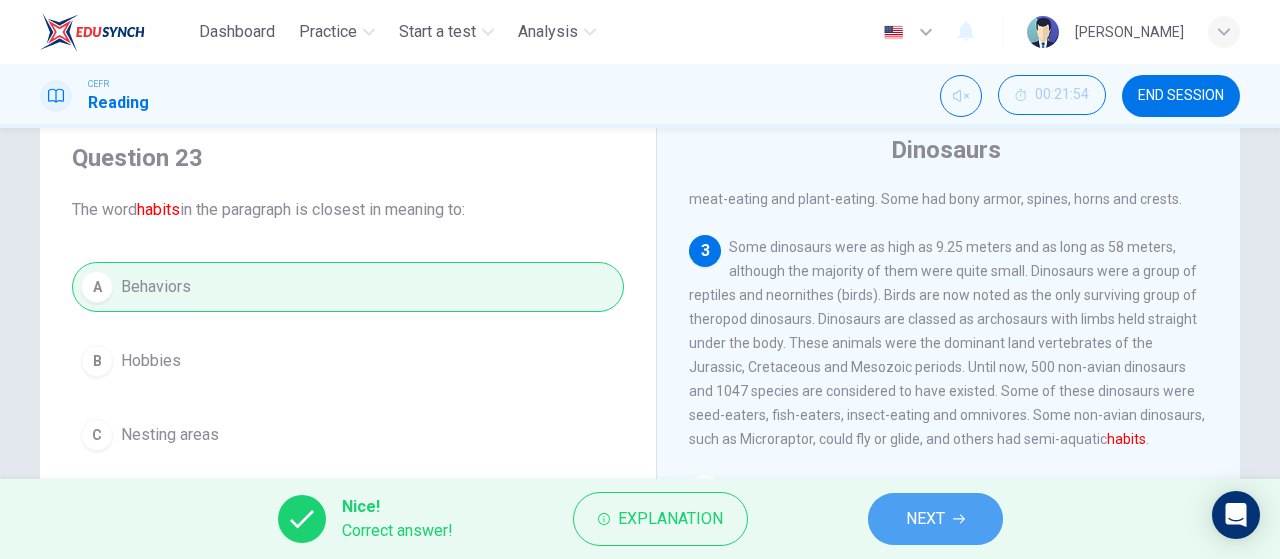 click on "NEXT" at bounding box center [925, 519] 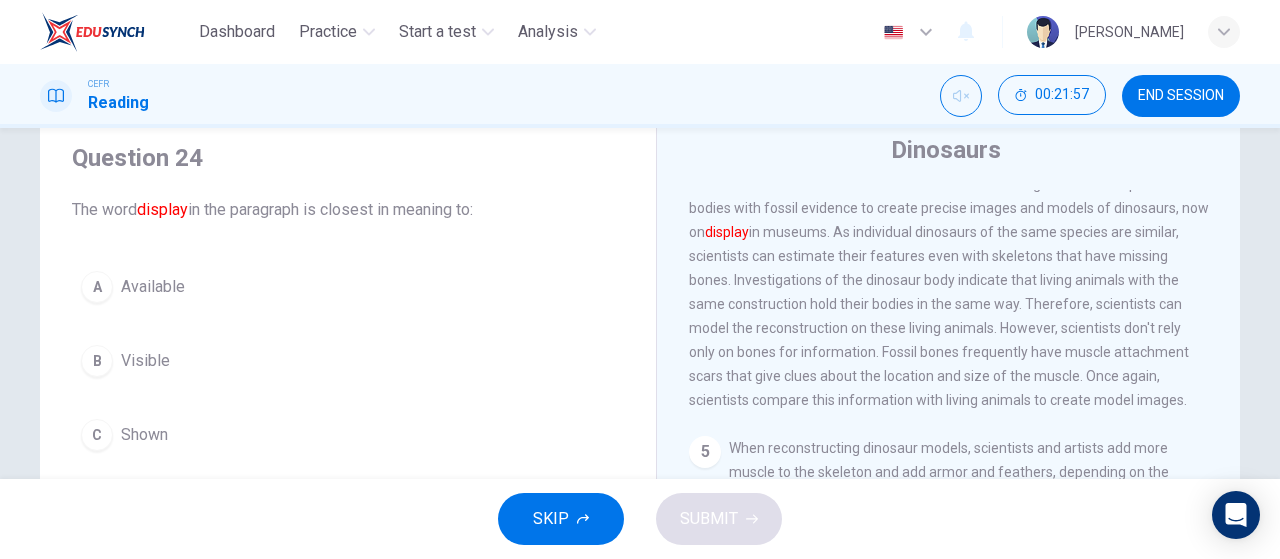scroll, scrollTop: 524, scrollLeft: 0, axis: vertical 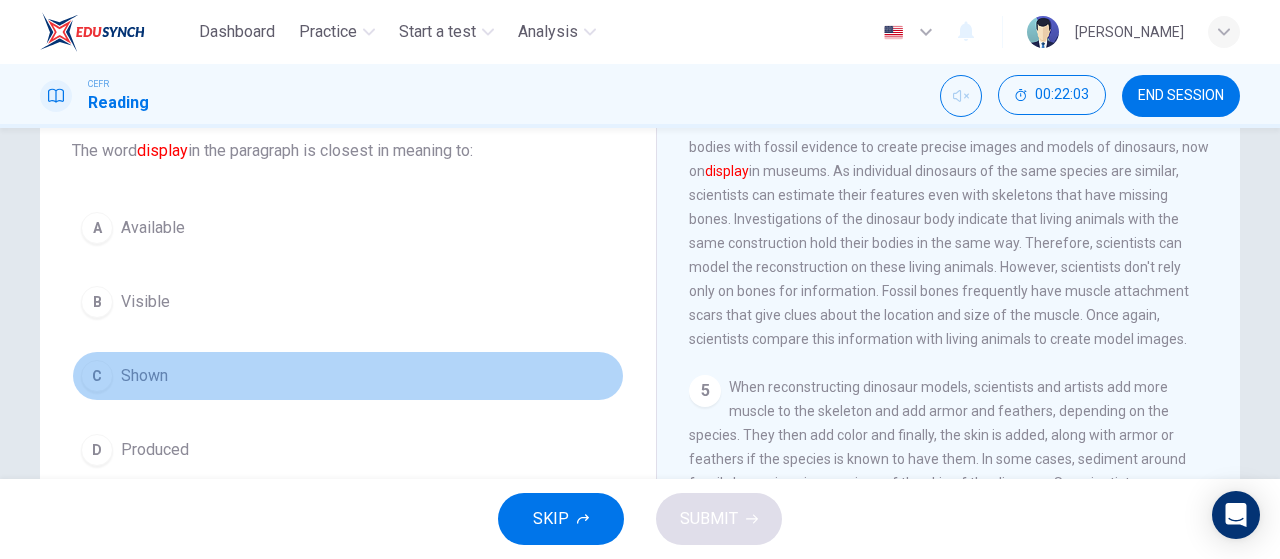 click on "C Shown" at bounding box center [348, 376] 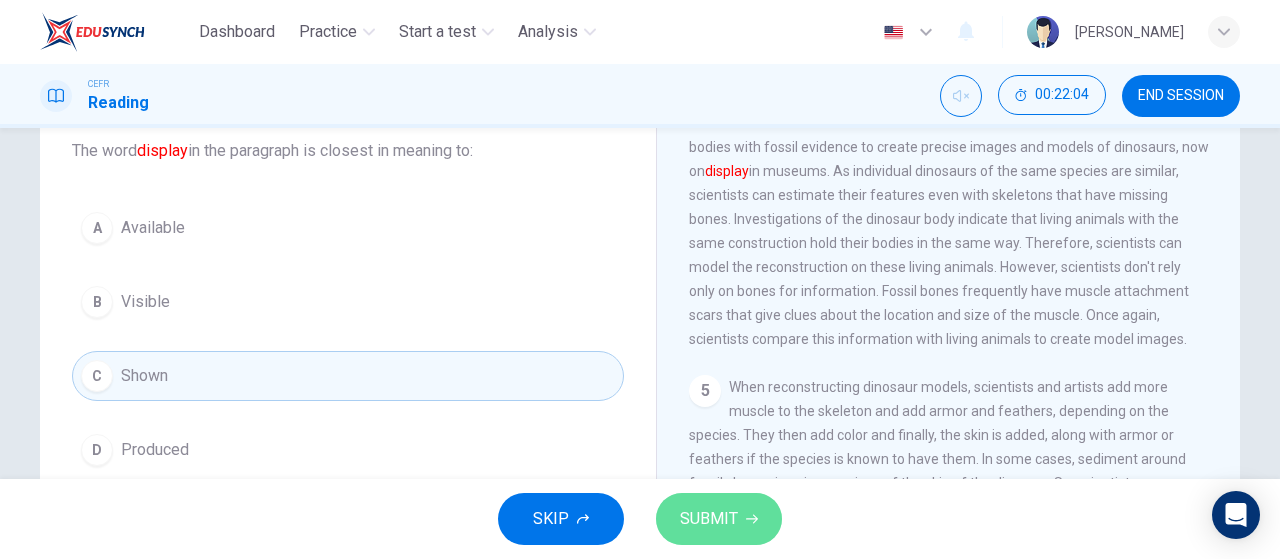 click on "SUBMIT" at bounding box center [719, 519] 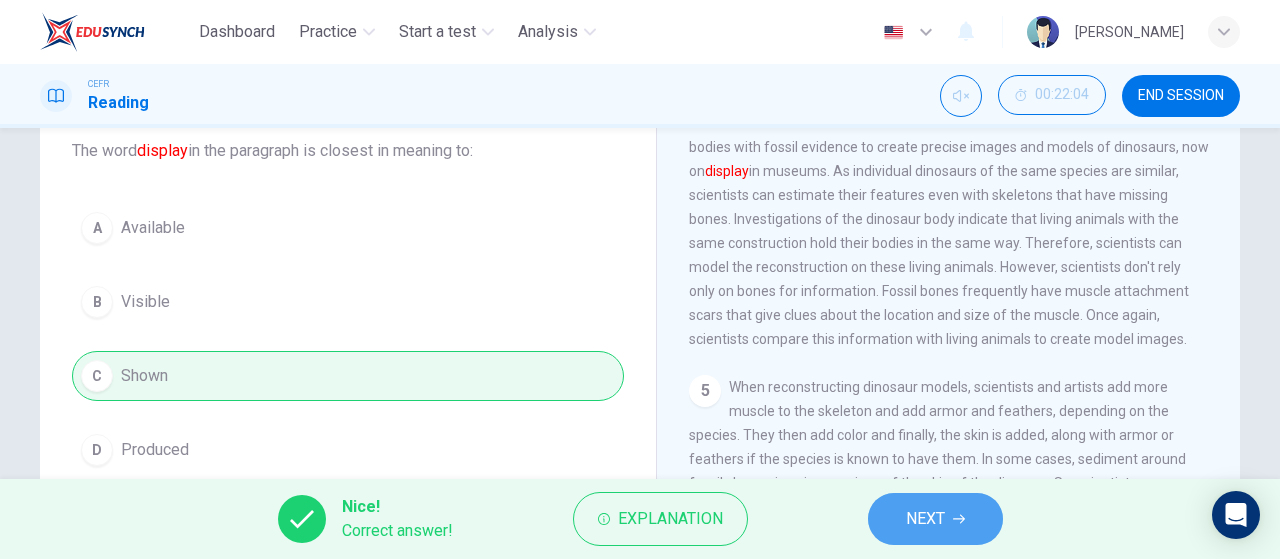 click on "NEXT" at bounding box center [935, 519] 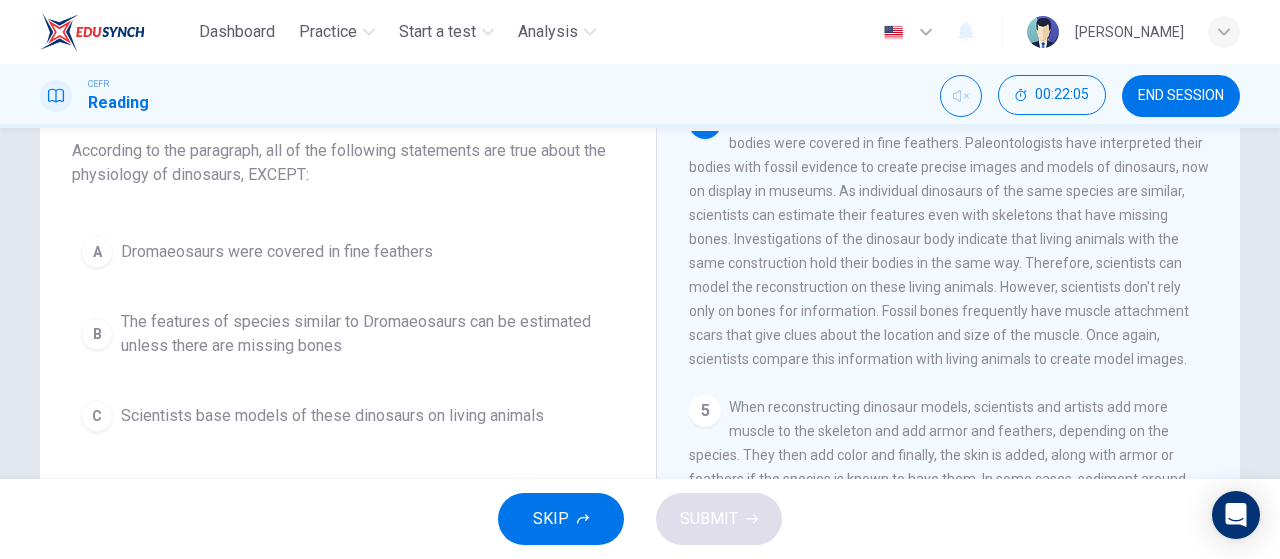 scroll, scrollTop: 499, scrollLeft: 0, axis: vertical 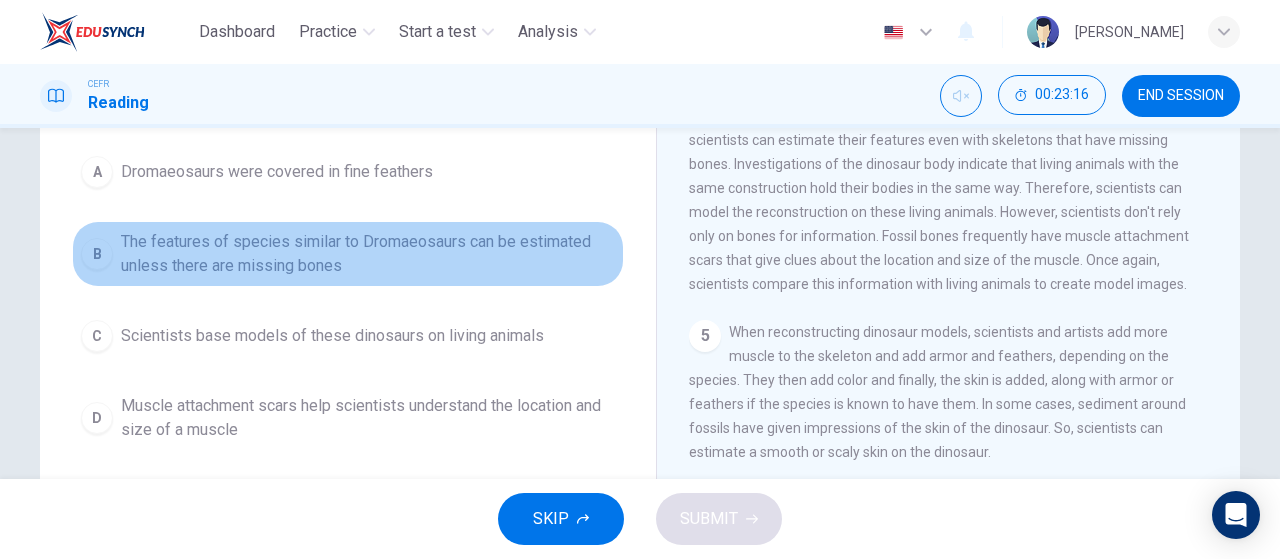click on "B" at bounding box center [97, 254] 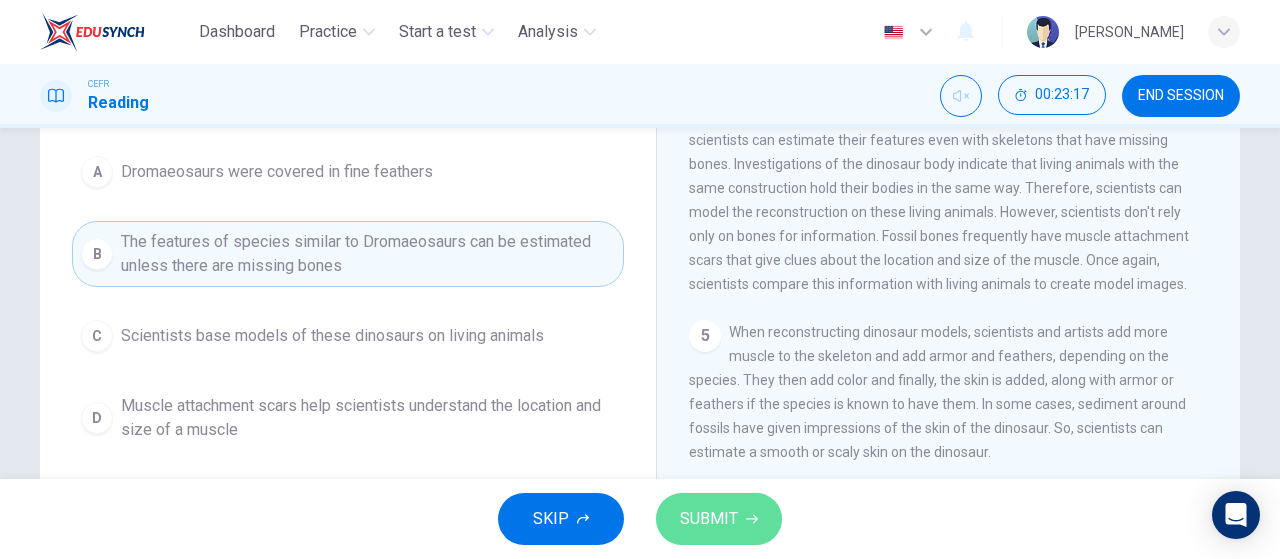 click on "SUBMIT" at bounding box center [709, 519] 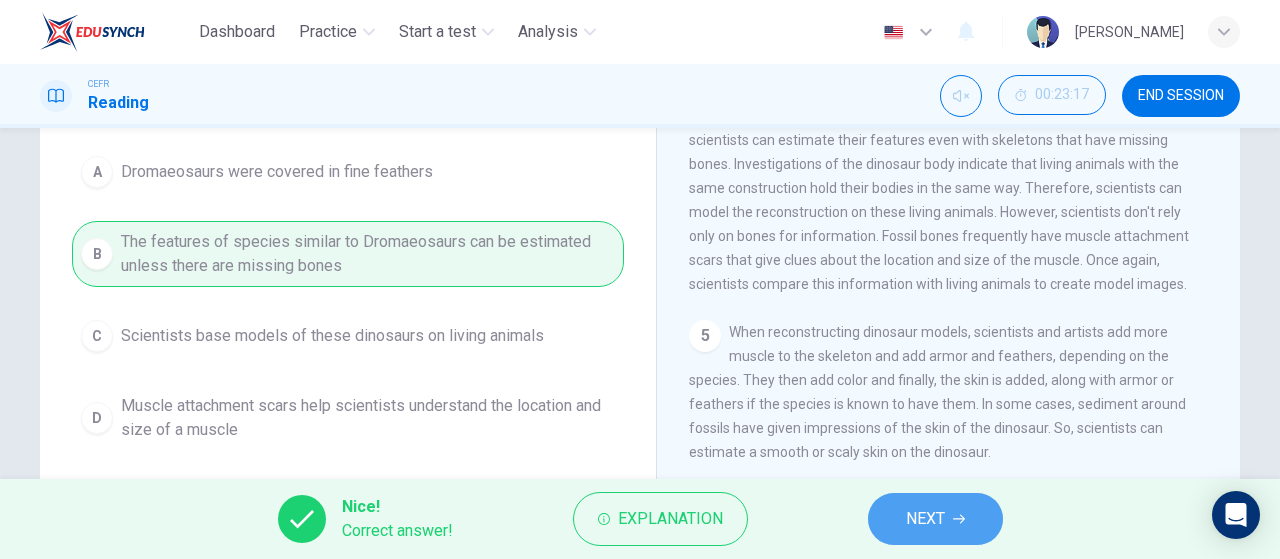 click on "NEXT" at bounding box center [925, 519] 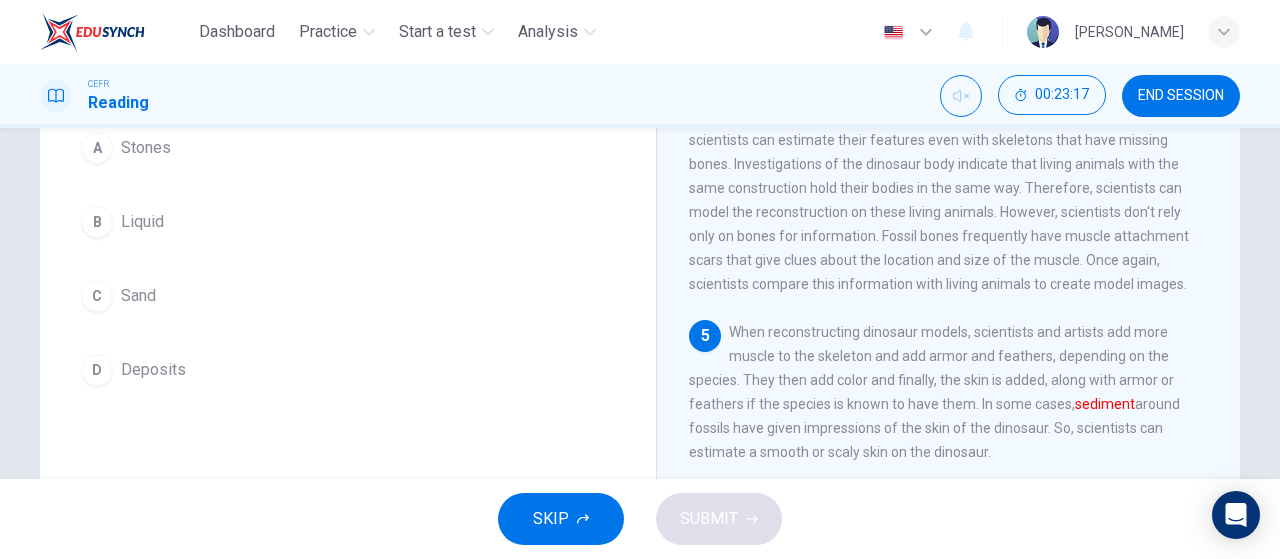 scroll, scrollTop: 181, scrollLeft: 0, axis: vertical 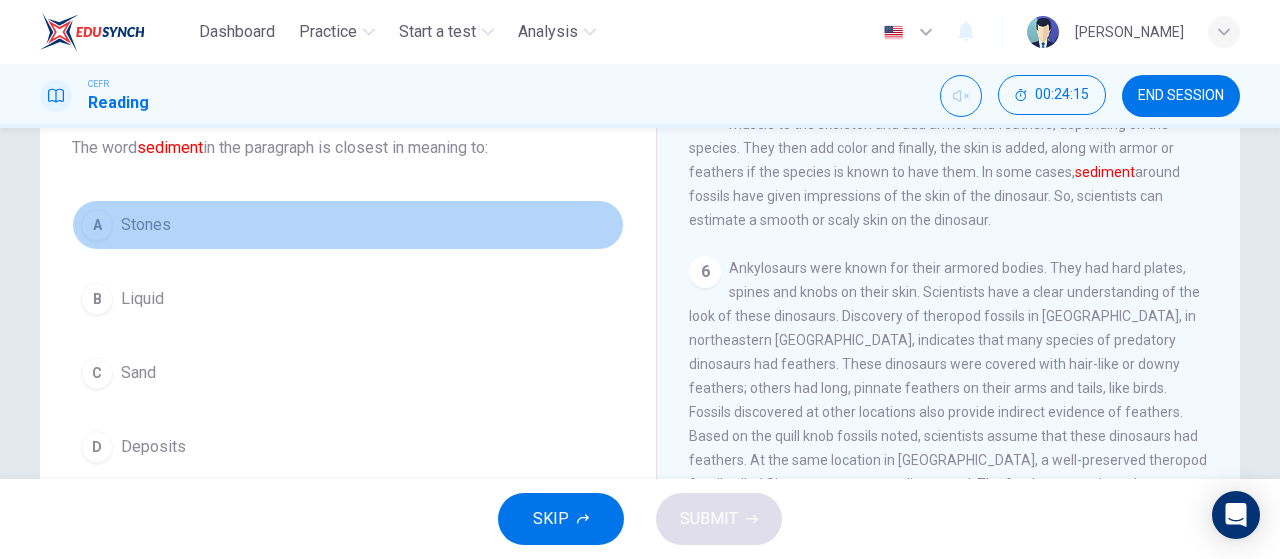 click on "A" at bounding box center (97, 225) 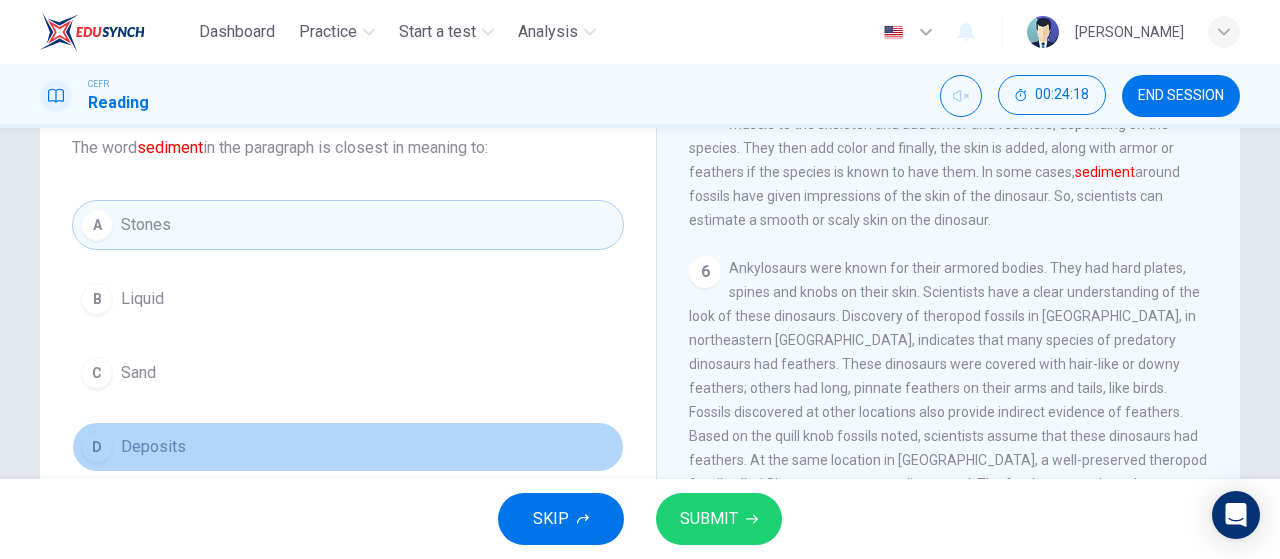click on "D" at bounding box center [97, 447] 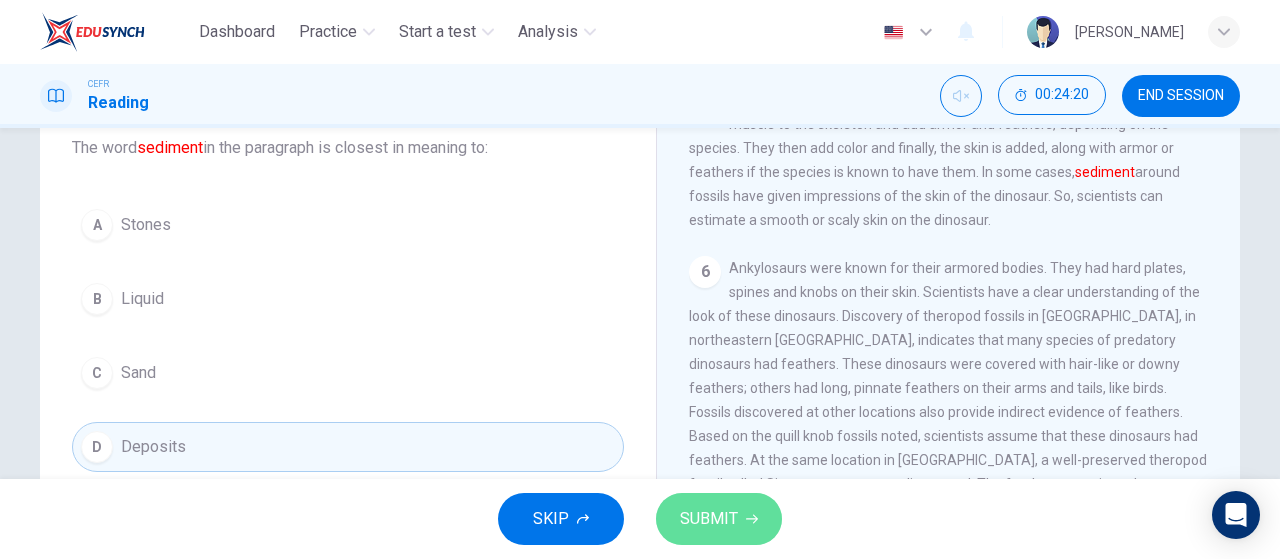 click on "SUBMIT" at bounding box center (709, 519) 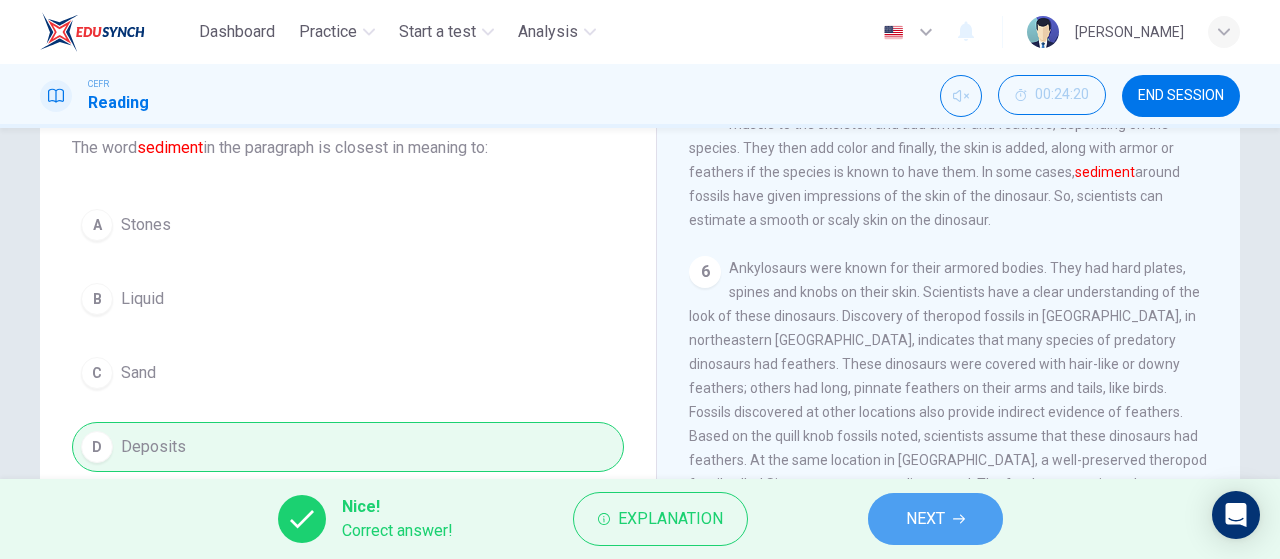 click on "NEXT" at bounding box center [935, 519] 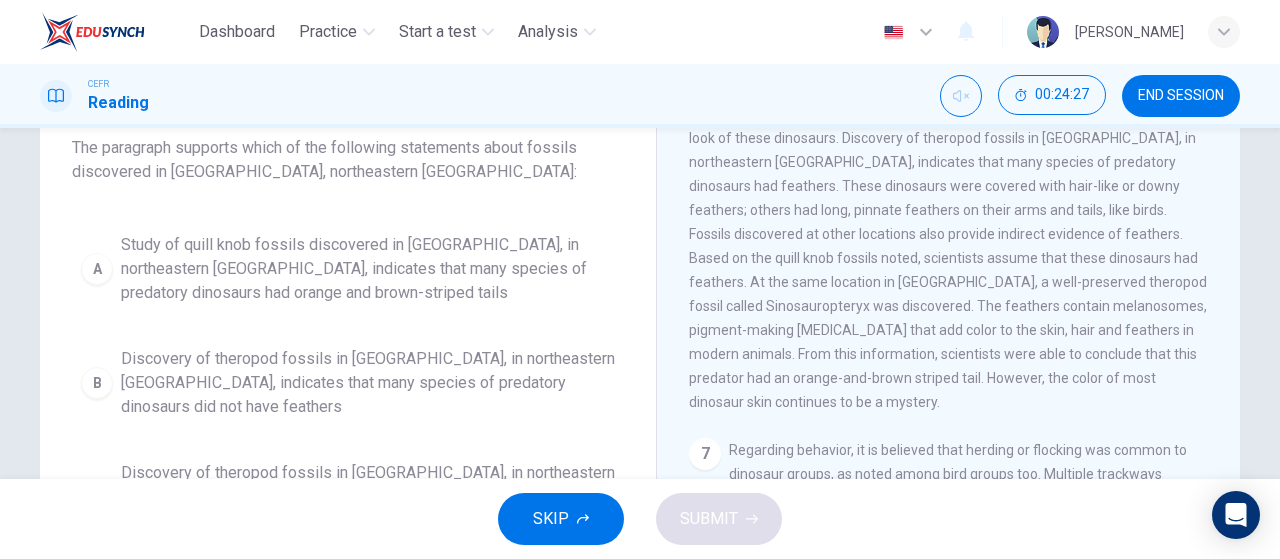 scroll, scrollTop: 975, scrollLeft: 0, axis: vertical 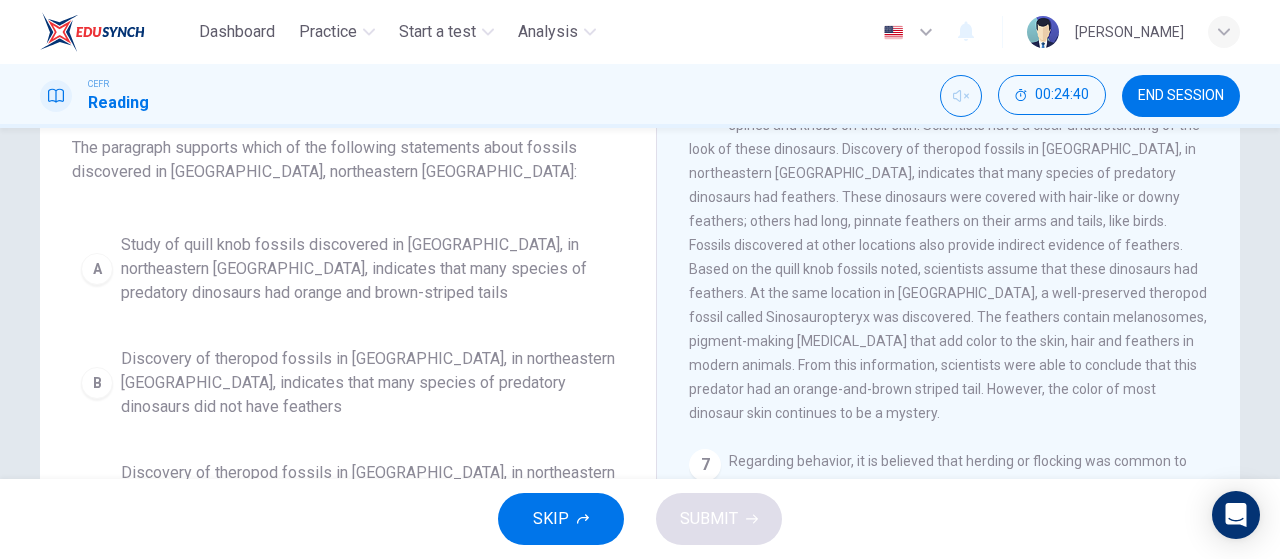 drag, startPoint x: 839, startPoint y: 221, endPoint x: 954, endPoint y: 245, distance: 117.47766 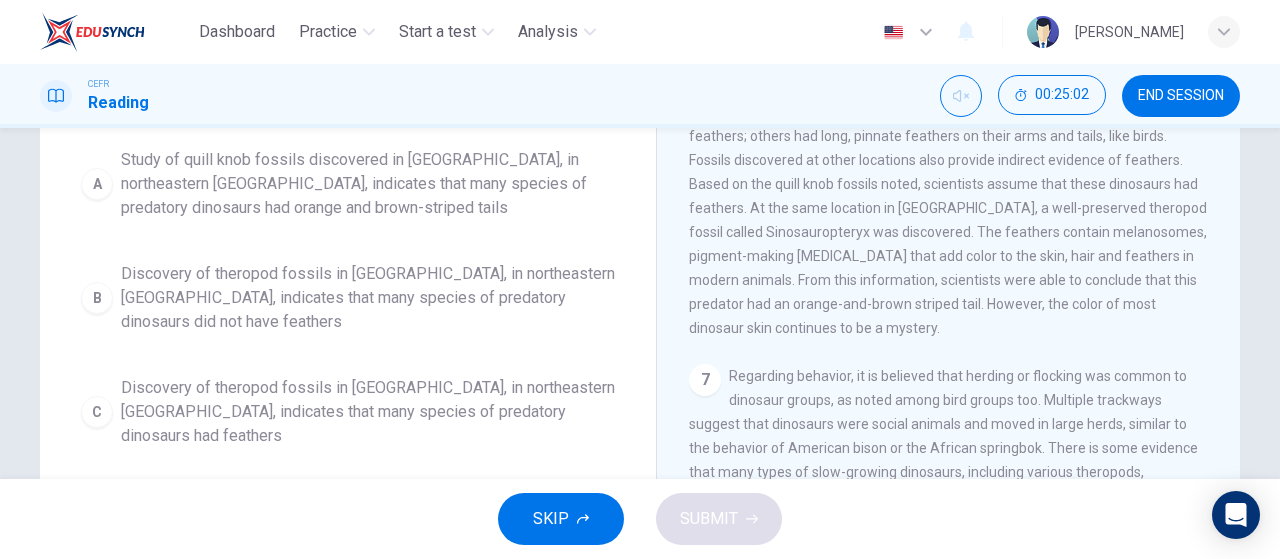 scroll, scrollTop: 218, scrollLeft: 0, axis: vertical 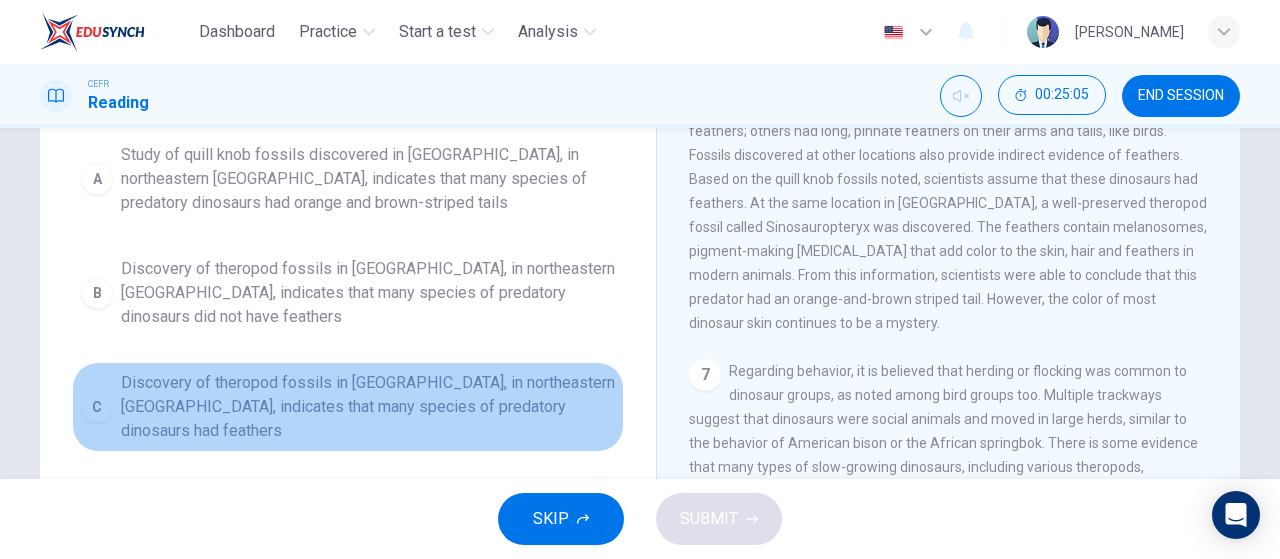 click on "C" at bounding box center (97, 407) 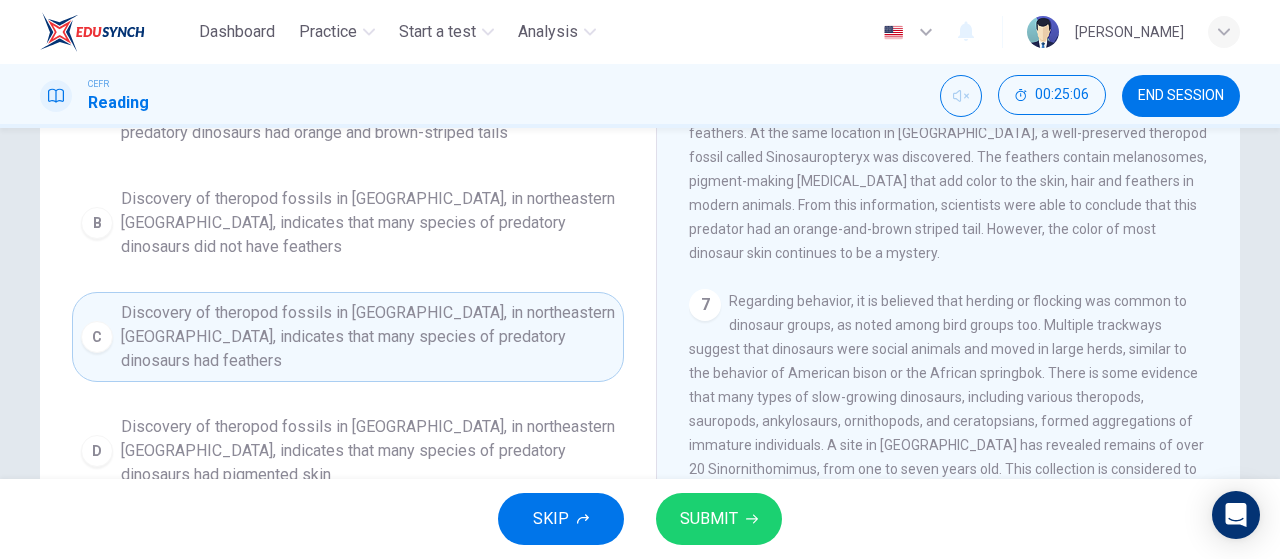 scroll, scrollTop: 289, scrollLeft: 0, axis: vertical 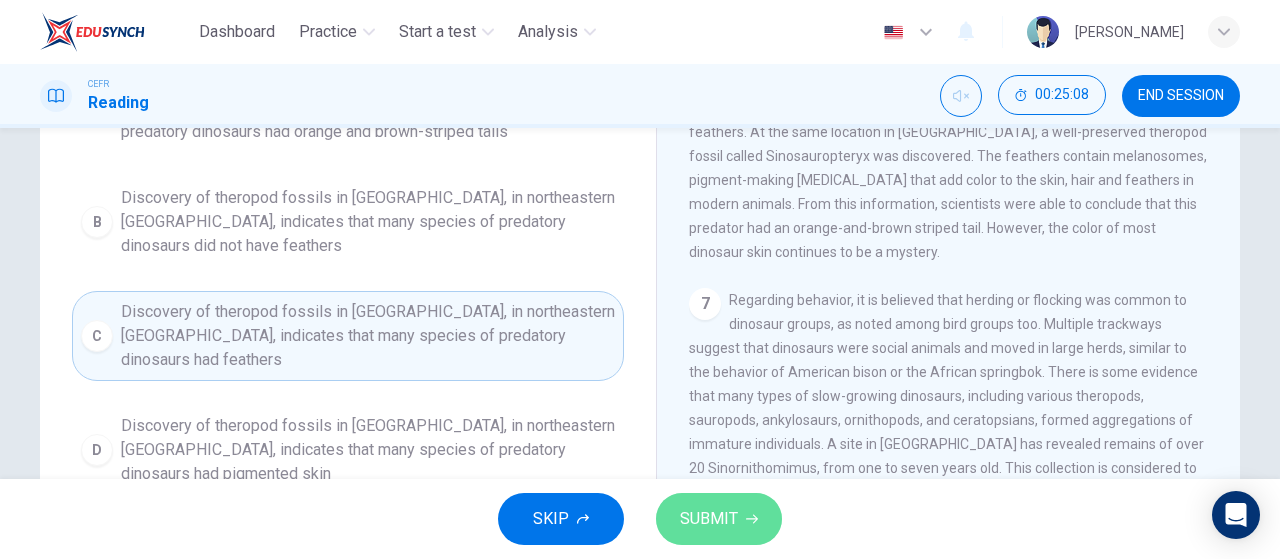 click on "SUBMIT" at bounding box center (719, 519) 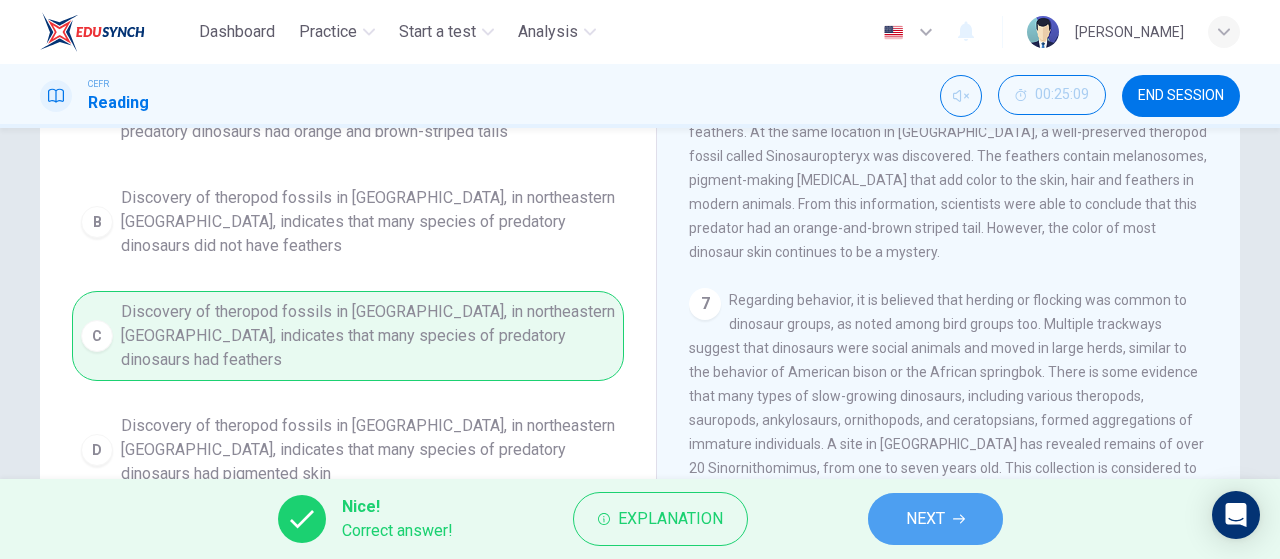 click on "NEXT" at bounding box center [925, 519] 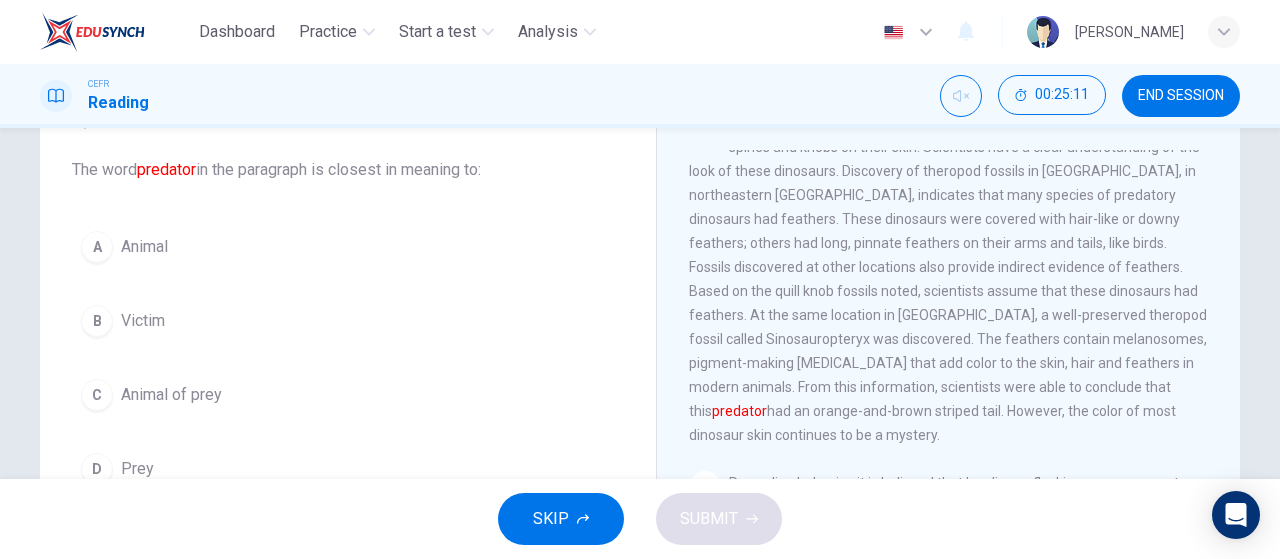 scroll, scrollTop: 94, scrollLeft: 0, axis: vertical 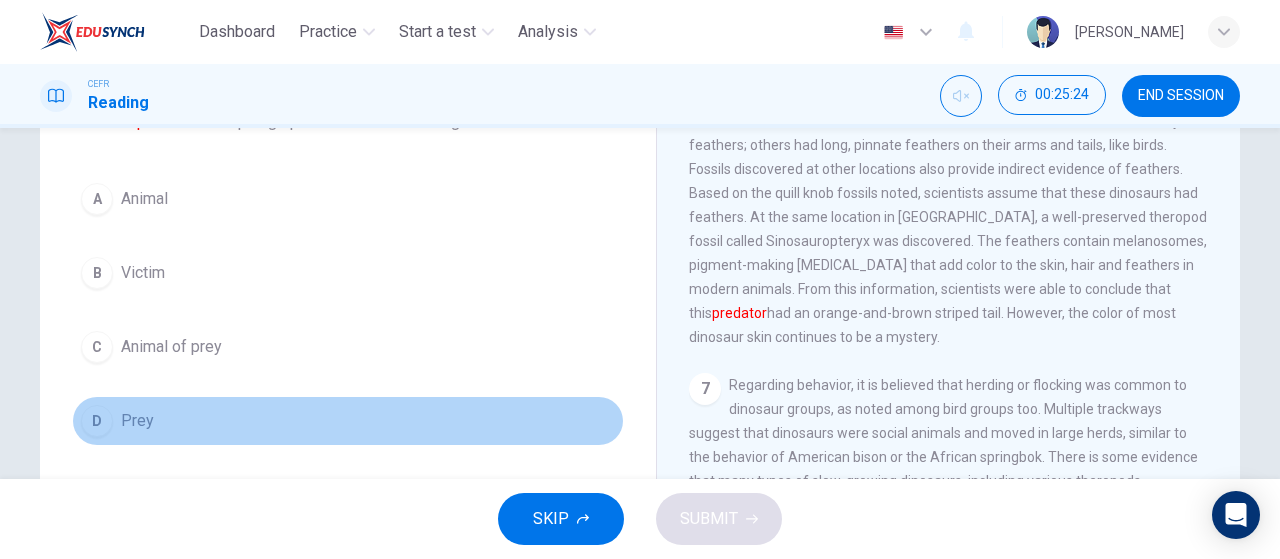 click on "D" at bounding box center [97, 421] 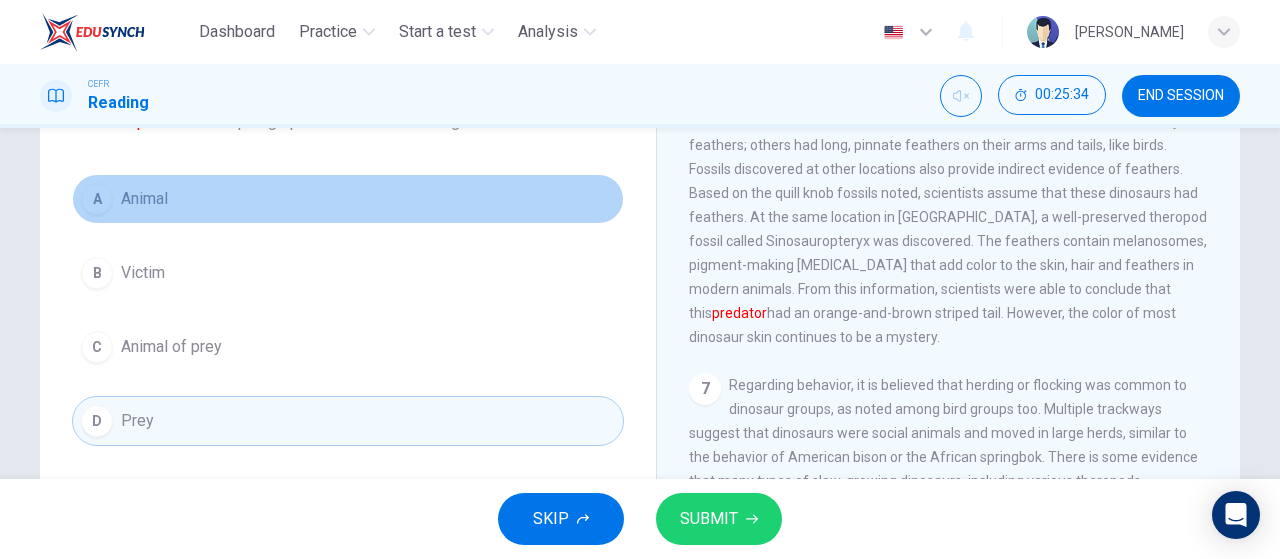click on "A" at bounding box center (97, 199) 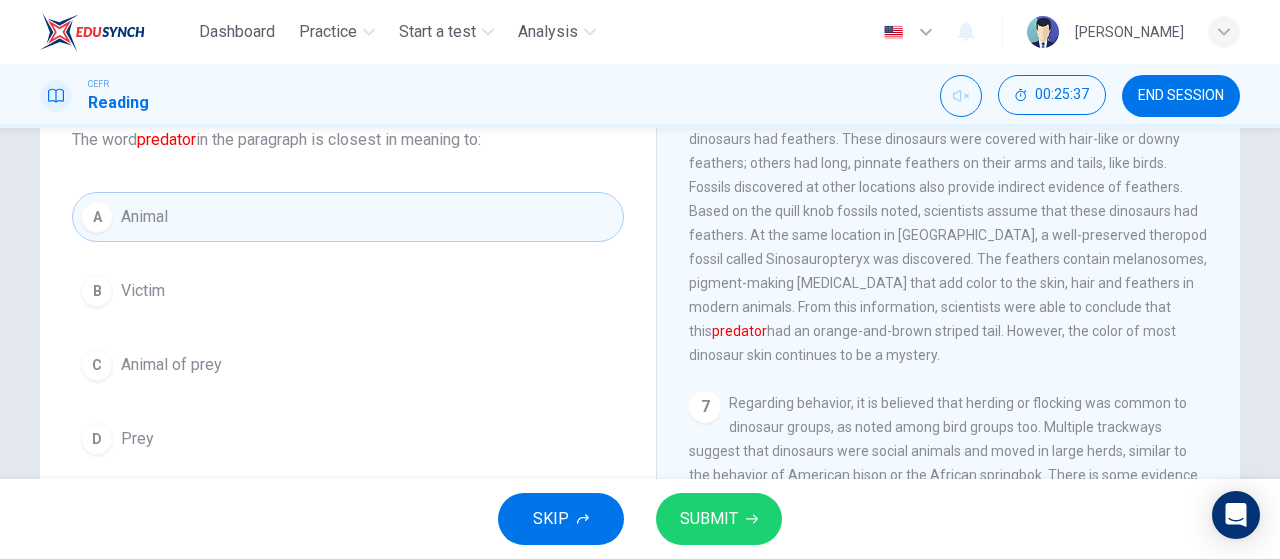 scroll, scrollTop: 137, scrollLeft: 0, axis: vertical 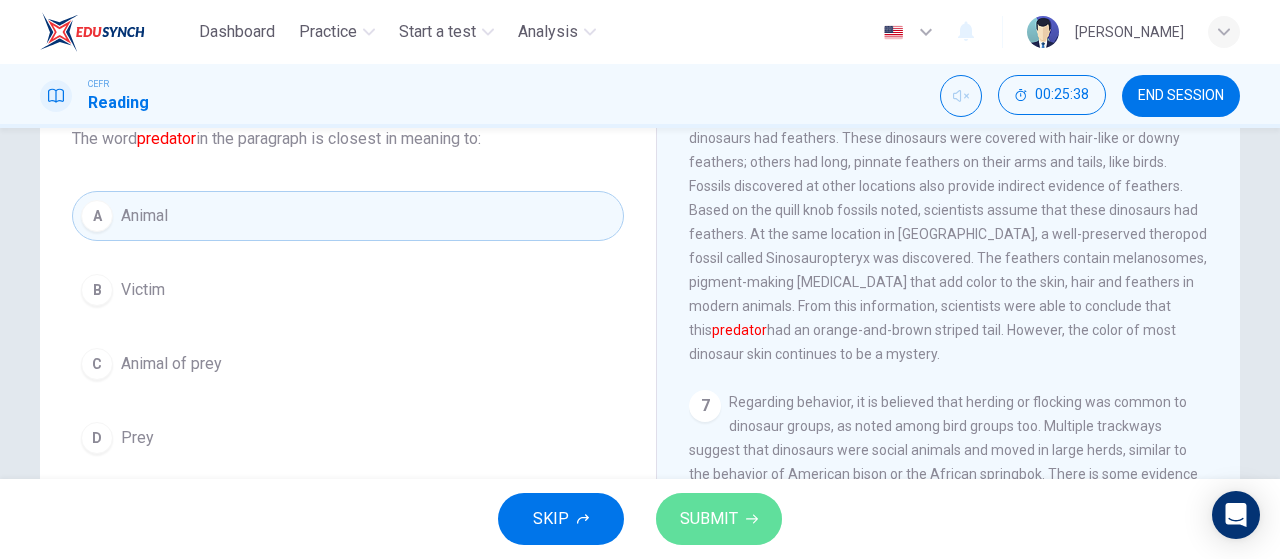 click on "SUBMIT" at bounding box center (709, 519) 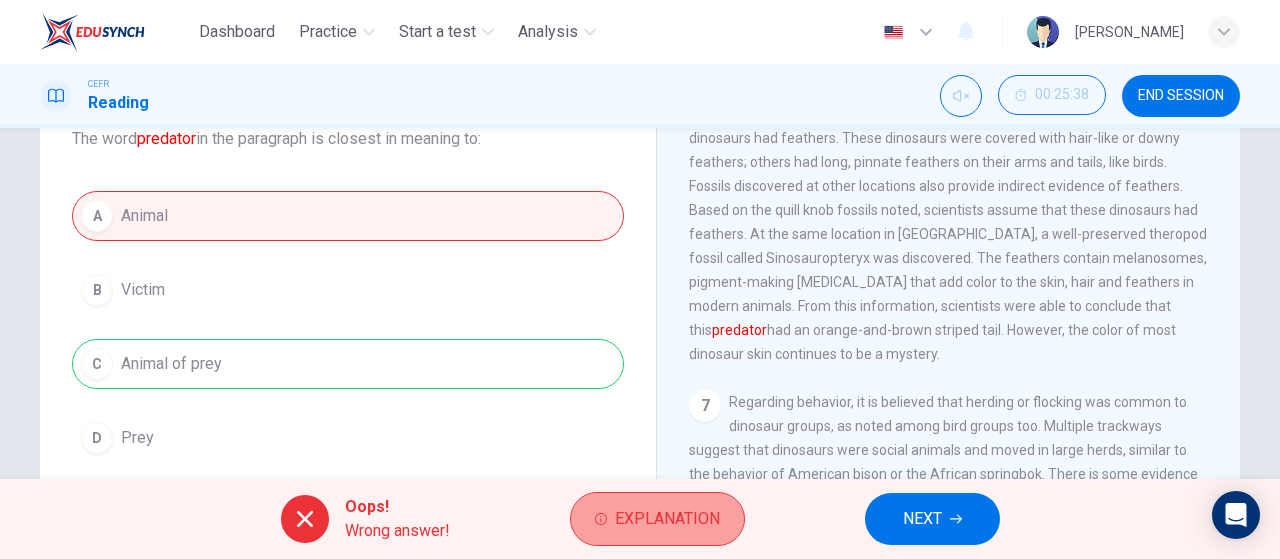 click on "Explanation" at bounding box center [657, 519] 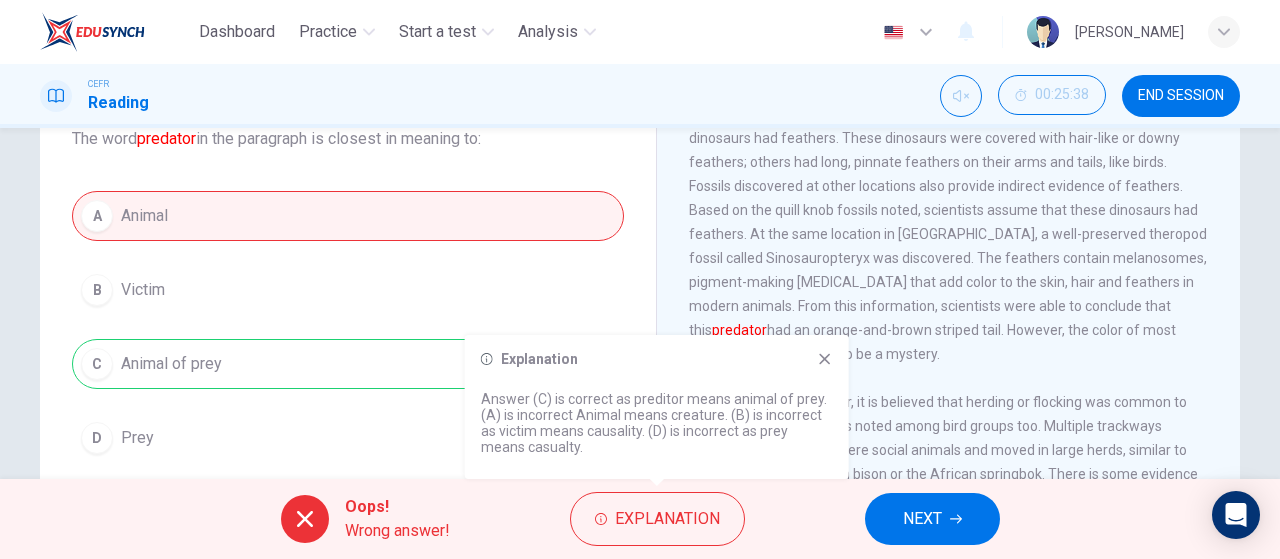 click on "Oops! Wrong answer! Explanation NEXT" at bounding box center [640, 519] 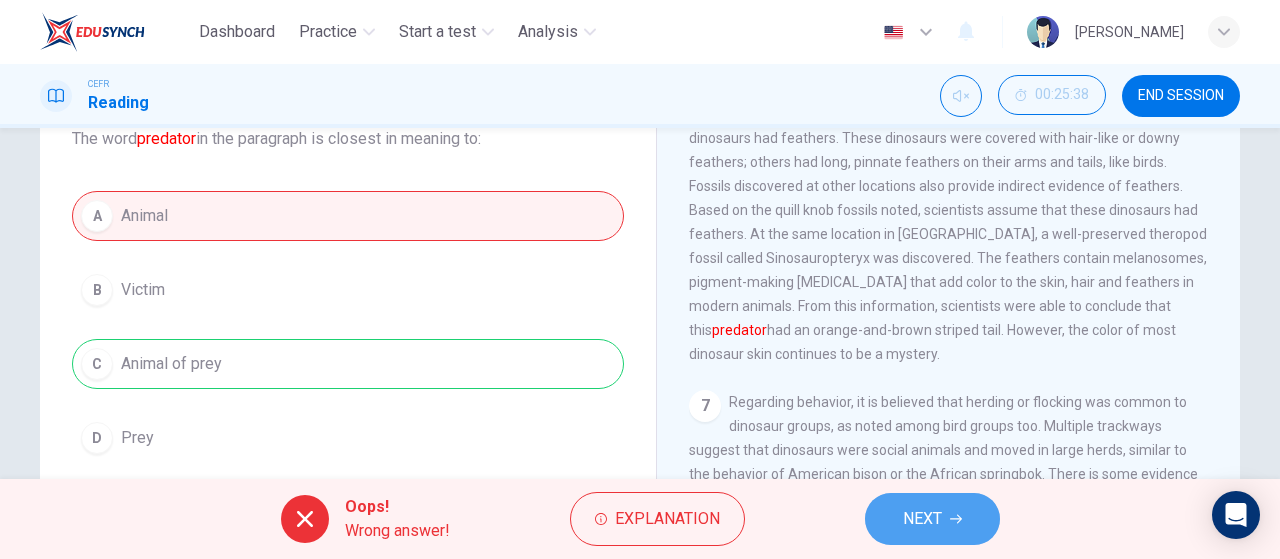 click on "NEXT" at bounding box center [932, 519] 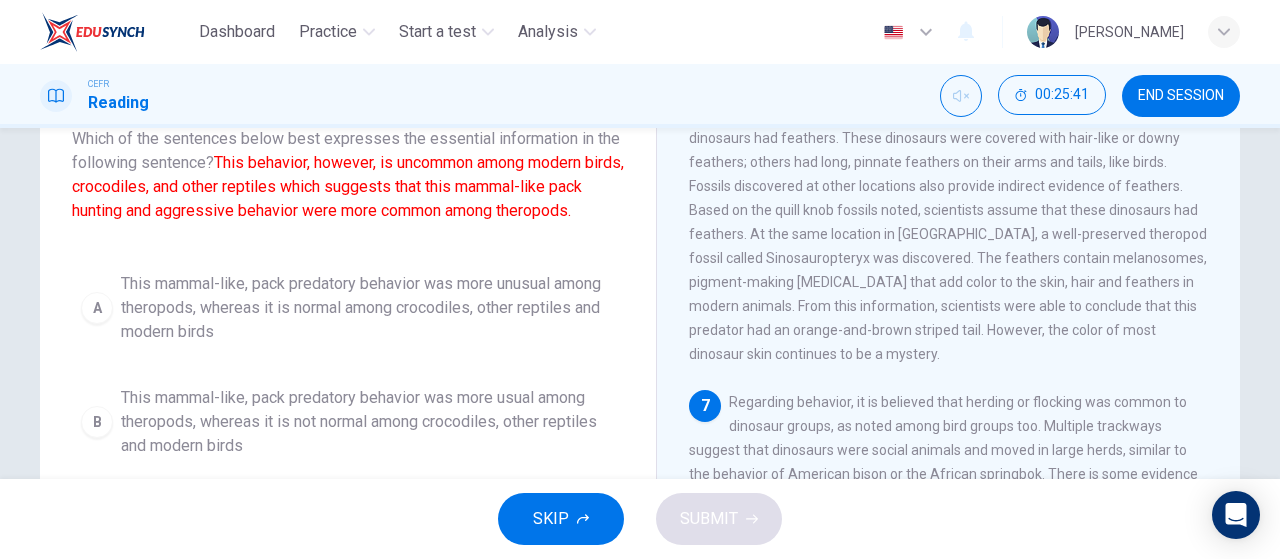 scroll, scrollTop: 1090, scrollLeft: 0, axis: vertical 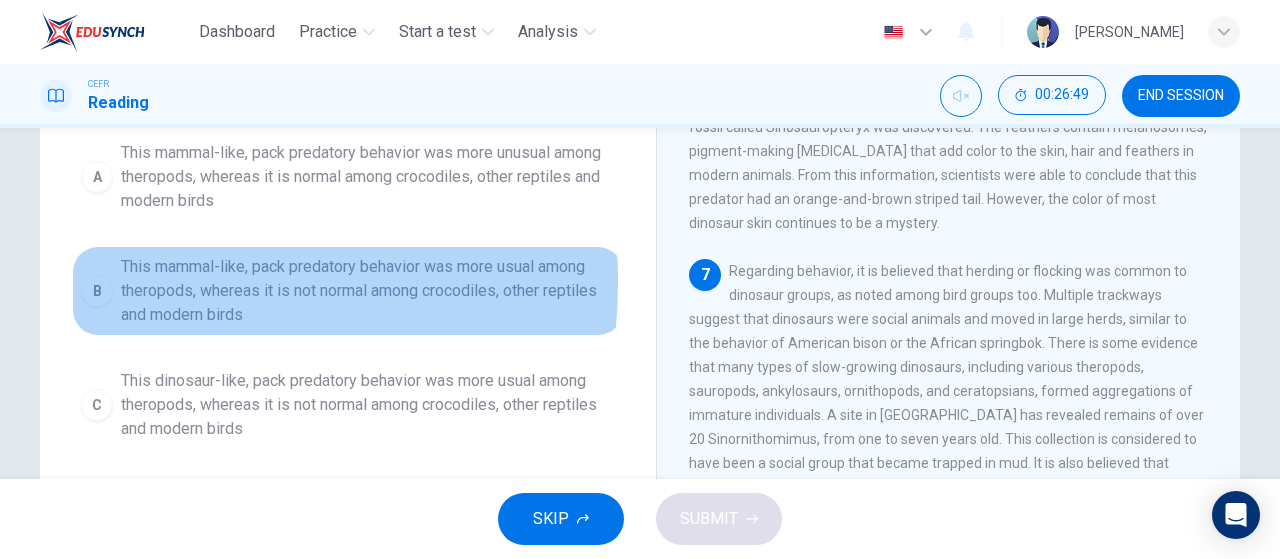 click on "B" at bounding box center [97, 291] 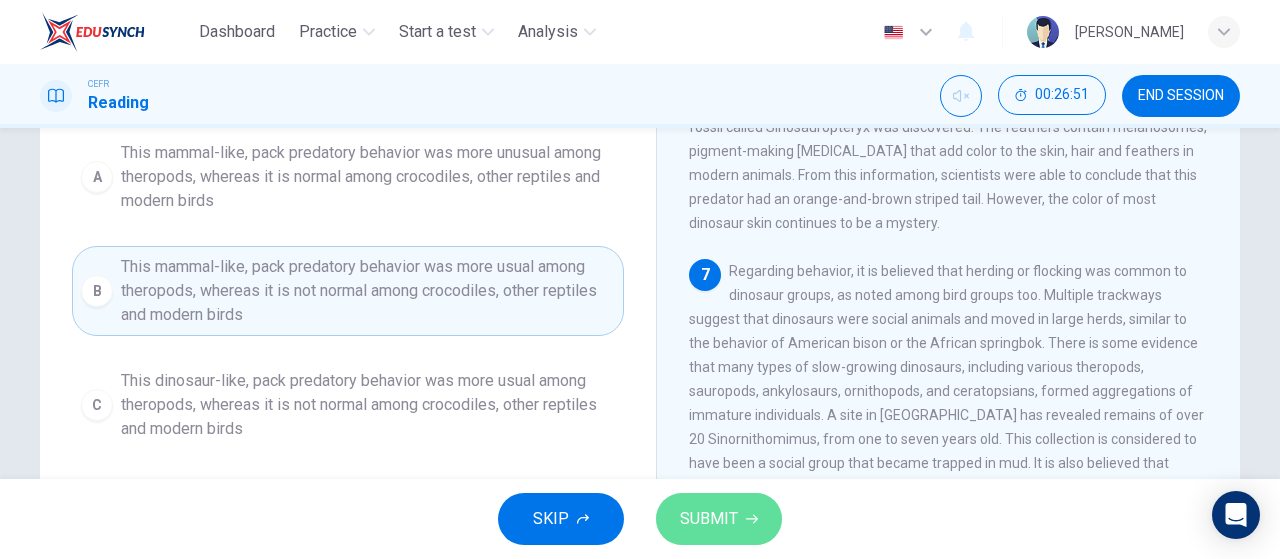 click on "SUBMIT" at bounding box center [719, 519] 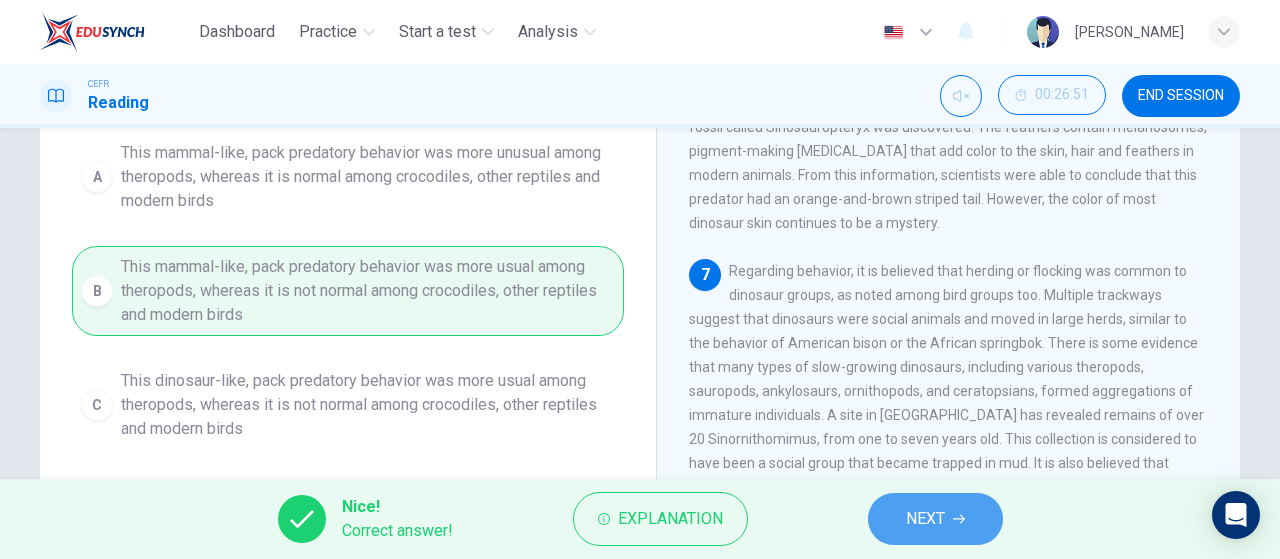 click 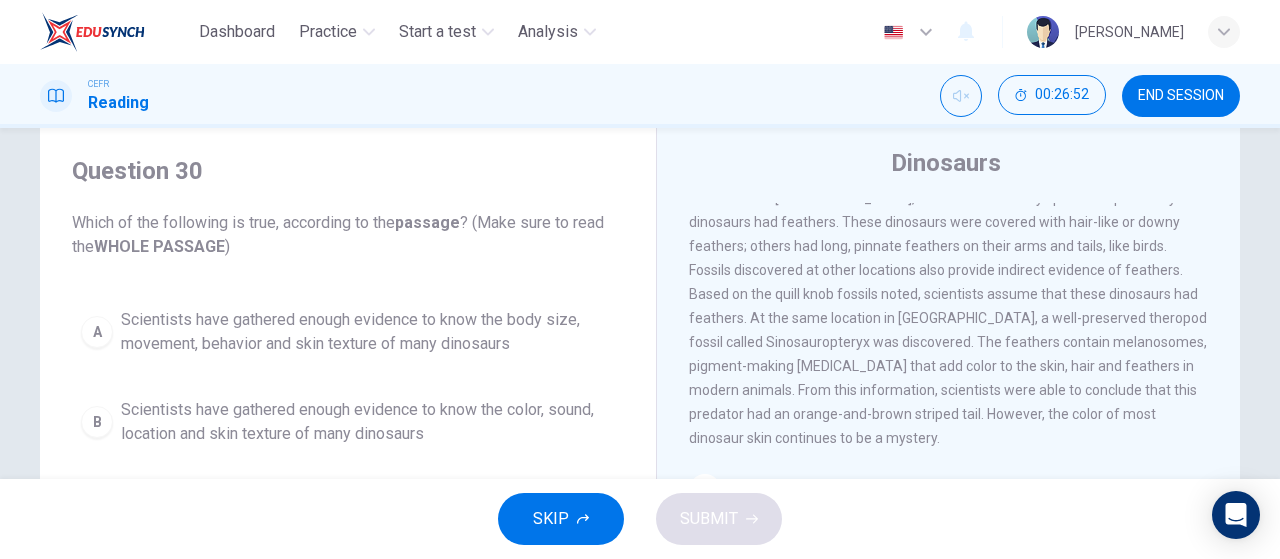 scroll, scrollTop: 52, scrollLeft: 0, axis: vertical 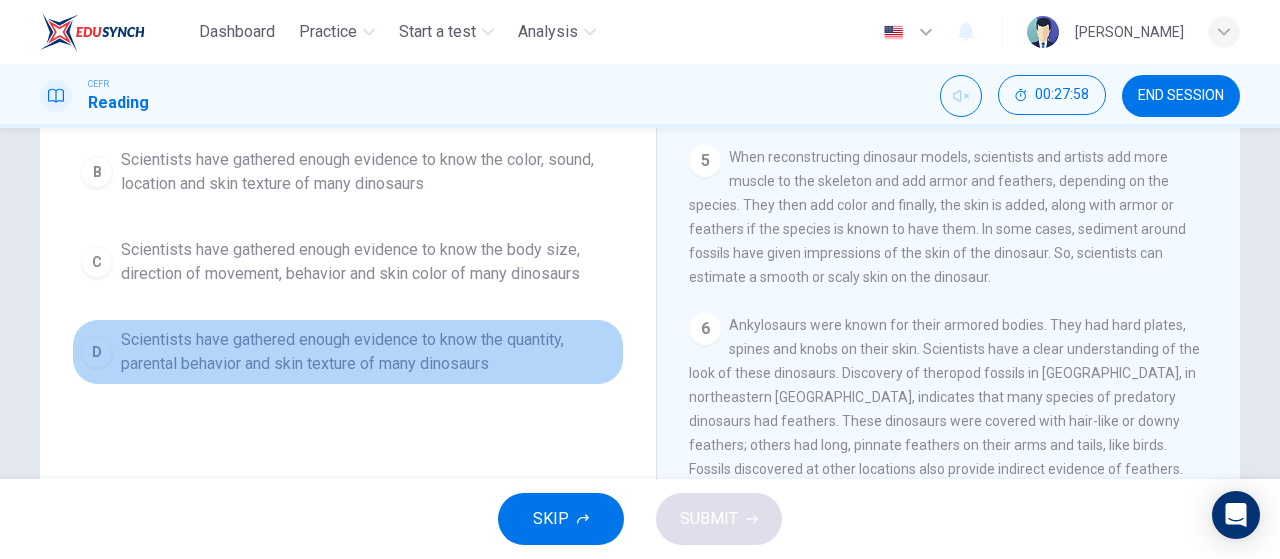 click on "D" at bounding box center [97, 352] 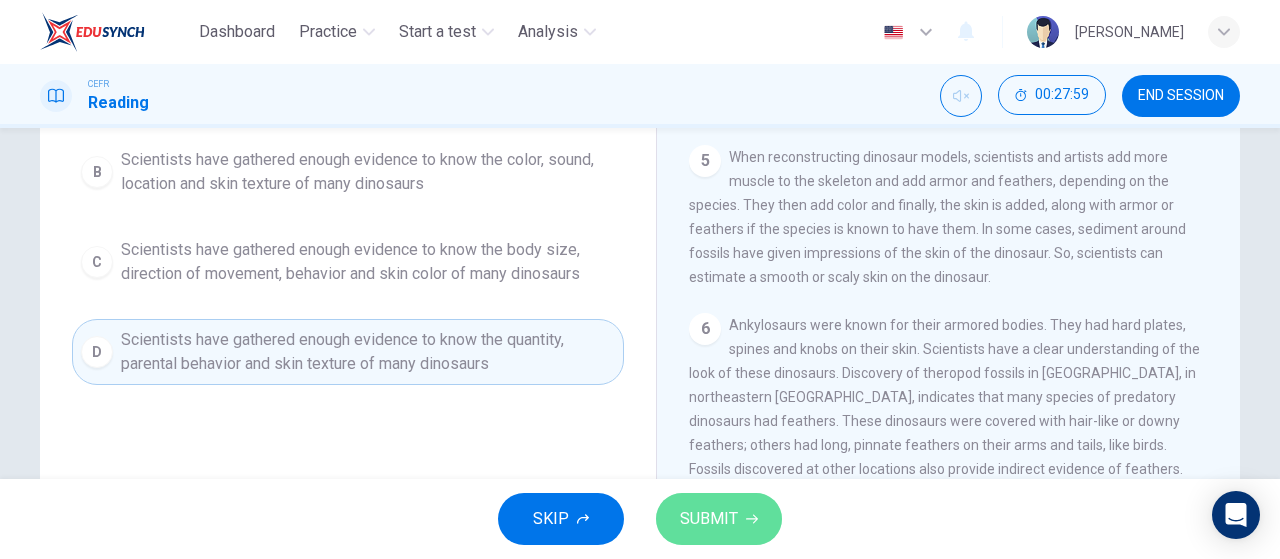click on "SUBMIT" at bounding box center [709, 519] 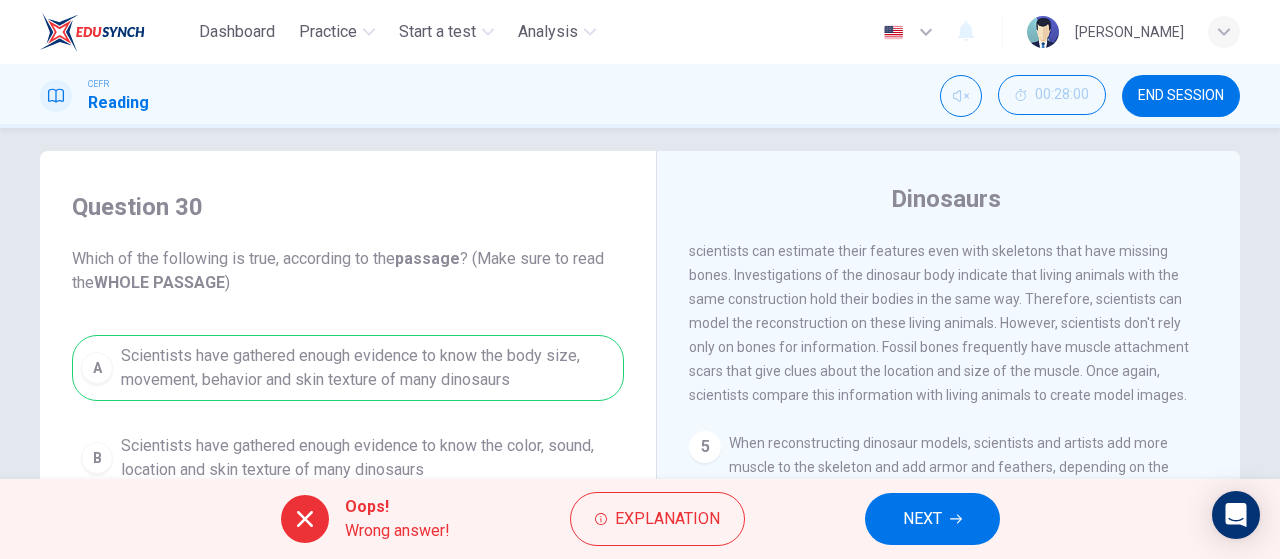scroll, scrollTop: 1, scrollLeft: 0, axis: vertical 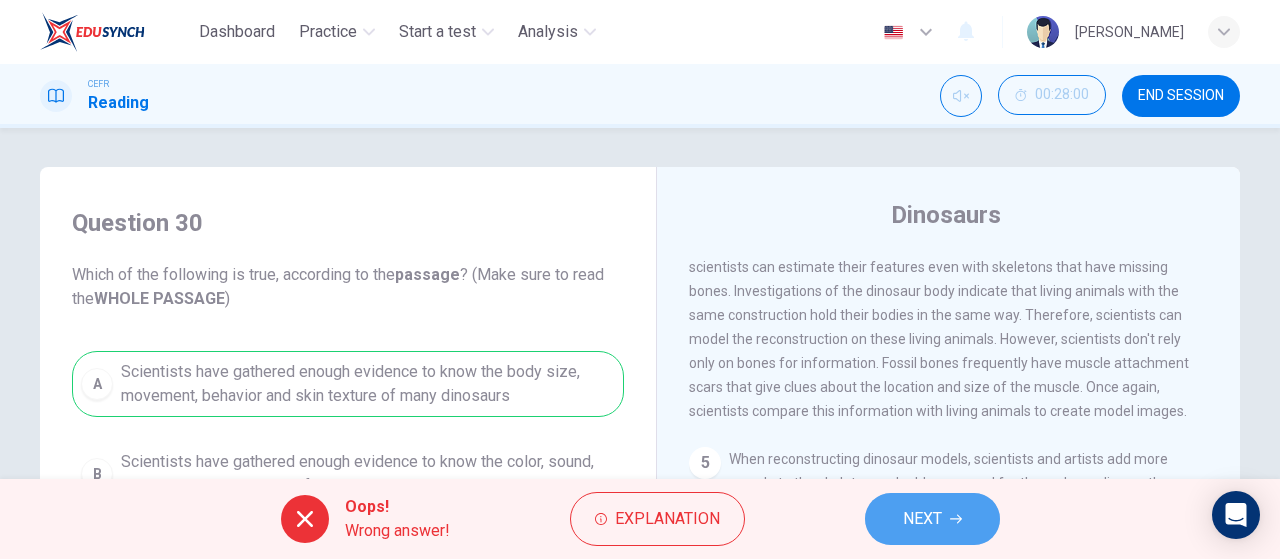 click on "NEXT" at bounding box center (932, 519) 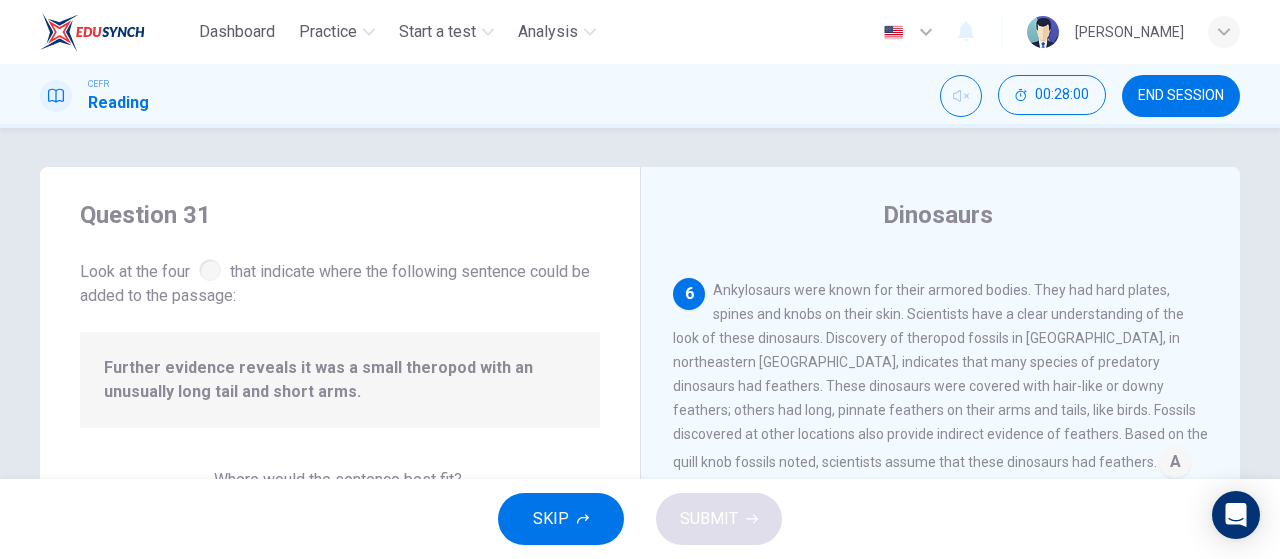 scroll, scrollTop: 928, scrollLeft: 0, axis: vertical 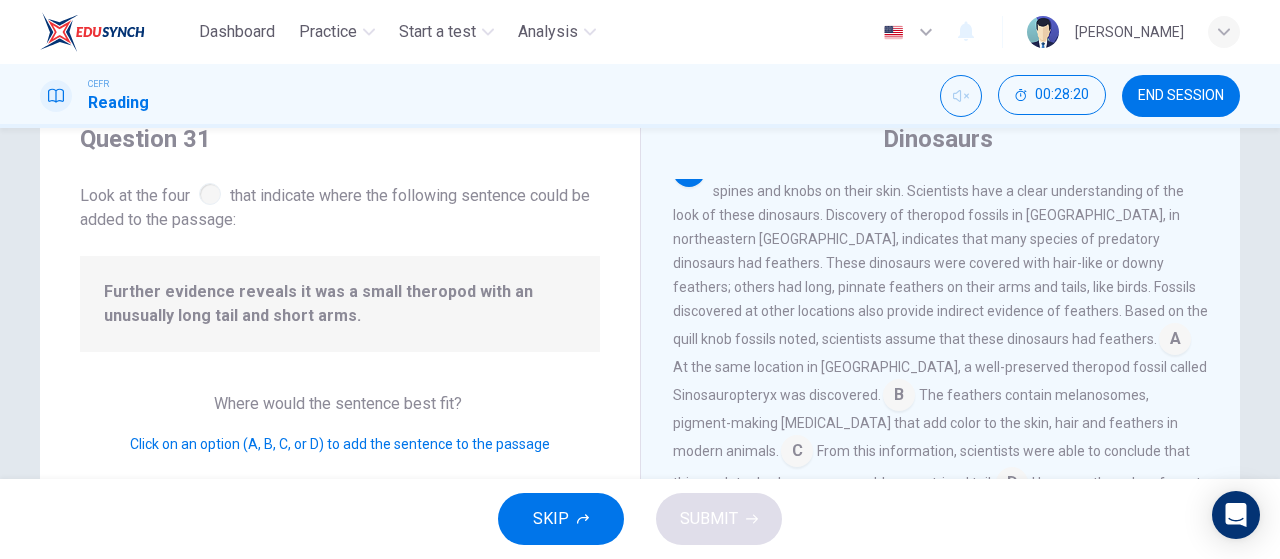 click at bounding box center [210, 194] 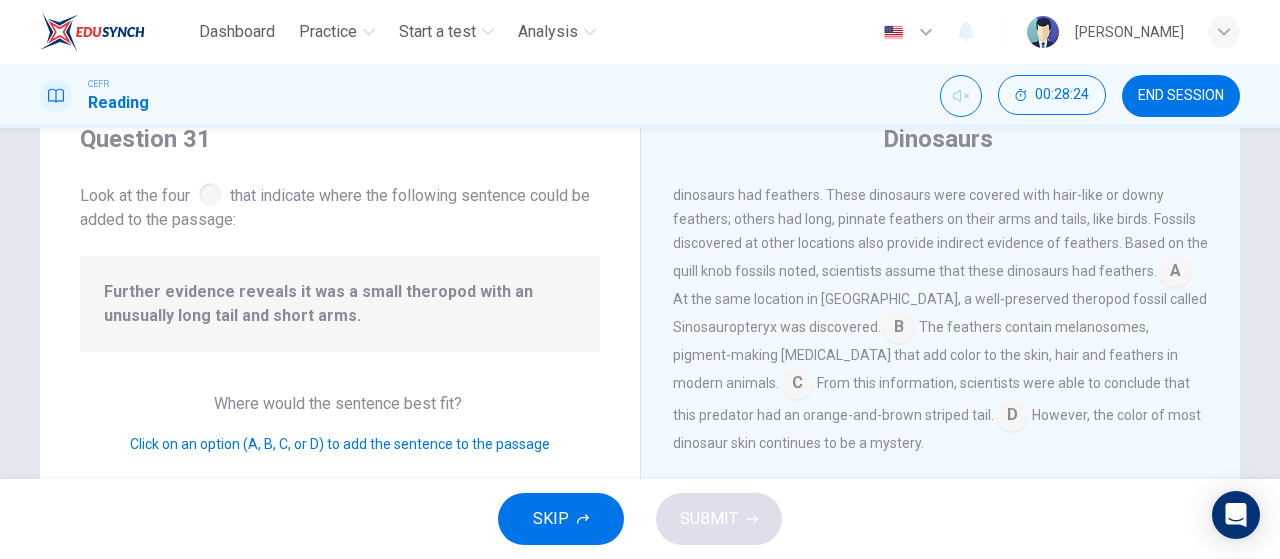 scroll, scrollTop: 1030, scrollLeft: 0, axis: vertical 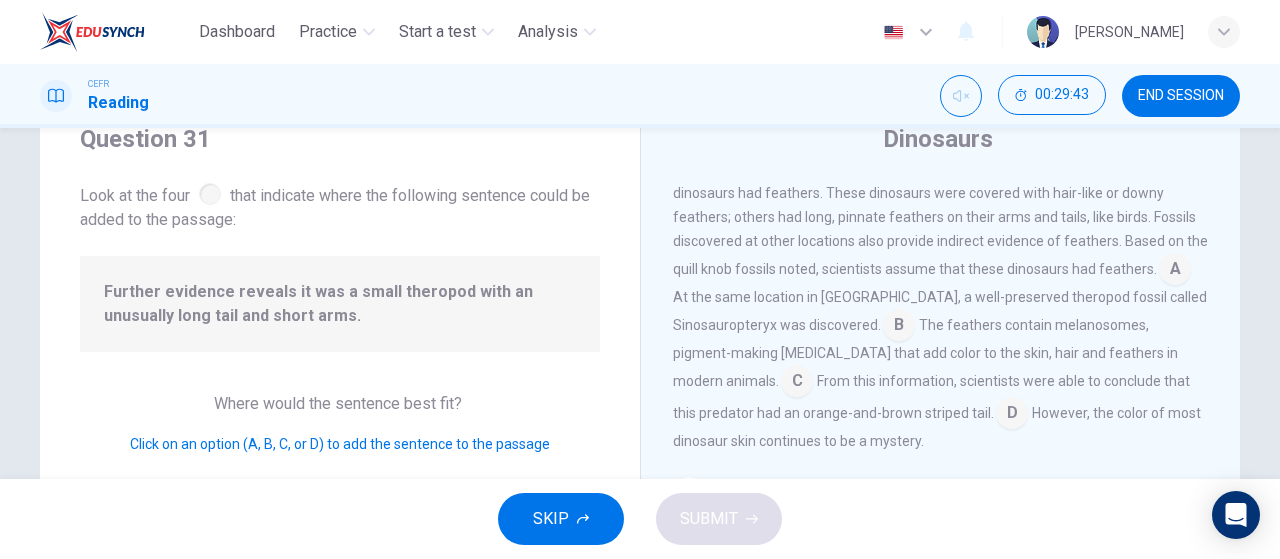 click at bounding box center [899, 327] 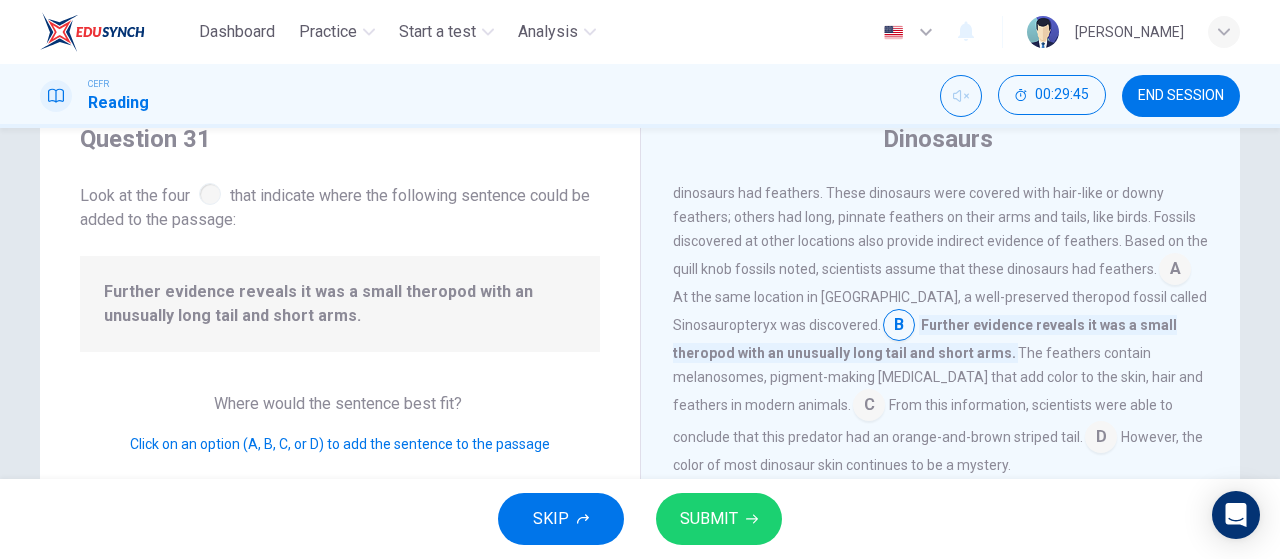click on "SUBMIT" at bounding box center [709, 519] 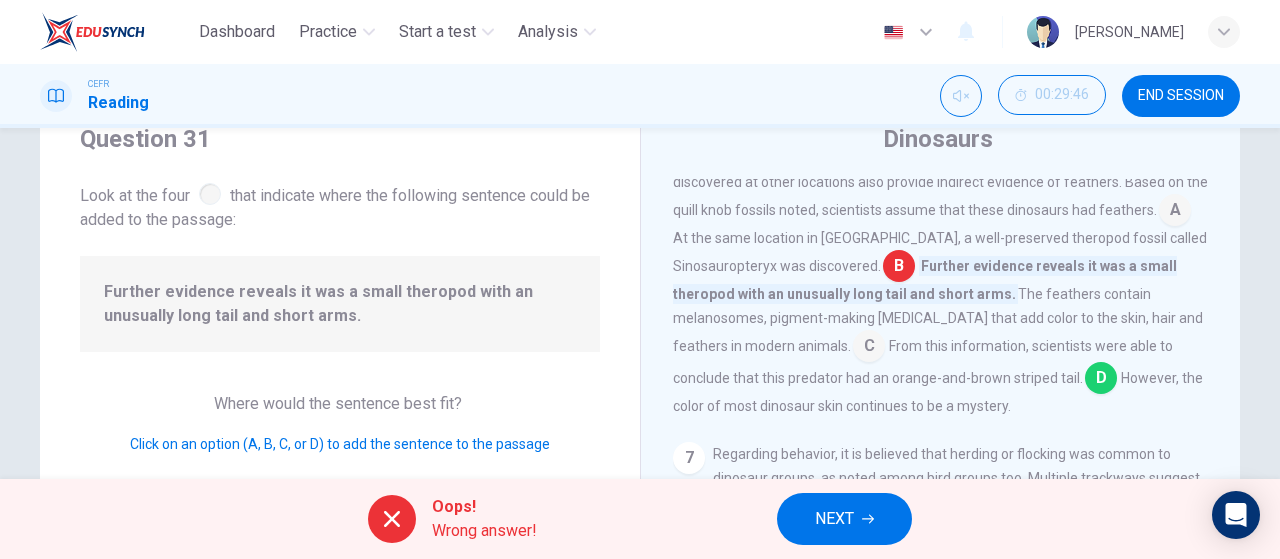scroll, scrollTop: 1108, scrollLeft: 0, axis: vertical 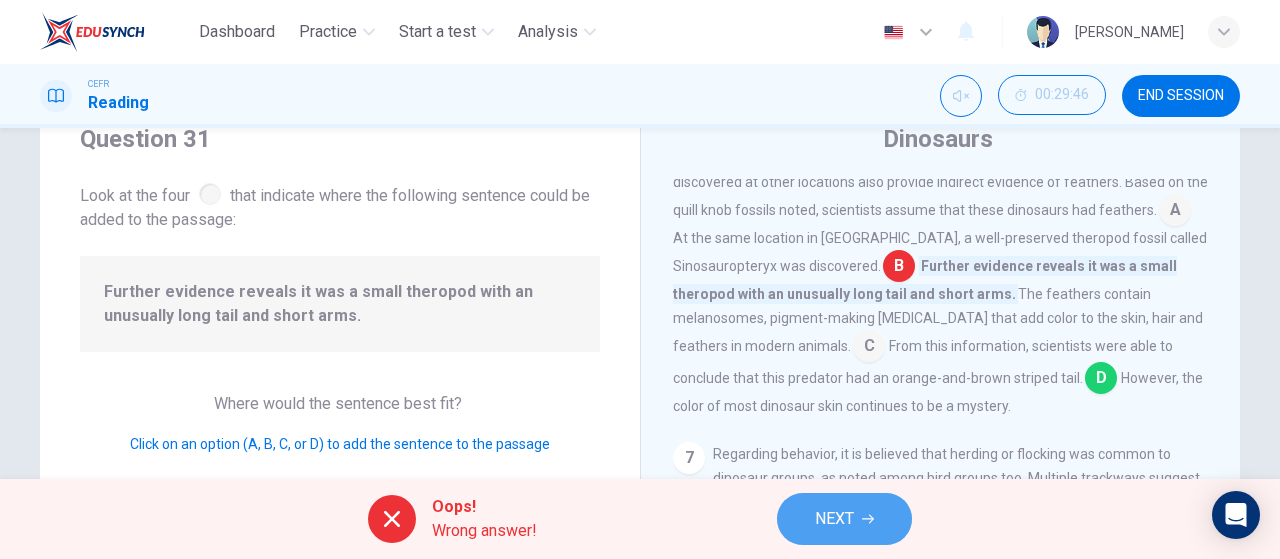 click on "NEXT" at bounding box center (834, 519) 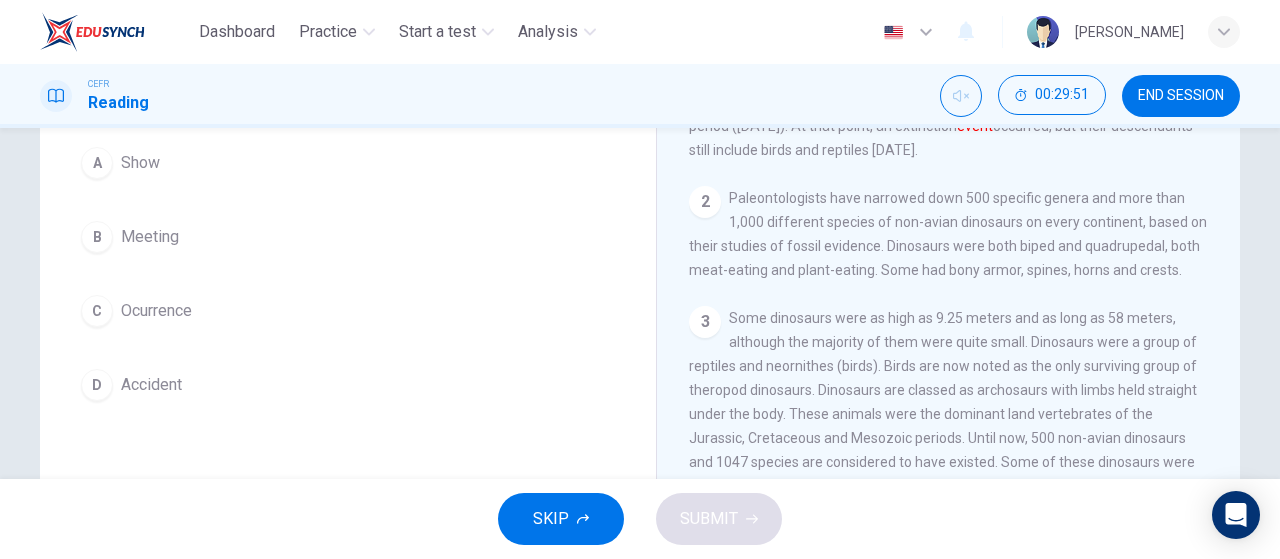 scroll, scrollTop: 195, scrollLeft: 0, axis: vertical 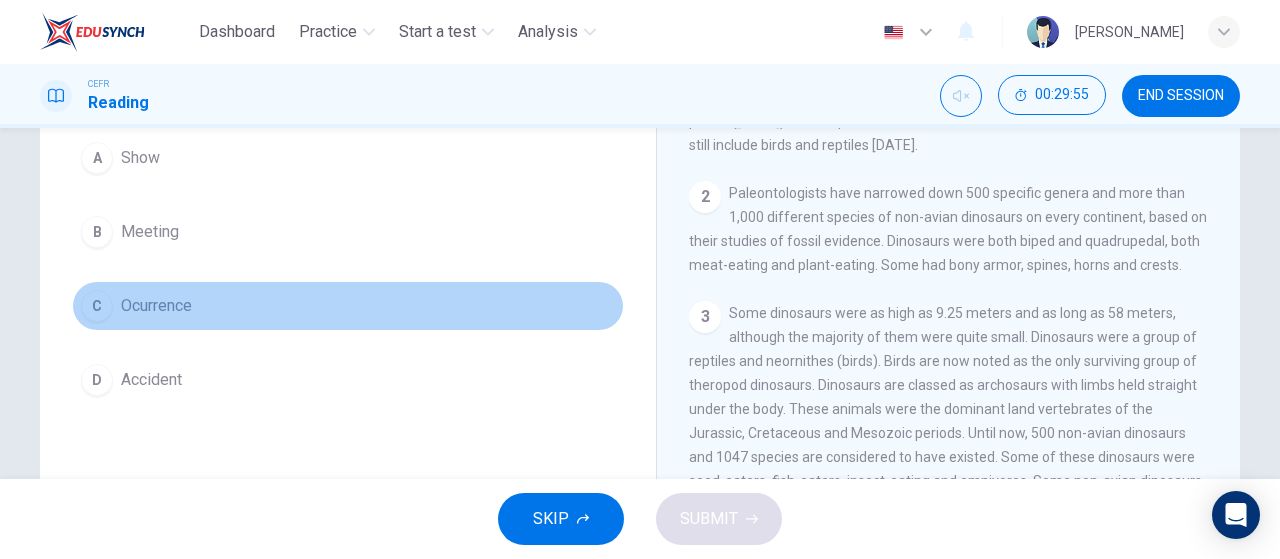 click on "C" at bounding box center [97, 306] 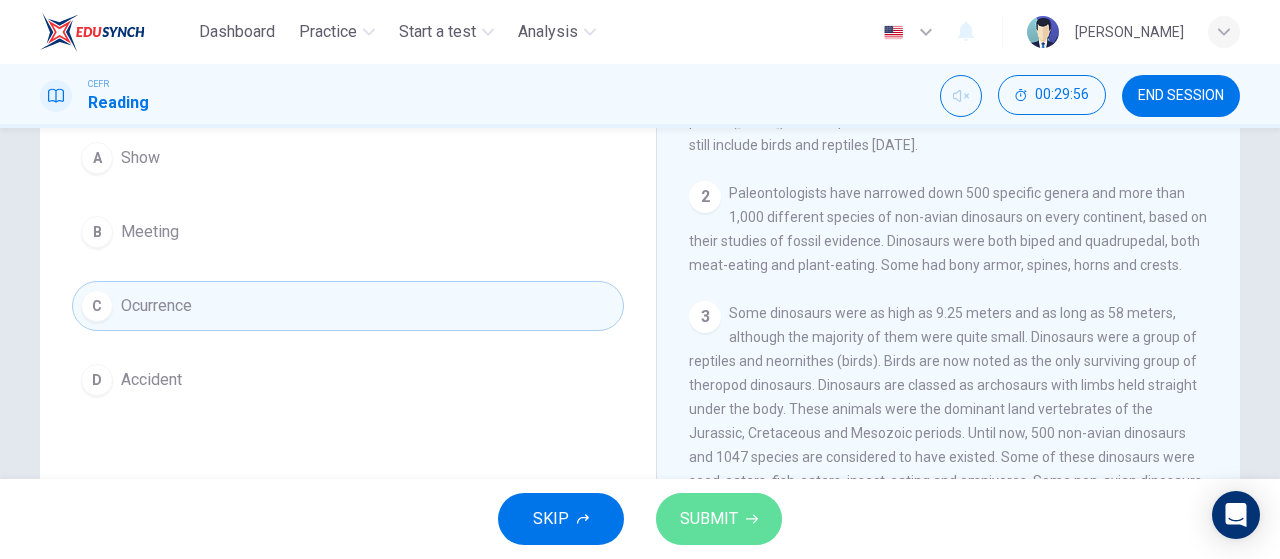 click on "SUBMIT" at bounding box center (709, 519) 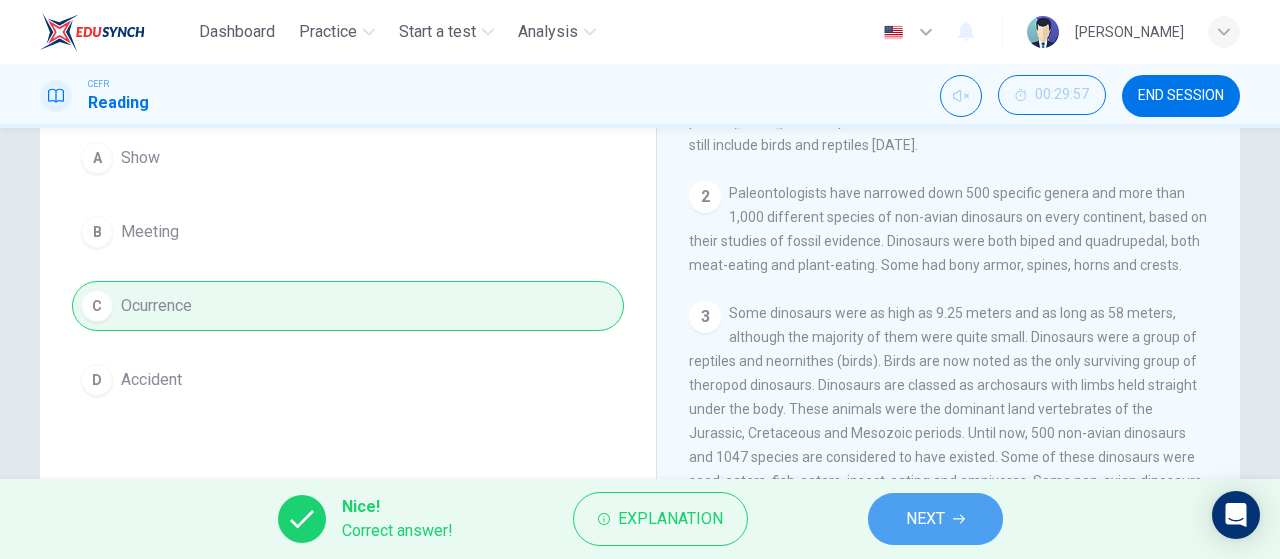 click on "NEXT" at bounding box center [925, 519] 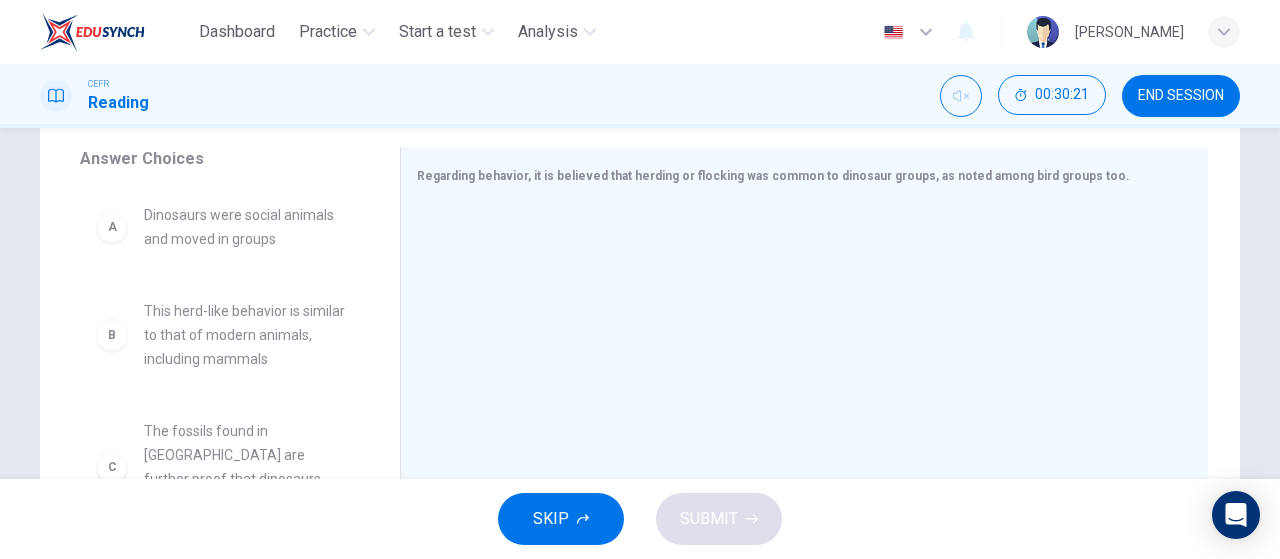 scroll, scrollTop: 356, scrollLeft: 0, axis: vertical 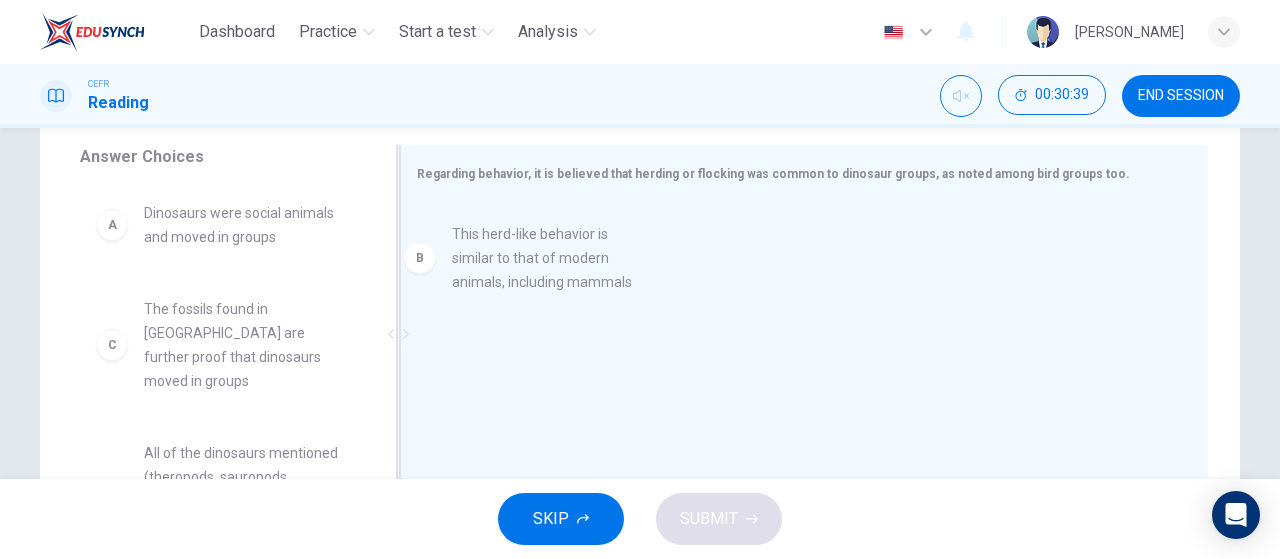 drag, startPoint x: 200, startPoint y: 348, endPoint x: 532, endPoint y: 261, distance: 343.20984 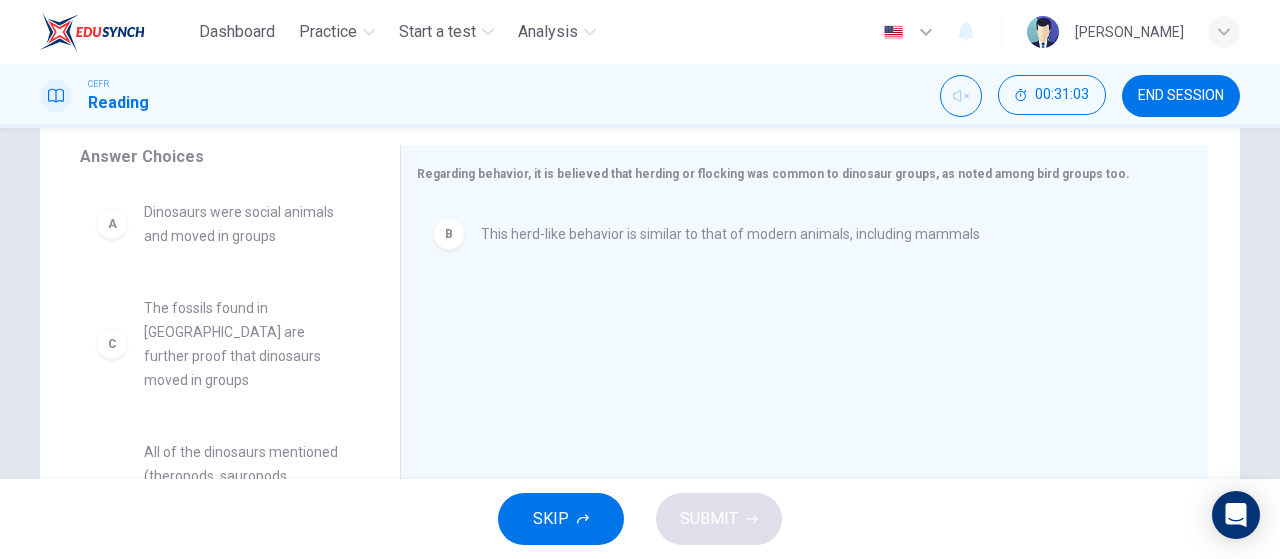 scroll, scrollTop: 0, scrollLeft: 0, axis: both 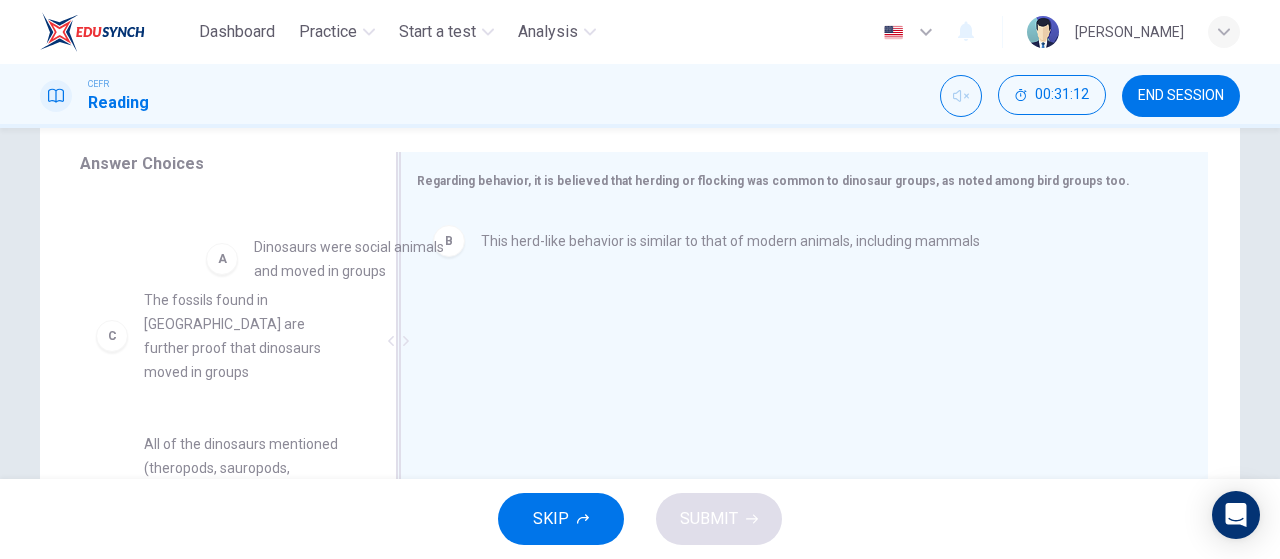 drag, startPoint x: 218, startPoint y: 249, endPoint x: 547, endPoint y: 315, distance: 335.55478 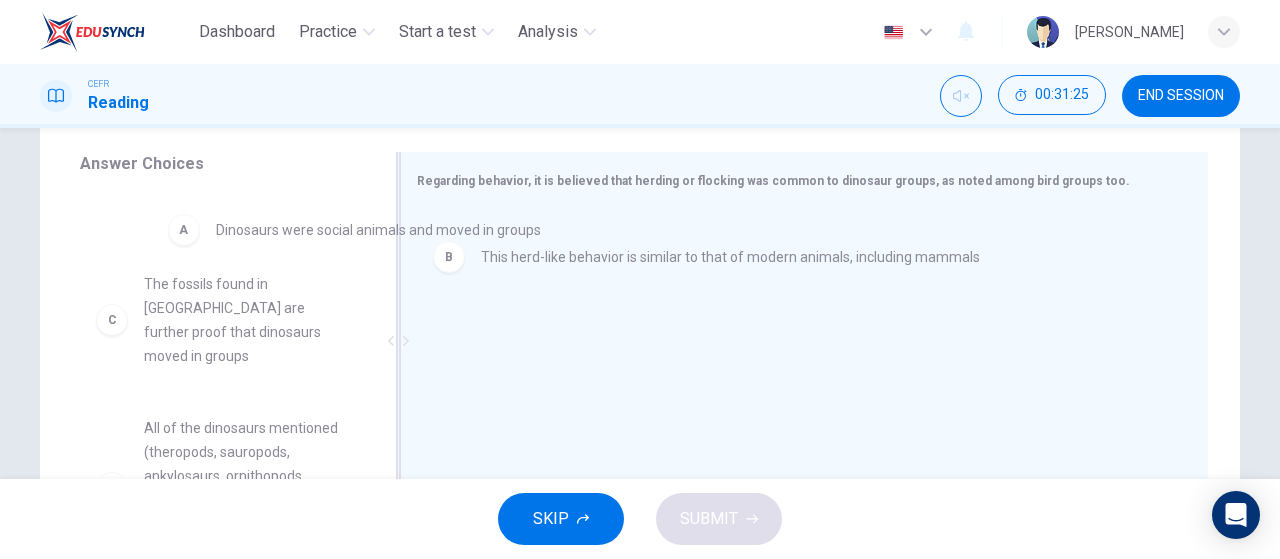 drag, startPoint x: 596, startPoint y: 248, endPoint x: 308, endPoint y: 239, distance: 288.1406 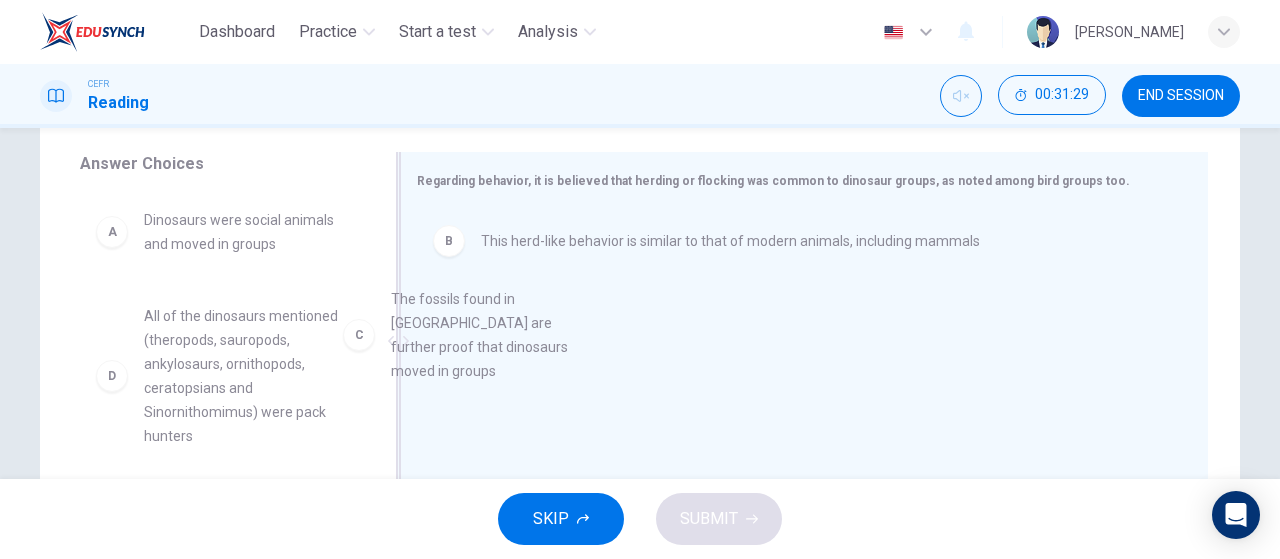drag, startPoint x: 227, startPoint y: 365, endPoint x: 589, endPoint y: 337, distance: 363.08127 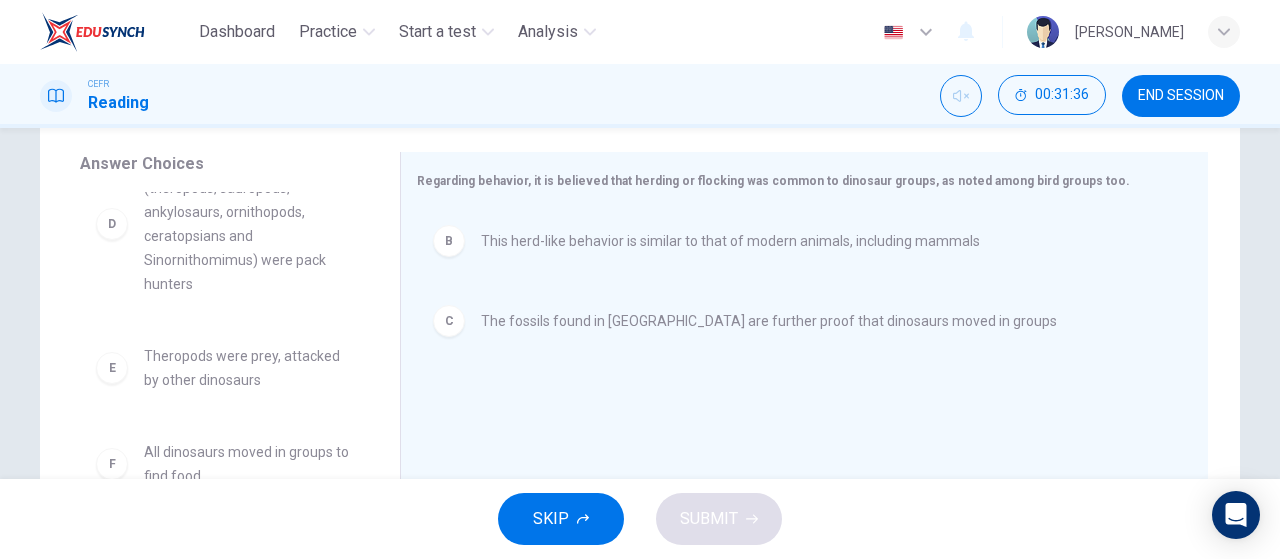 scroll, scrollTop: 156, scrollLeft: 0, axis: vertical 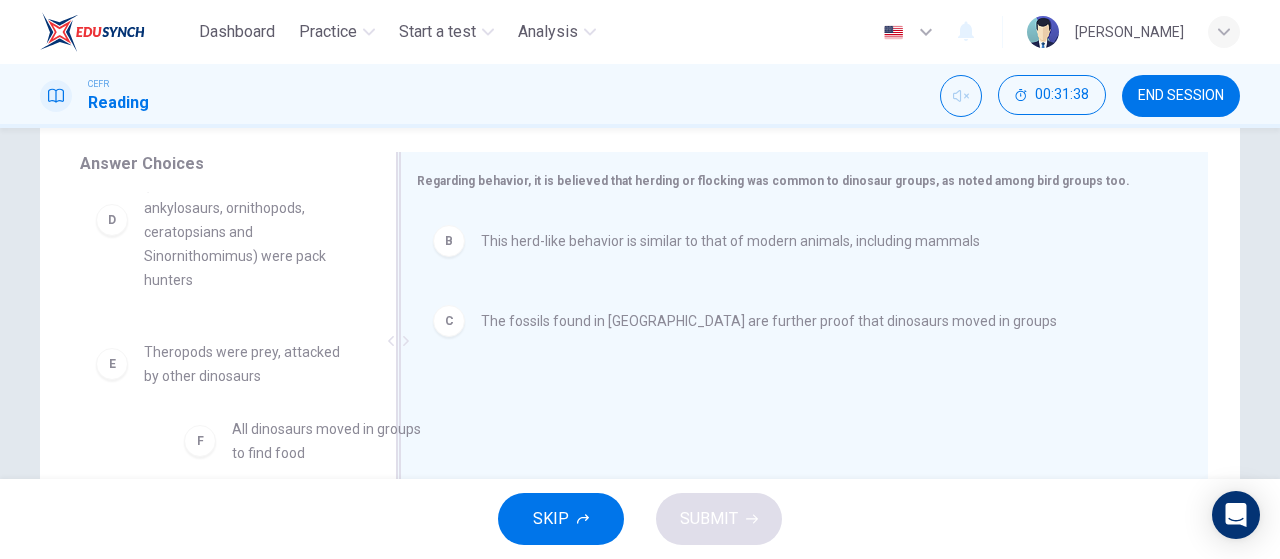 drag, startPoint x: 194, startPoint y: 461, endPoint x: 570, endPoint y: 388, distance: 383.02087 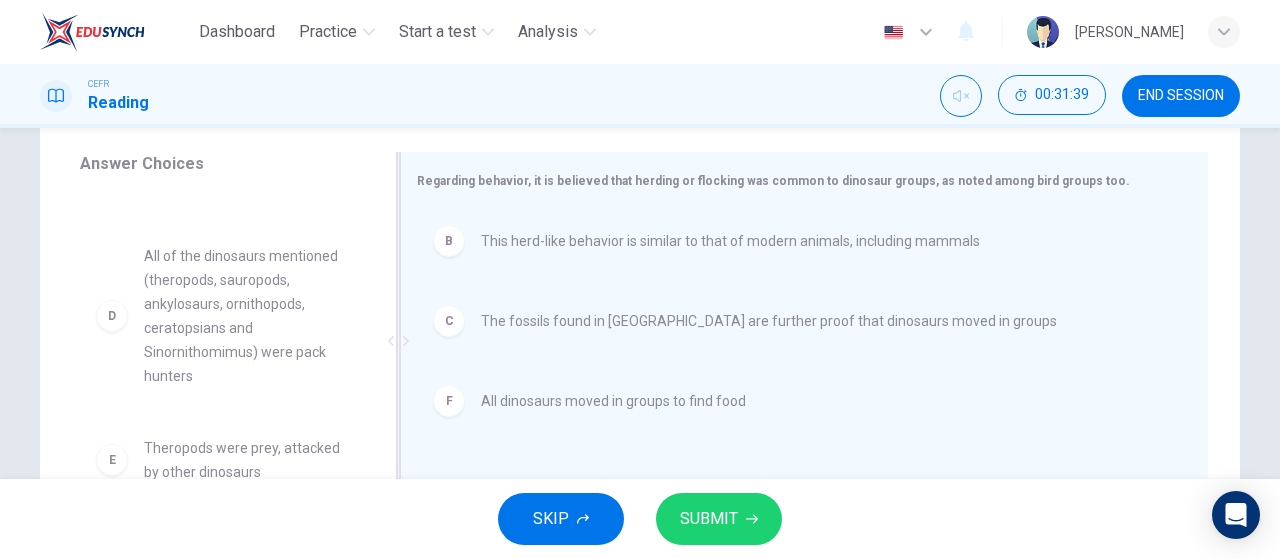 scroll, scrollTop: 60, scrollLeft: 0, axis: vertical 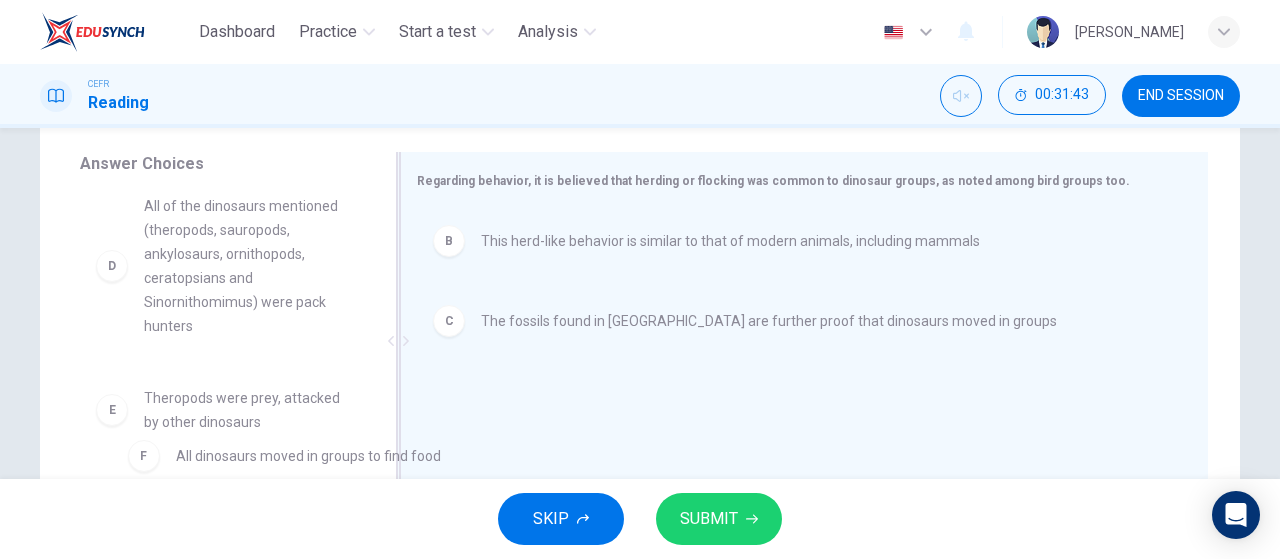 drag, startPoint x: 609, startPoint y: 402, endPoint x: 274, endPoint y: 464, distance: 340.689 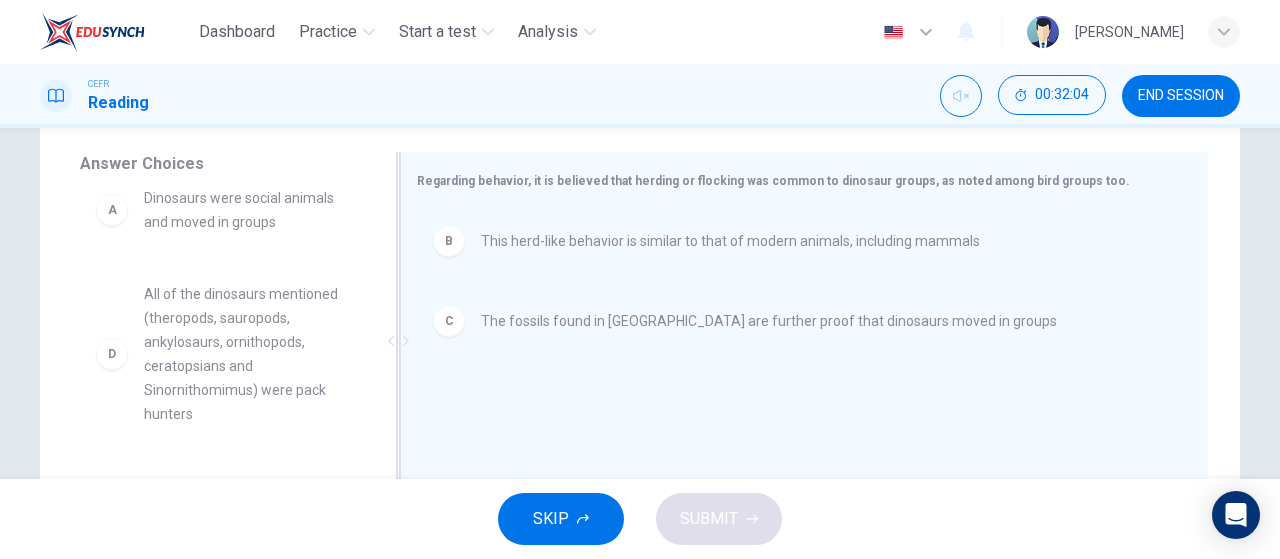 scroll, scrollTop: 21, scrollLeft: 0, axis: vertical 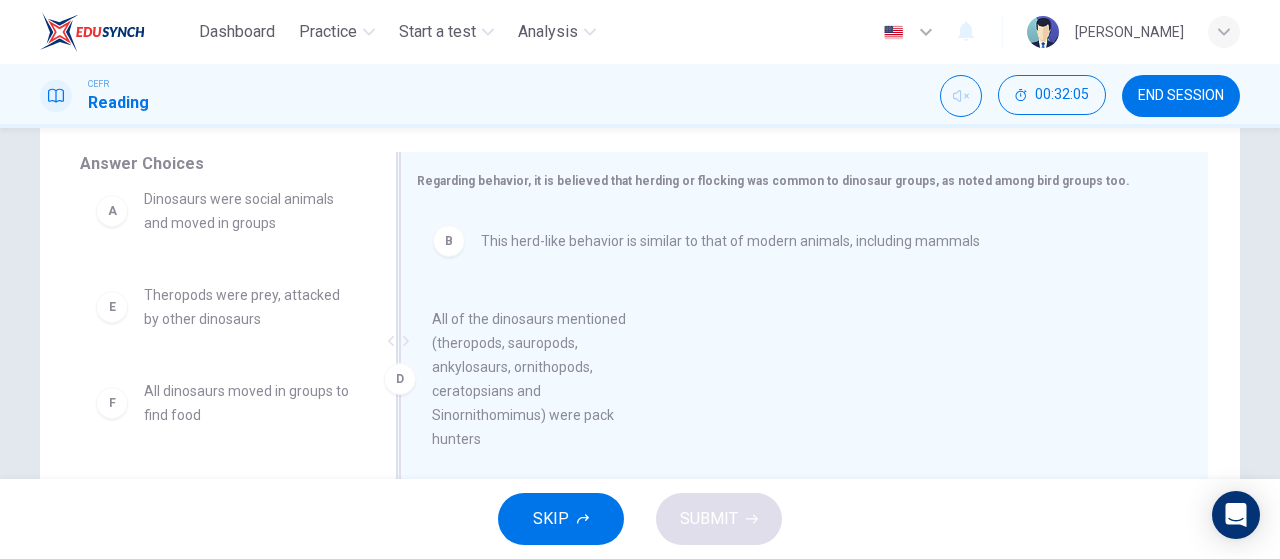 drag, startPoint x: 210, startPoint y: 358, endPoint x: 523, endPoint y: 380, distance: 313.77222 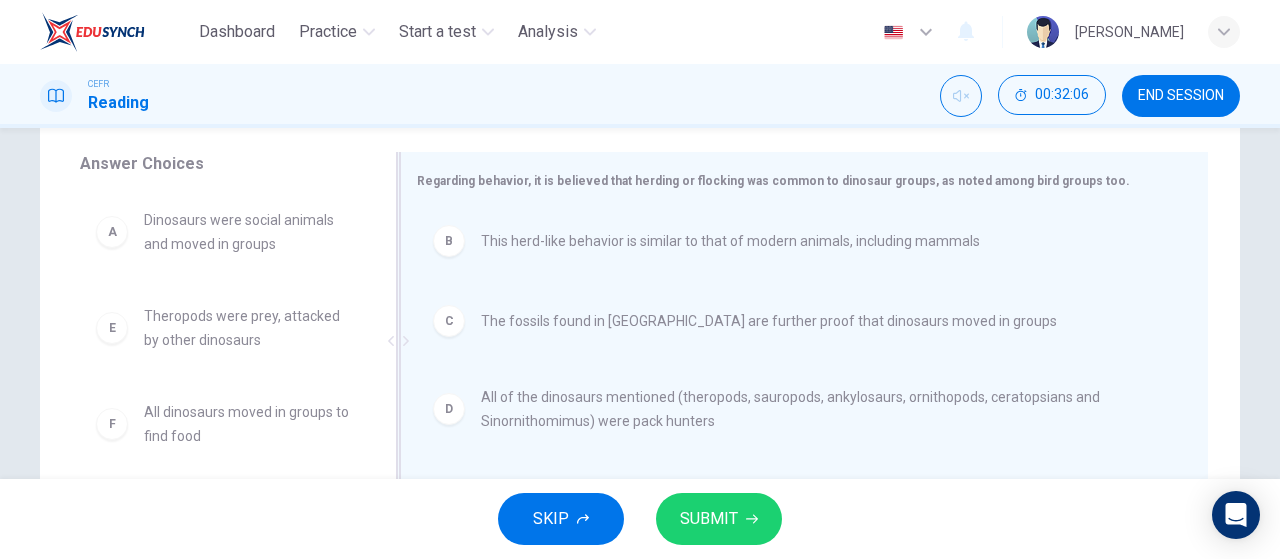 scroll, scrollTop: 0, scrollLeft: 0, axis: both 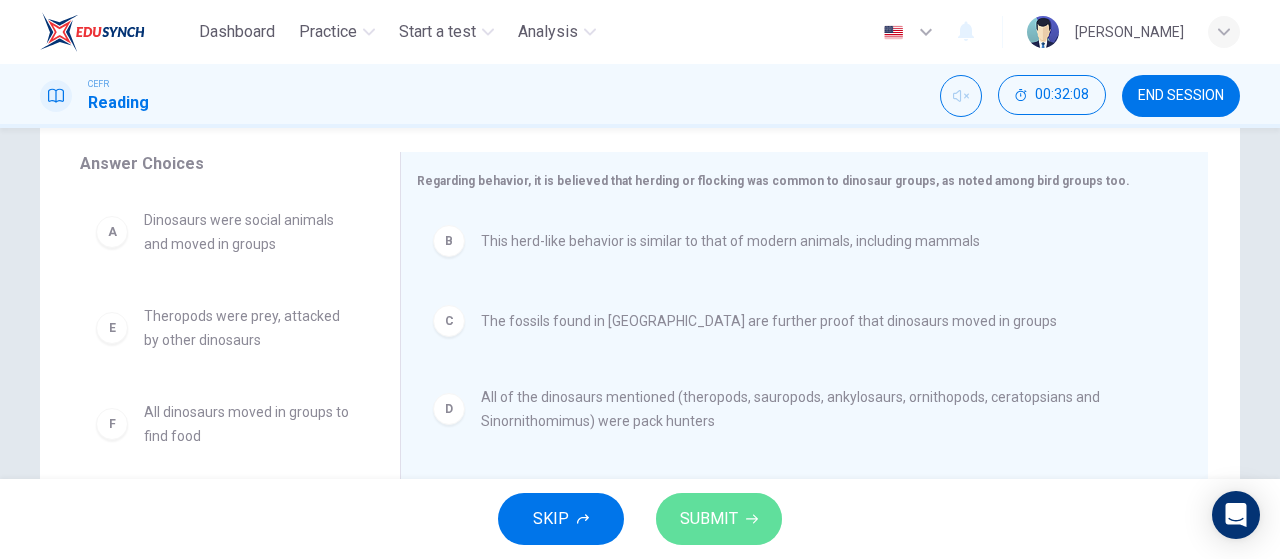 click on "SUBMIT" at bounding box center (709, 519) 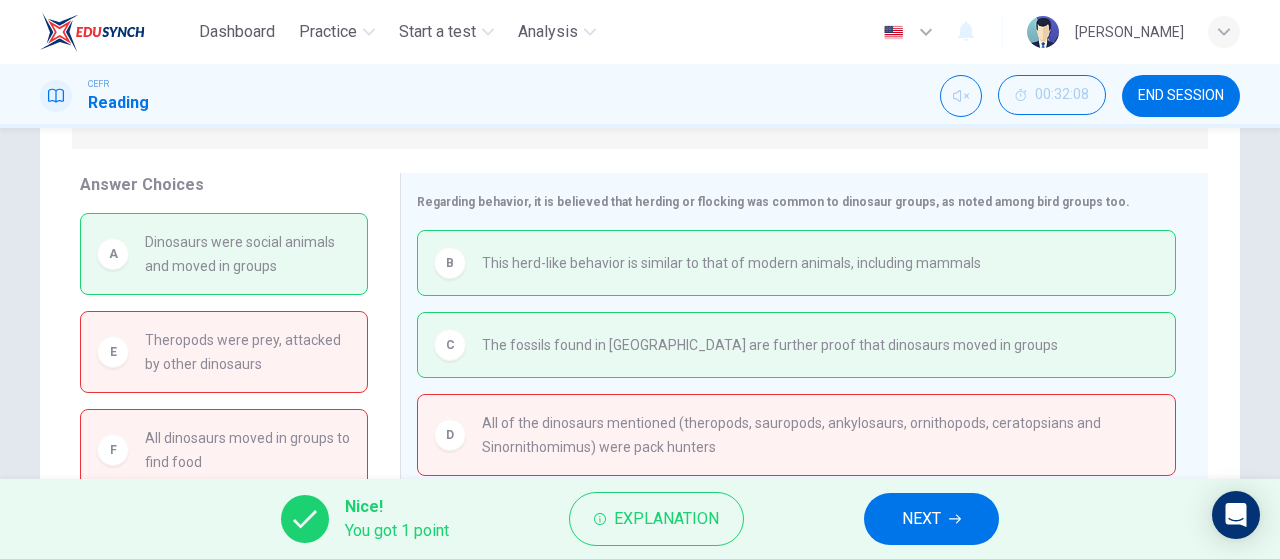 scroll, scrollTop: 309, scrollLeft: 0, axis: vertical 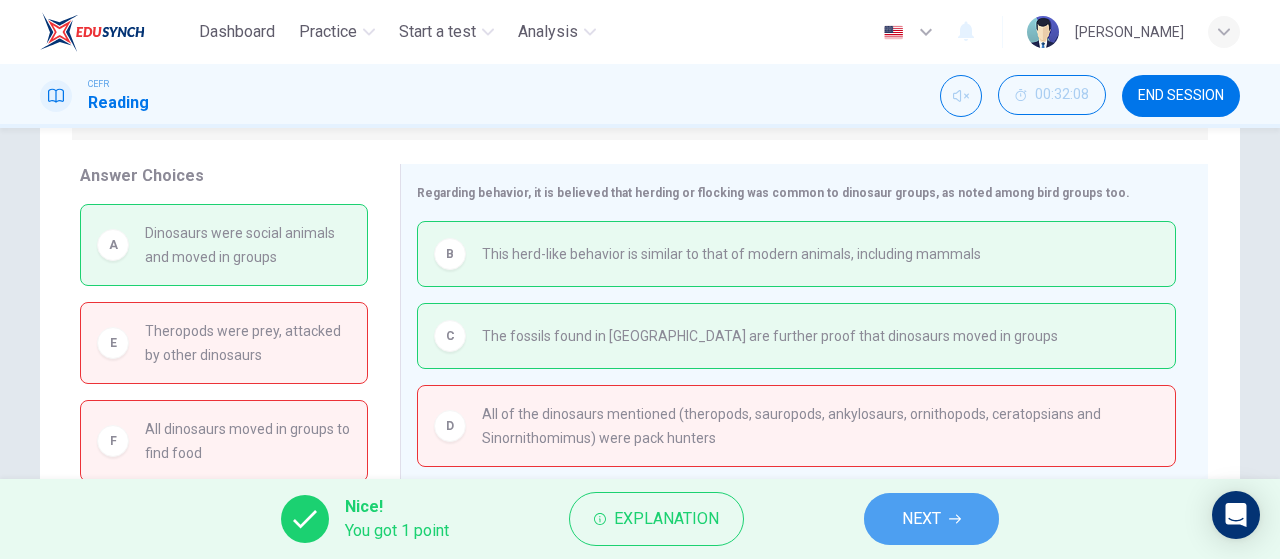 click on "NEXT" at bounding box center (931, 519) 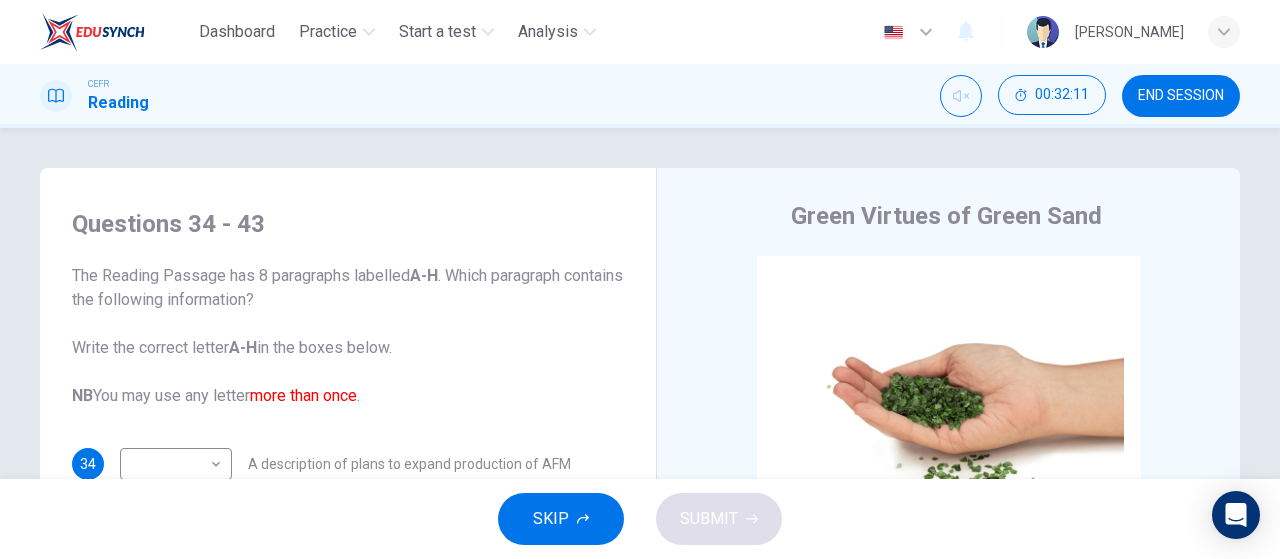 scroll, scrollTop: 160, scrollLeft: 0, axis: vertical 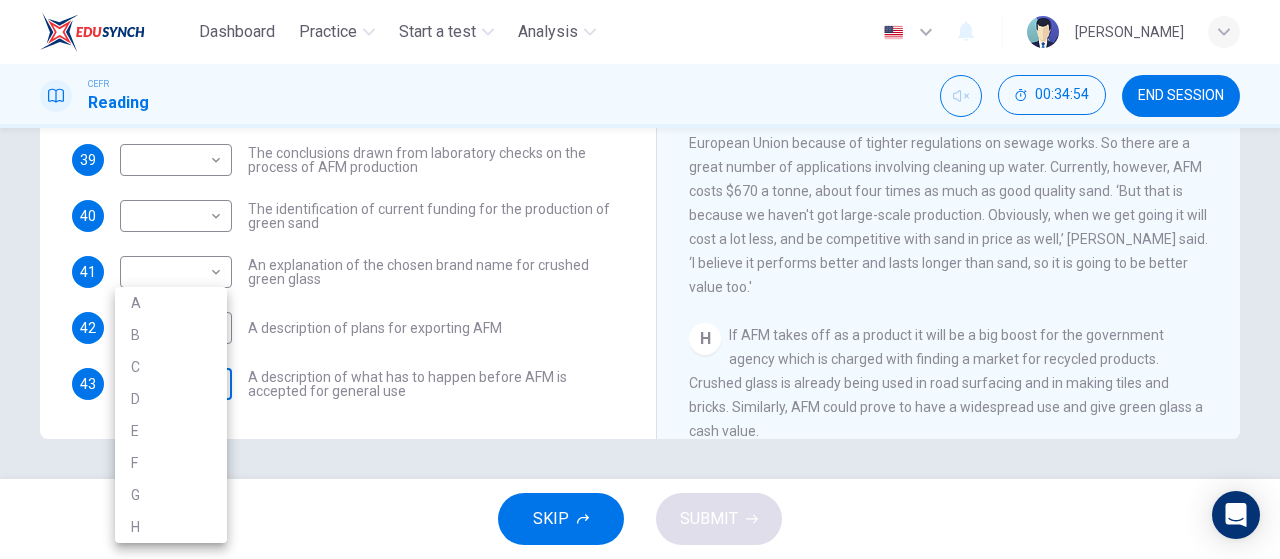 click on "Dashboard Practice Start a test Analysis English en ​ [PERSON_NAME] Reading 00:34:54 END SESSION Questions 34 - 43 The Reading Passage has 8 paragraphs labelled  A-H . Which paragraph contains the following information?
Write the correct letter  A-H  in the boxes below.
NB  You may use any letter  more than once . 34 ​ ​ A description of plans to expand production of AFM 35 ​ ​ The identification of a potential danger in the raw material for AFM 36 ​ ​ An example of AFM use in the export market 37 ​ ​ A comparison of the value of green glass and other types of glass 38 ​ ​ A list of potential applications of AFM in the domestic market 39 ​ ​ The conclusions drawn from laboratory checks on the process of AFM production 40 ​ ​ The identification of current funding for the production of green sand 41 ​ ​ An explanation of the chosen brand name for crushed green glass 42 ​ ​ A description of plans for exporting AFM 43 ​ ​ Green Virtues of Green Sand" at bounding box center [640, 279] 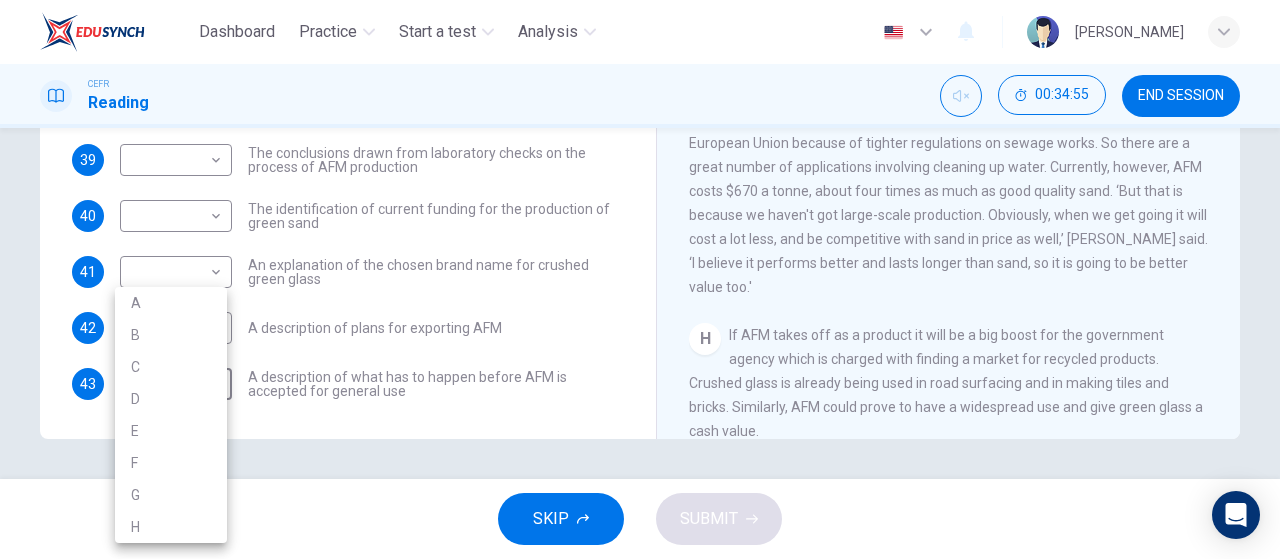 click at bounding box center [640, 279] 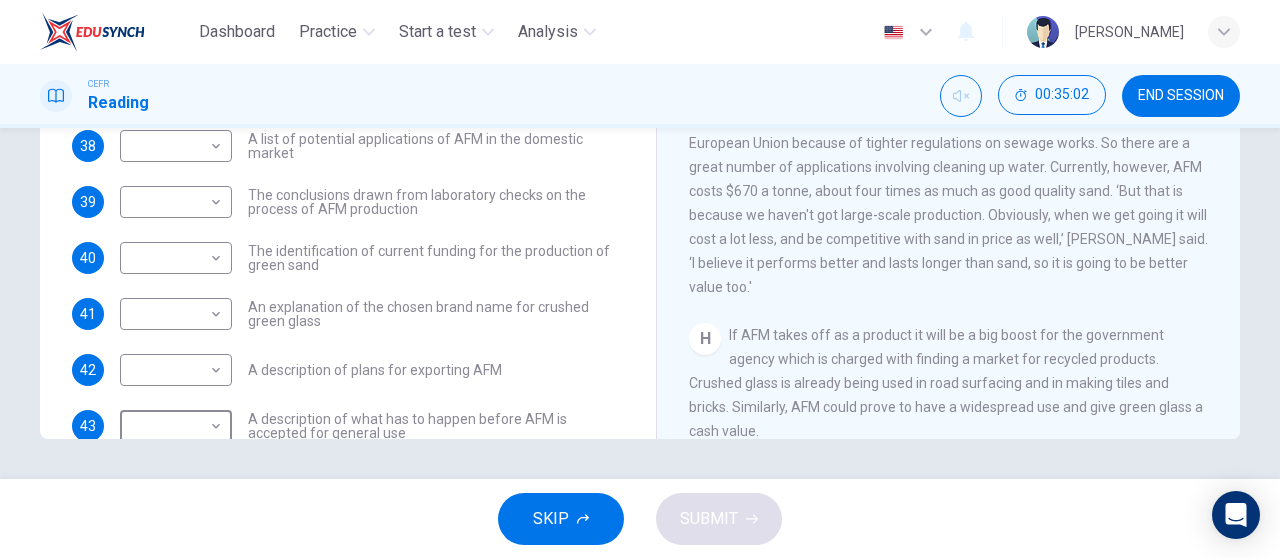 scroll, scrollTop: 118, scrollLeft: 0, axis: vertical 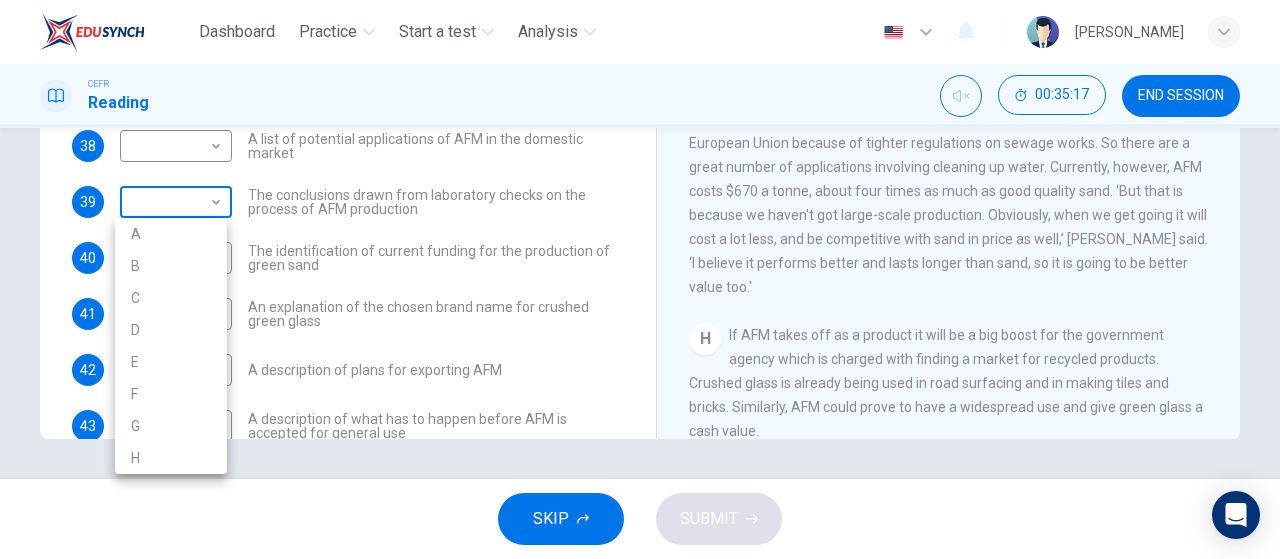 click on "Dashboard Practice Start a test Analysis English en ​ [PERSON_NAME] Reading 00:35:17 END SESSION Questions 34 - 43 The Reading Passage has 8 paragraphs labelled  A-H . Which paragraph contains the following information?
Write the correct letter  A-H  in the boxes below.
NB  You may use any letter  more than once . 34 ​ ​ A description of plans to expand production of AFM 35 ​ ​ The identification of a potential danger in the raw material for AFM 36 ​ ​ An example of AFM use in the export market 37 ​ ​ A comparison of the value of green glass and other types of glass 38 ​ ​ A list of potential applications of AFM in the domestic market 39 ​ ​ The conclusions drawn from laboratory checks on the process of AFM production 40 ​ ​ The identification of current funding for the production of green sand 41 ​ ​ An explanation of the chosen brand name for crushed green glass 42 ​ ​ A description of plans for exporting AFM 43 ​ ​ Green Virtues of Green Sand" at bounding box center [640, 279] 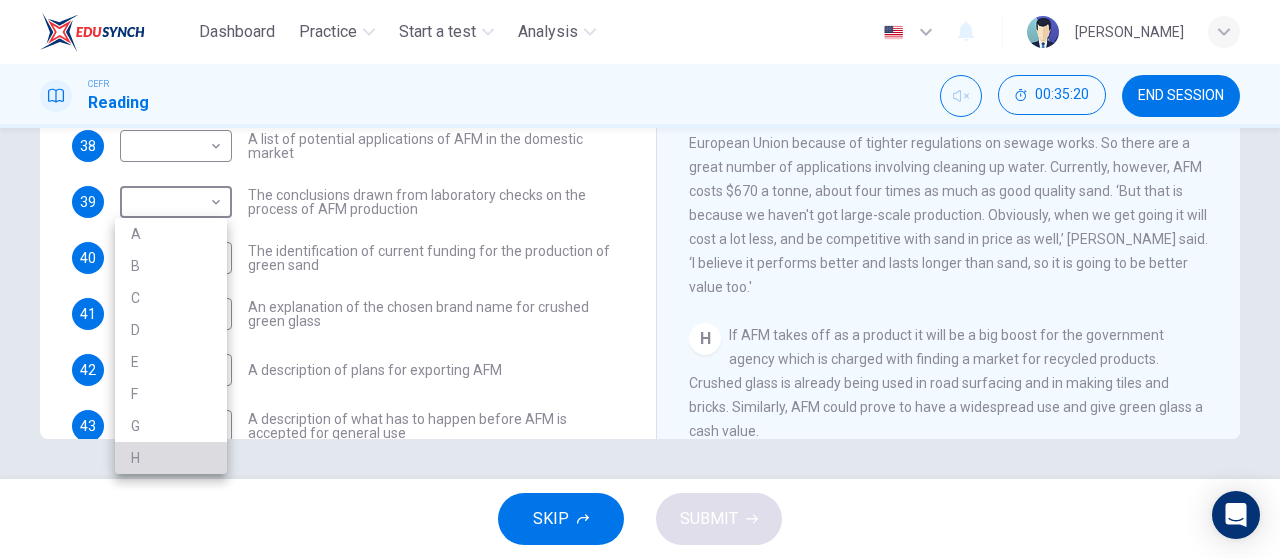 click on "H" at bounding box center [171, 458] 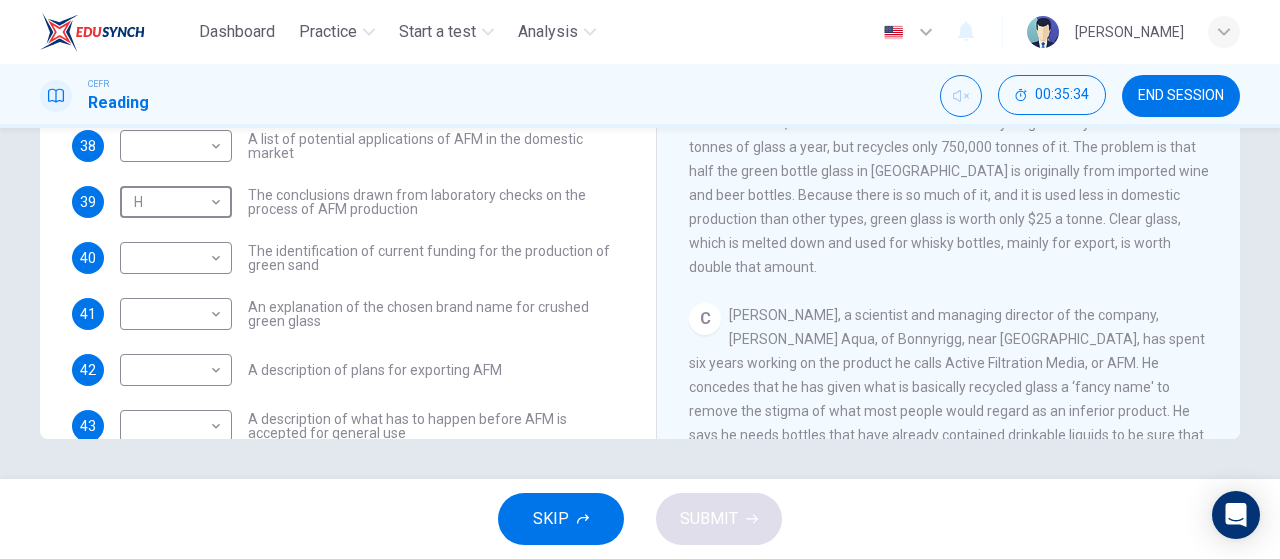 scroll, scrollTop: 452, scrollLeft: 0, axis: vertical 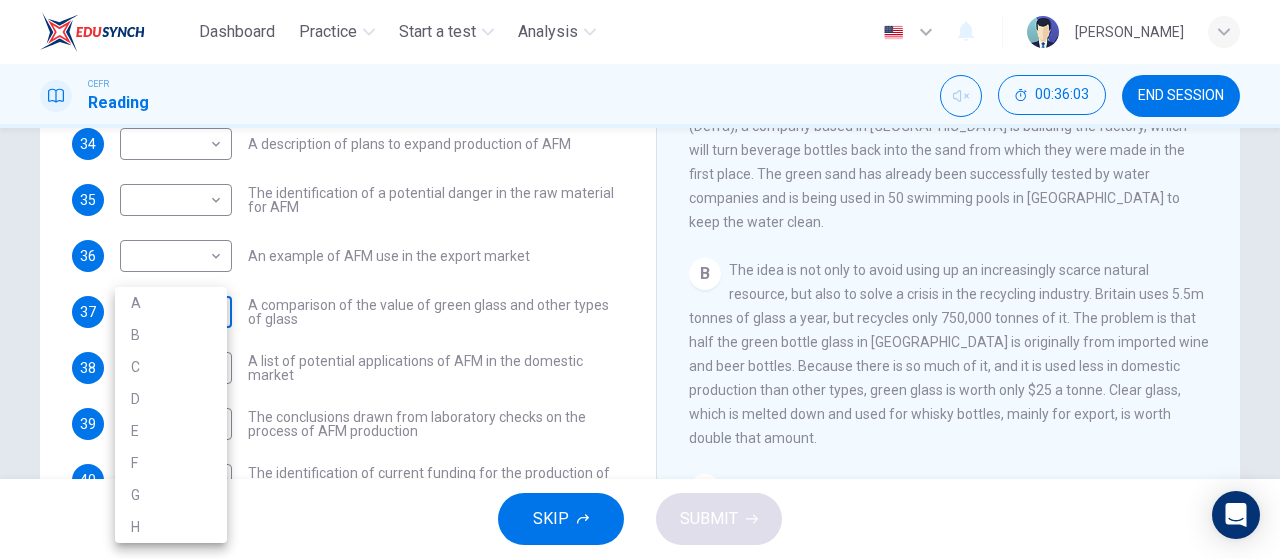 click on "Dashboard Practice Start a test Analysis English en ​ [PERSON_NAME] Reading 00:36:03 END SESSION Questions 34 - 43 The Reading Passage has 8 paragraphs labelled  A-H . Which paragraph contains the following information?
Write the correct letter  A-H  in the boxes below.
NB  You may use any letter  more than once . 34 ​ ​ A description of plans to expand production of AFM 35 ​ ​ The identification of a potential danger in the raw material for AFM 36 ​ ​ An example of AFM use in the export market 37 ​ ​ A comparison of the value of green glass and other types of glass 38 ​ ​ A list of potential applications of AFM in the domestic market 39 H H ​ The conclusions drawn from laboratory checks on the process of AFM production 40 ​ ​ The identification of current funding for the production of green sand 41 ​ ​ An explanation of the chosen brand name for crushed green glass 42 ​ ​ A description of plans for exporting AFM 43 ​ ​ Green Virtues of Green Sand" at bounding box center [640, 279] 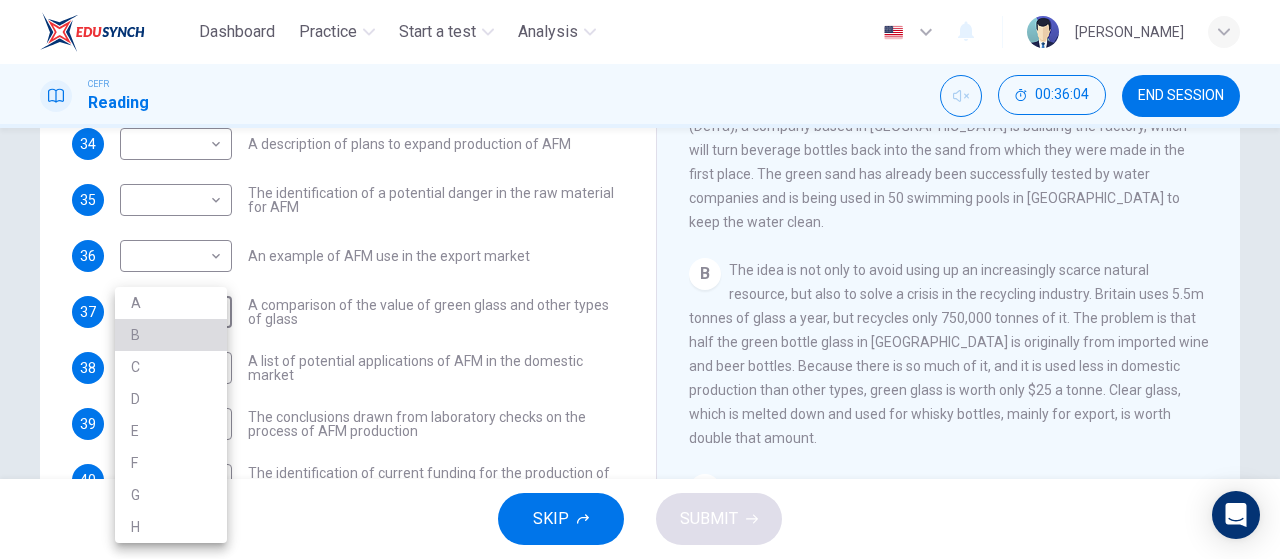 click on "B" at bounding box center (171, 335) 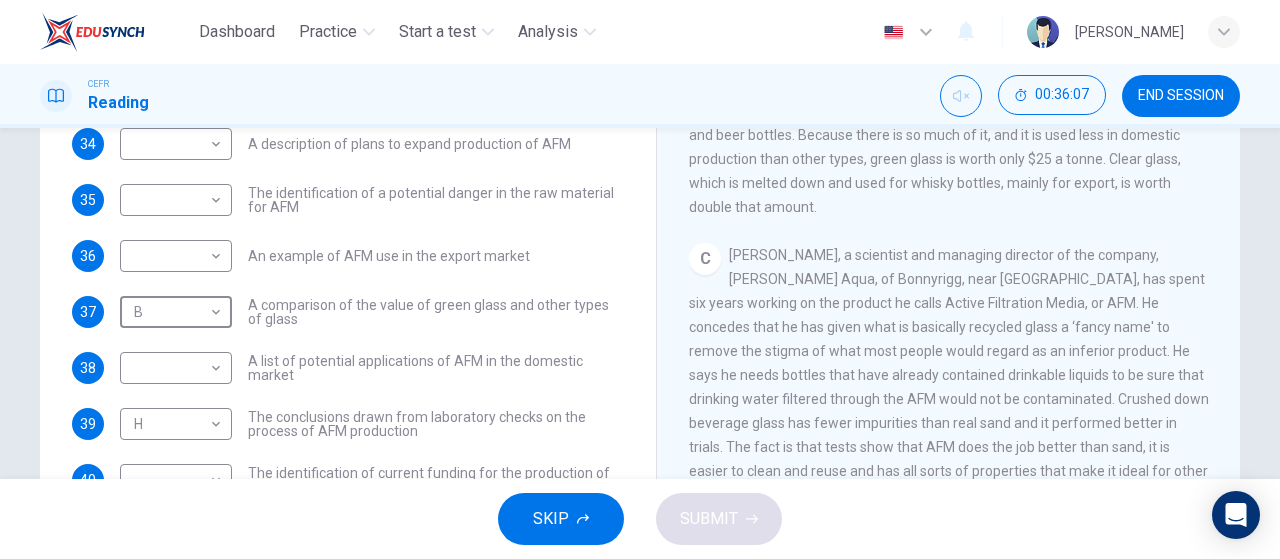 scroll, scrollTop: 628, scrollLeft: 0, axis: vertical 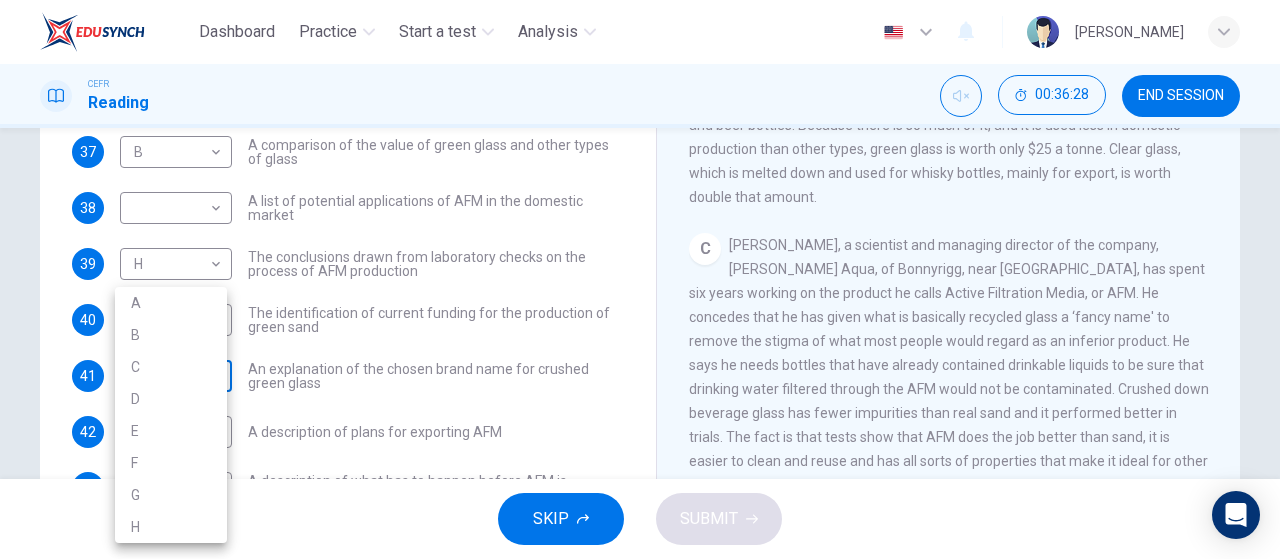 click on "Dashboard Practice Start a test Analysis English en ​ [PERSON_NAME] Reading 00:36:28 END SESSION Questions 34 - 43 The Reading Passage has 8 paragraphs labelled  A-H . Which paragraph contains the following information?
Write the correct letter  A-H  in the boxes below.
NB  You may use any letter  more than once . 34 ​ ​ A description of plans to expand production of AFM 35 ​ ​ The identification of a potential danger in the raw material for AFM 36 ​ ​ An example of AFM use in the export market 37 B B ​ A comparison of the value of green glass and other types of glass 38 ​ ​ A list of potential applications of AFM in the domestic market 39 H H ​ The conclusions drawn from laboratory checks on the process of AFM production 40 ​ ​ The identification of current funding for the production of green sand 41 ​ ​ An explanation of the chosen brand name for crushed green glass 42 ​ ​ A description of plans for exporting AFM 43 ​ ​ Green Virtues of Green Sand" at bounding box center (640, 279) 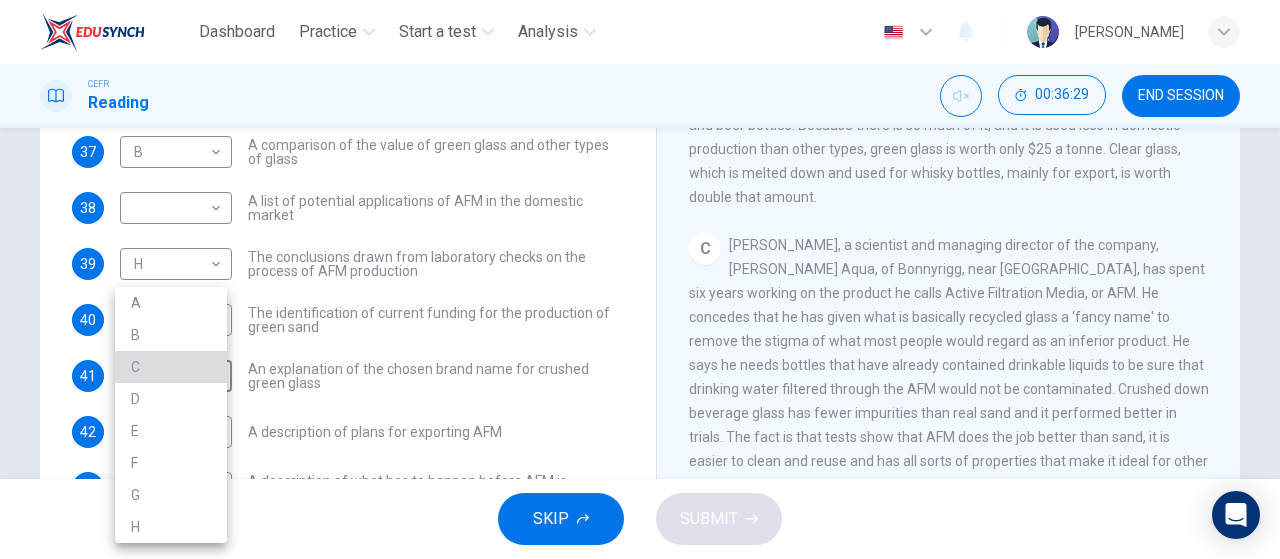 click on "C" at bounding box center [171, 367] 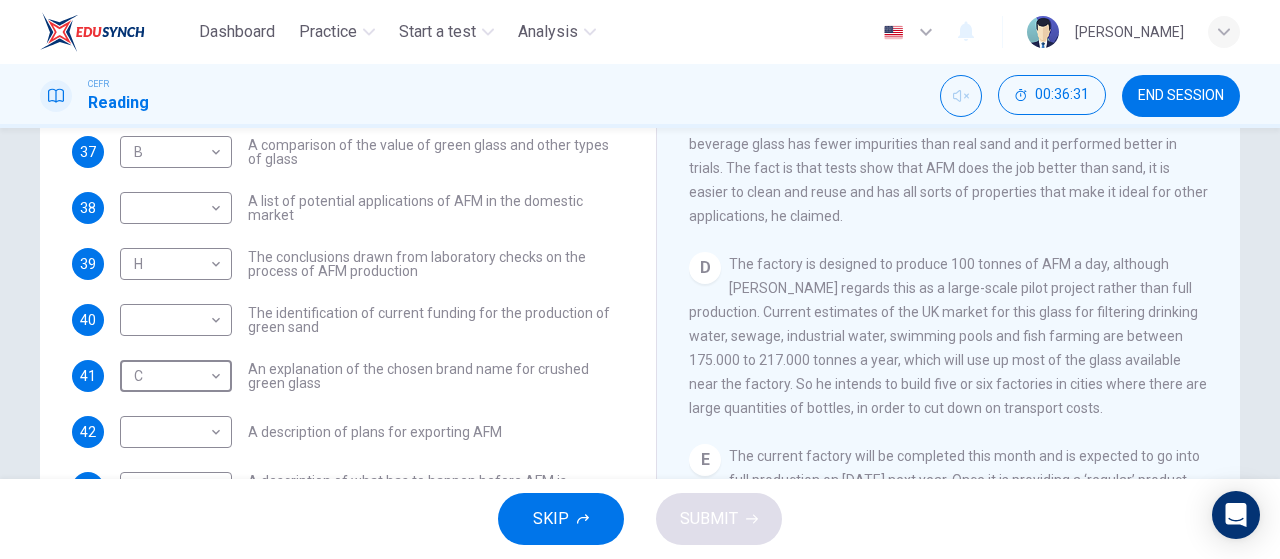 scroll, scrollTop: 906, scrollLeft: 0, axis: vertical 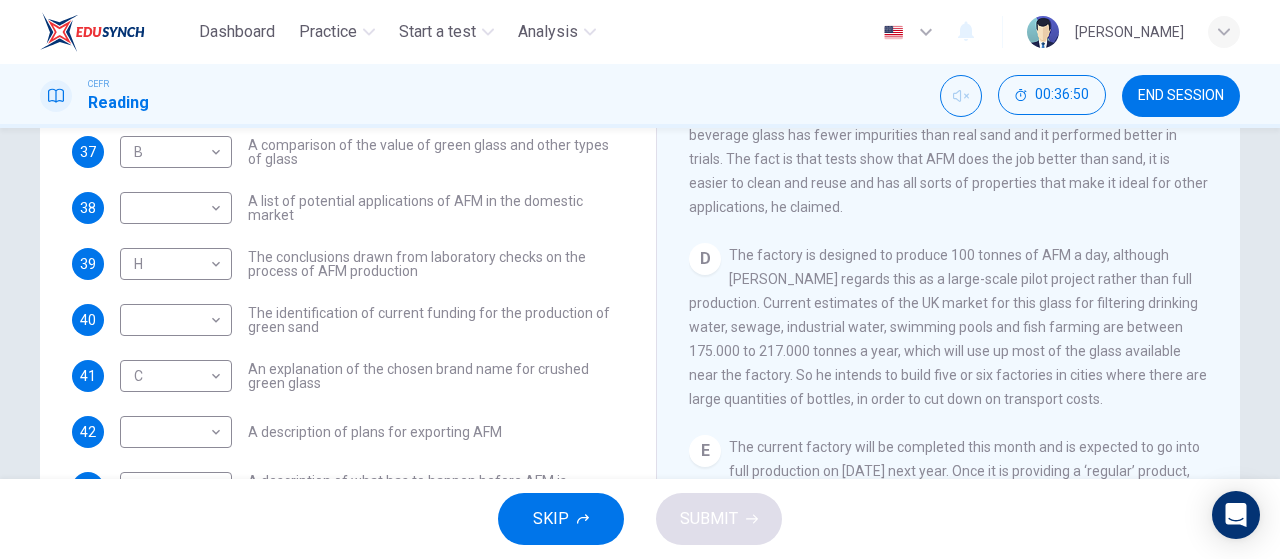 click on "The current factory will be completed this month and is expected to go into full production on [DATE] next year. Once it is providing a ‘regular’ product, the government’s drinking water inspectorate will be asked to perform tests and approve it for widespread use by water companies. A Defra spokesman said it was hoped that AFM could meet approval [DATE]. The only problem that they could foresee was possible contamination if some glass came from sources other than beverage bottles." at bounding box center [949, 519] 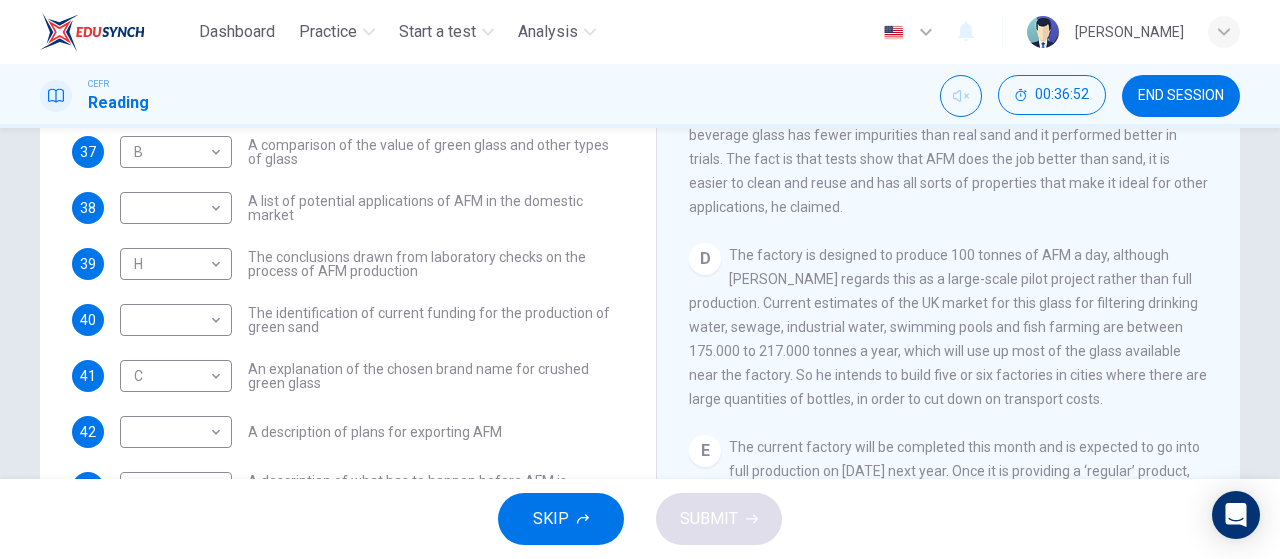 scroll, scrollTop: 892, scrollLeft: 0, axis: vertical 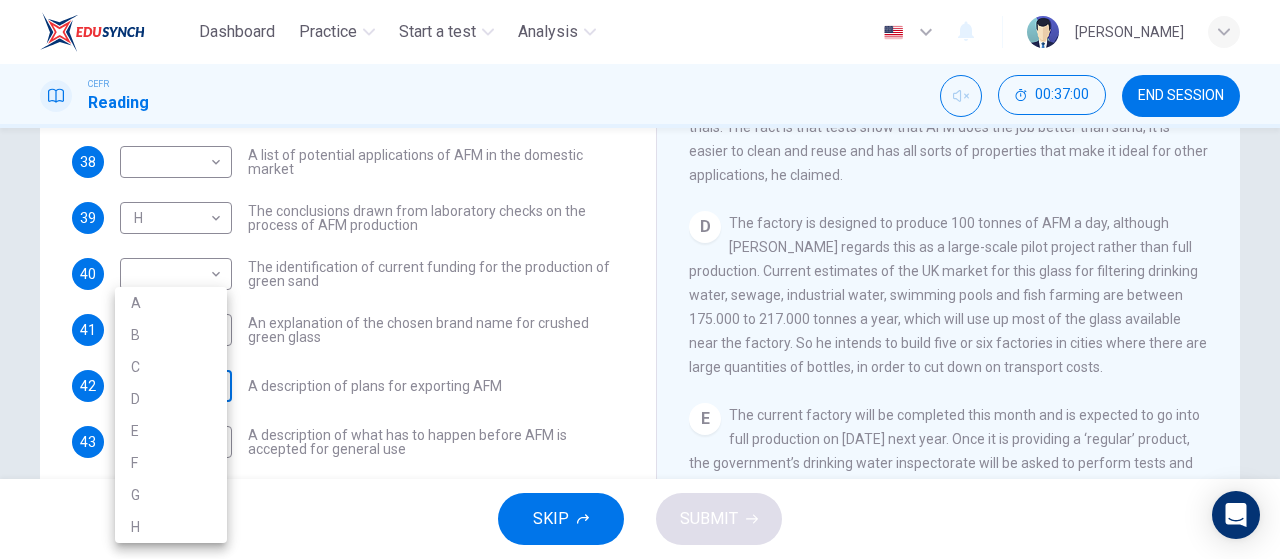 click on "Dashboard Practice Start a test Analysis English en ​ [PERSON_NAME] Reading 00:37:00 END SESSION Questions 34 - 43 The Reading Passage has 8 paragraphs labelled  A-H . Which paragraph contains the following information?
Write the correct letter  A-H  in the boxes below.
NB  You may use any letter  more than once . 34 ​ ​ A description of plans to expand production of AFM 35 ​ ​ The identification of a potential danger in the raw material for AFM 36 ​ ​ An example of AFM use in the export market 37 B B ​ A comparison of the value of green glass and other types of glass 38 ​ ​ A list of potential applications of AFM in the domestic market 39 H H ​ The conclusions drawn from laboratory checks on the process of AFM production 40 ​ ​ The identification of current funding for the production of green sand 41 C C ​ An explanation of the chosen brand name for crushed green glass 42 ​ ​ A description of plans for exporting AFM 43 ​ ​ Green Virtues of Green Sand" at bounding box center (640, 279) 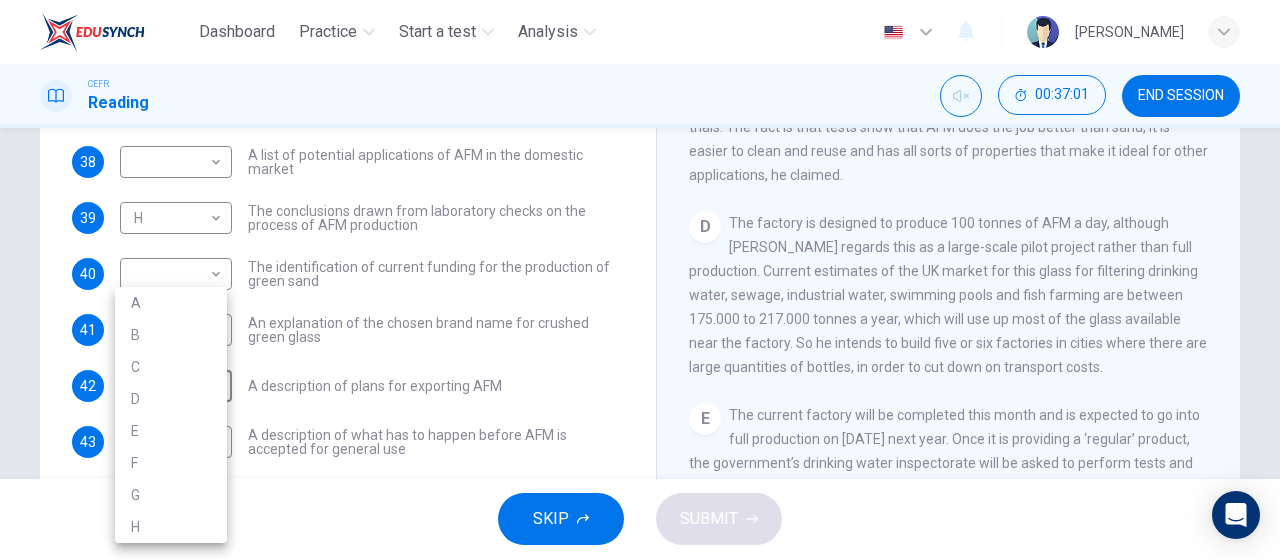 click on "D" at bounding box center [171, 399] 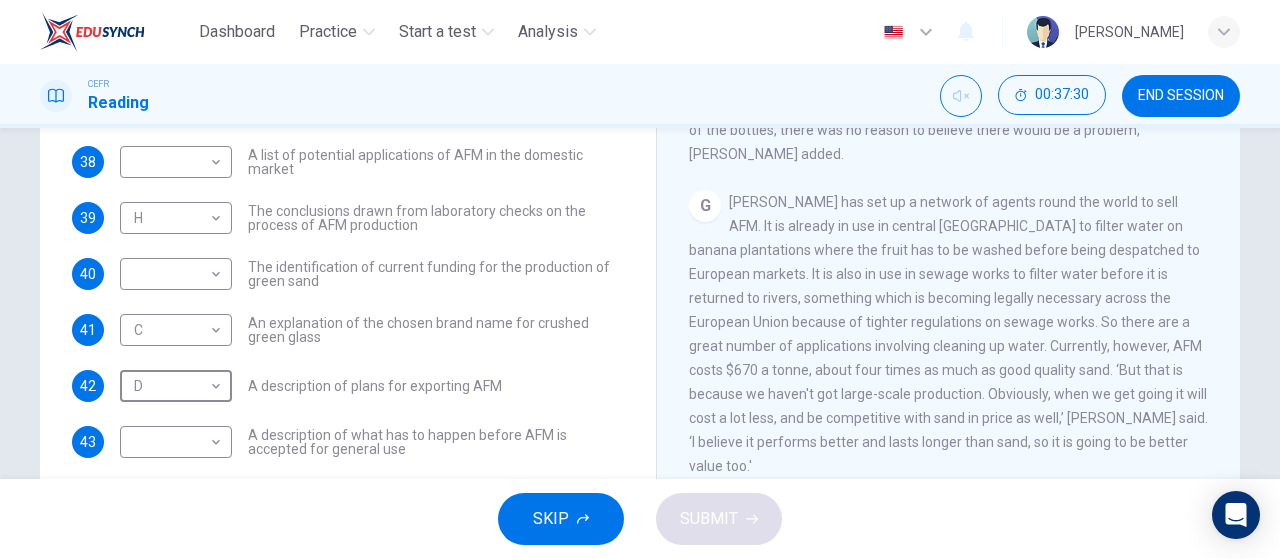 scroll, scrollTop: 1538, scrollLeft: 0, axis: vertical 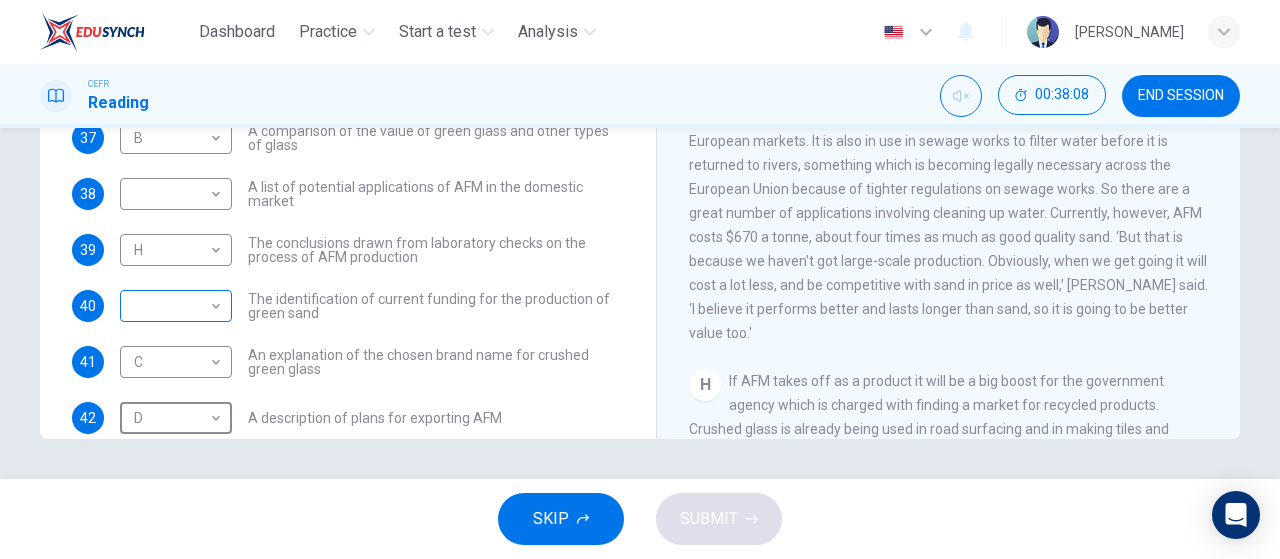 click on "Dashboard Practice Start a test Analysis English en ​ [PERSON_NAME] Reading 00:38:08 END SESSION Questions 34 - 43 The Reading Passage has 8 paragraphs labelled  A-H . Which paragraph contains the following information?
Write the correct letter  A-H  in the boxes below.
NB  You may use any letter  more than once . 34 ​ ​ A description of plans to expand production of AFM 35 ​ ​ The identification of a potential danger in the raw material for AFM 36 ​ ​ An example of AFM use in the export market 37 B B ​ A comparison of the value of green glass and other types of glass 38 ​ ​ A list of potential applications of AFM in the domestic market 39 H H ​ The conclusions drawn from laboratory checks on the process of AFM production 40 ​ ​ The identification of current funding for the production of green sand 41 C C ​ An explanation of the chosen brand name for crushed green glass 42 D D ​ A description of plans for exporting AFM 43 ​ ​ Green Virtues of Green Sand" at bounding box center (640, 279) 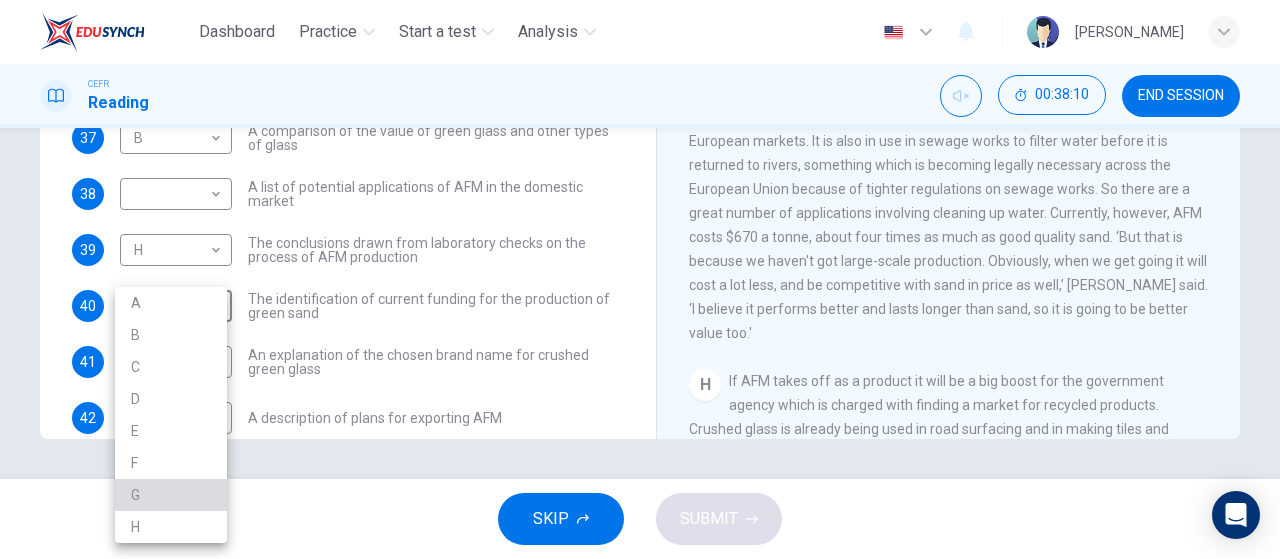 click on "G" at bounding box center [171, 495] 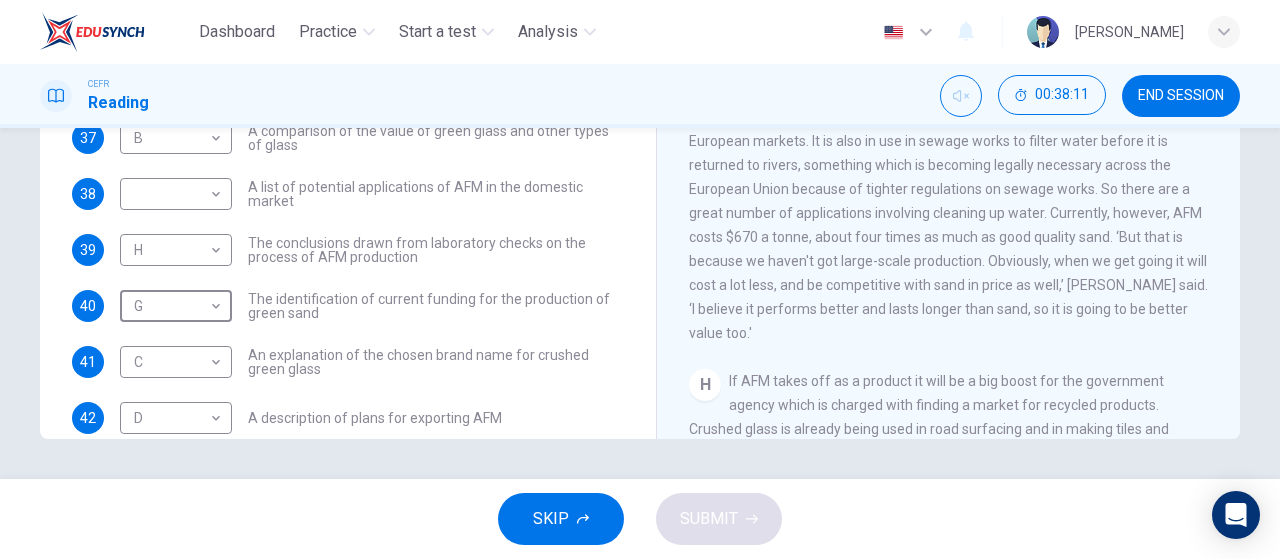 scroll, scrollTop: 160, scrollLeft: 0, axis: vertical 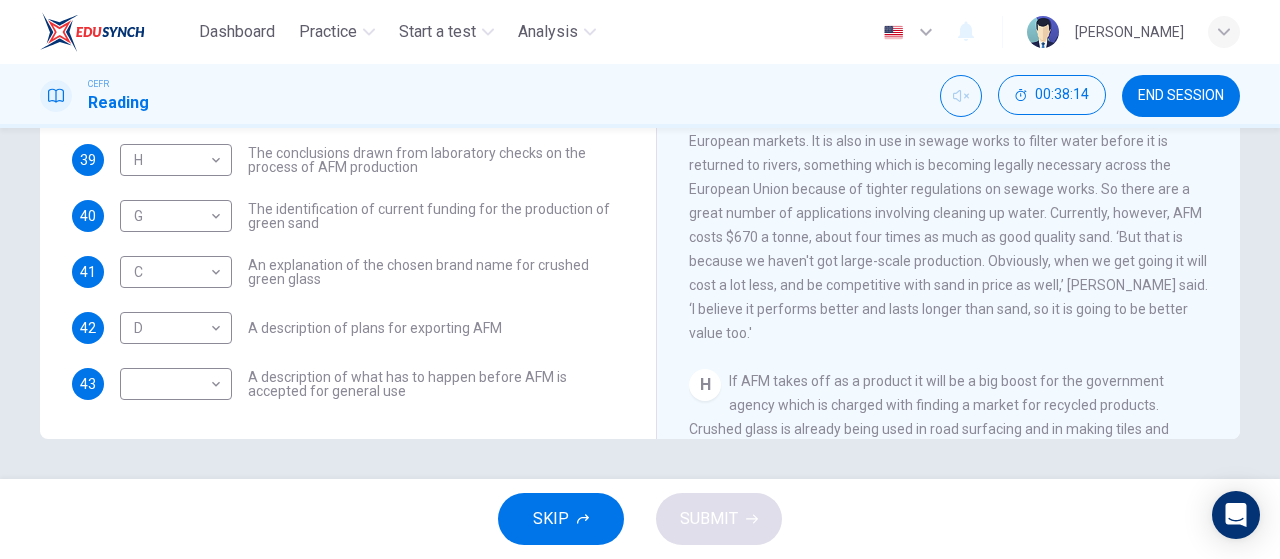 click on "If AFM takes off as a product it will be a big boost for the government agency which is charged with finding a market for recycled products. Crushed glass is already being used in road surfacing and in making tiles and bricks. Similarly, AFM could prove to have a widespread use and give green glass a cash value." at bounding box center (946, 429) 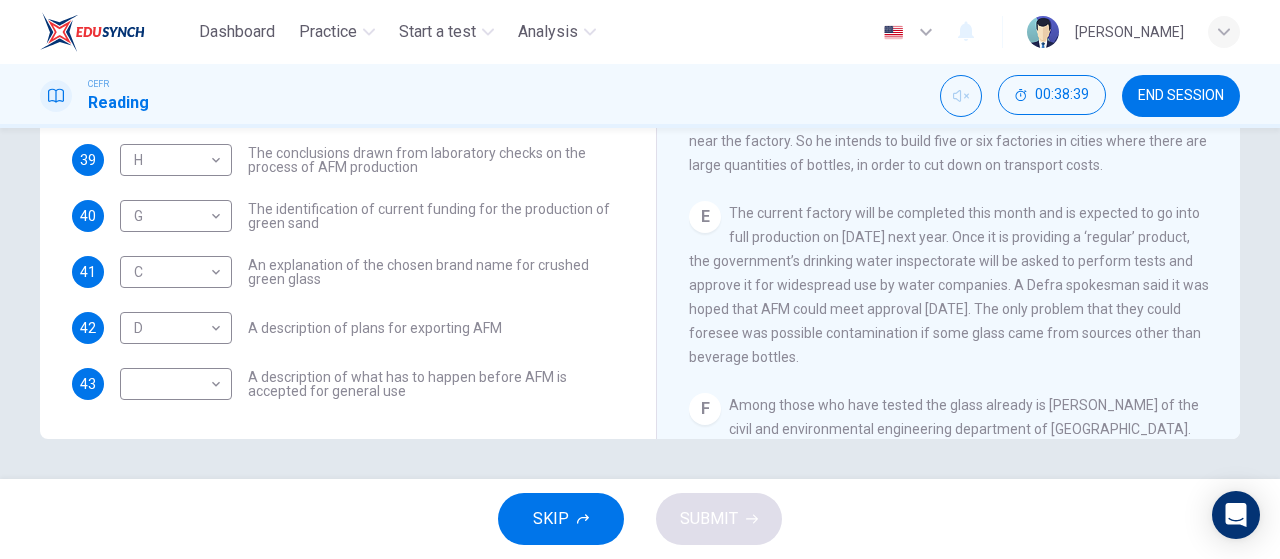 scroll, scrollTop: 1026, scrollLeft: 0, axis: vertical 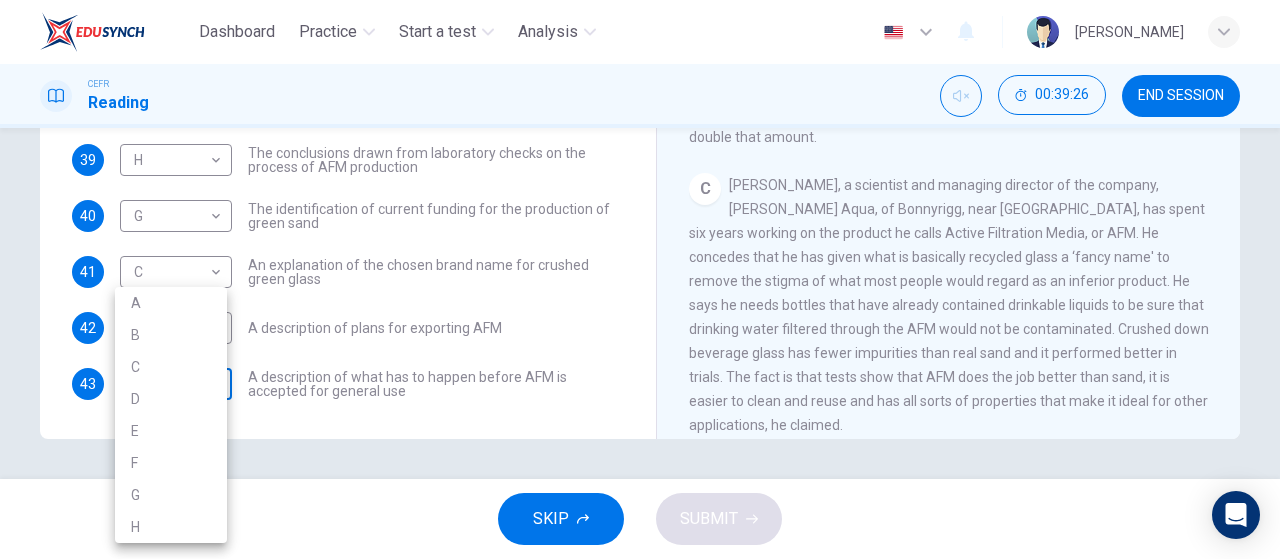 click on "Dashboard Practice Start a test Analysis English en ​ [PERSON_NAME] Reading 00:39:26 END SESSION Questions 34 - 43 The Reading Passage has 8 paragraphs labelled  A-H . Which paragraph contains the following information?
Write the correct letter  A-H  in the boxes below.
NB  You may use any letter  more than once . 34 ​ ​ A description of plans to expand production of AFM 35 ​ ​ The identification of a potential danger in the raw material for AFM 36 ​ ​ An example of AFM use in the export market 37 B B ​ A comparison of the value of green glass and other types of glass 38 ​ ​ A list of potential applications of AFM in the domestic market 39 H H ​ The conclusions drawn from laboratory checks on the process of AFM production 40 G G ​ The identification of current funding for the production of green sand 41 C C ​ An explanation of the chosen brand name for crushed green glass 42 D D ​ A description of plans for exporting AFM 43 ​ ​ Green Virtues of Green Sand" at bounding box center (640, 279) 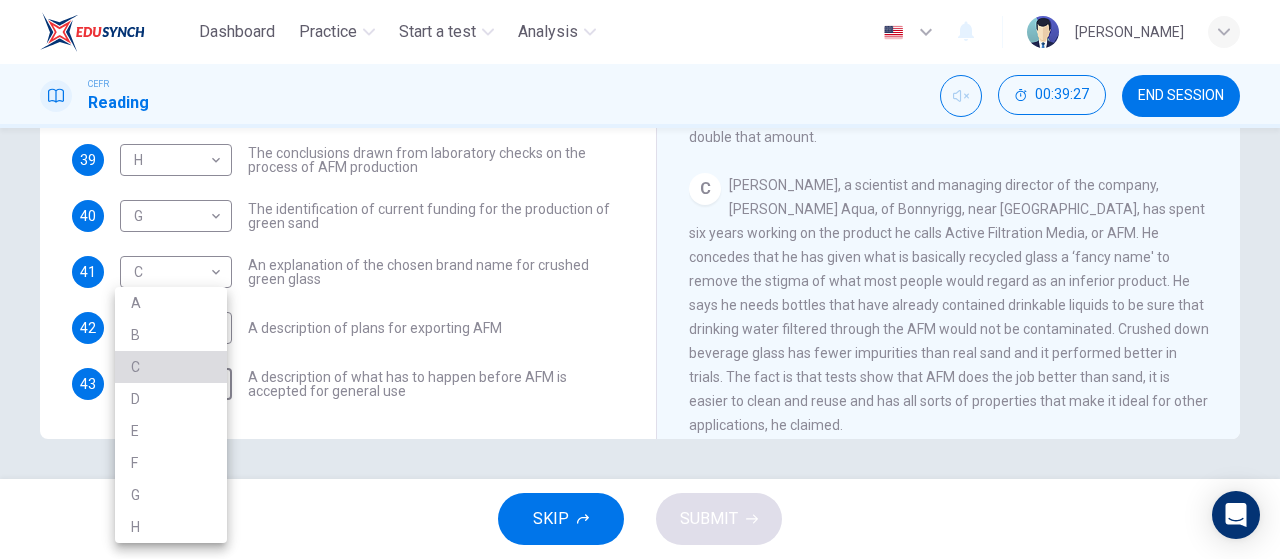click on "C" at bounding box center [171, 367] 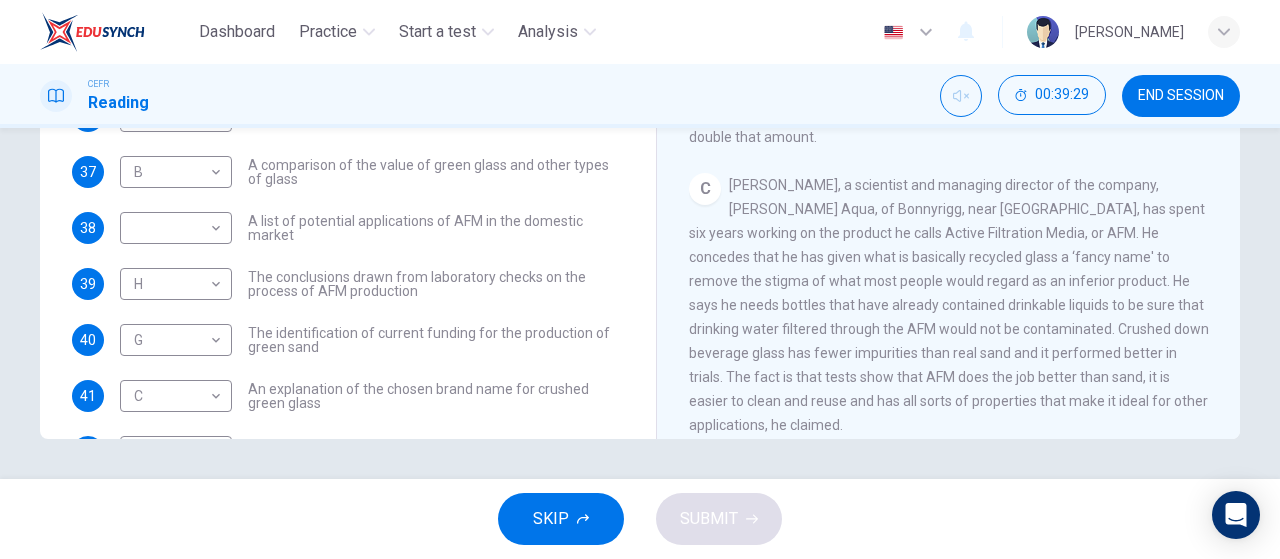 scroll, scrollTop: 16, scrollLeft: 0, axis: vertical 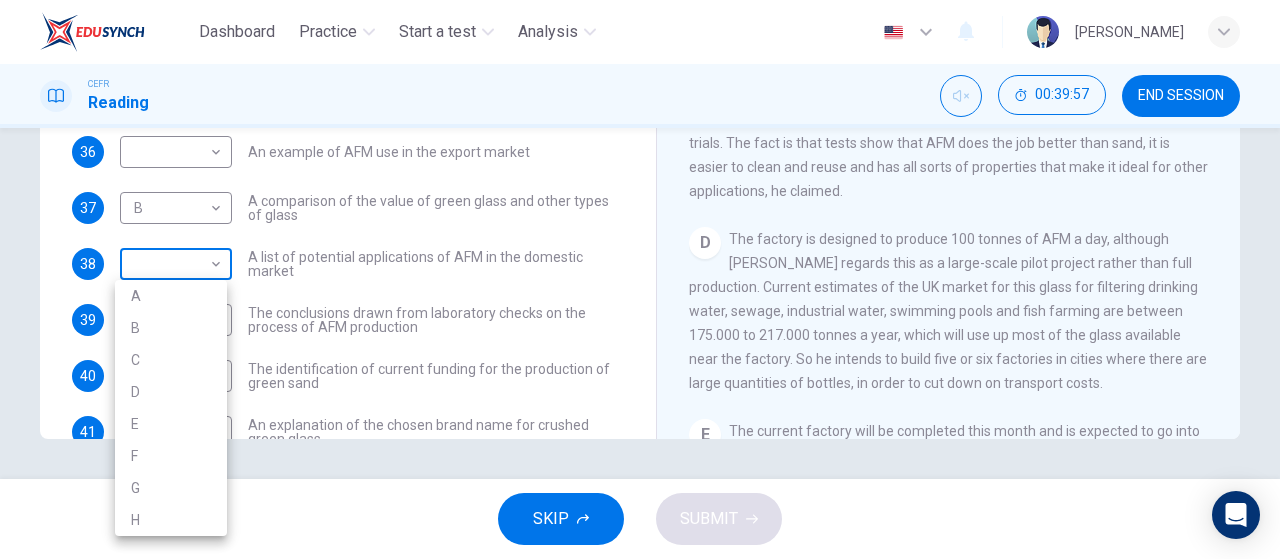 click on "Dashboard Practice Start a test Analysis English en ​ [PERSON_NAME] Reading 00:39:57 END SESSION Questions 34 - 43 The Reading Passage has 8 paragraphs labelled  A-H . Which paragraph contains the following information?
Write the correct letter  A-H  in the boxes below.
NB  You may use any letter  more than once . 34 ​ ​ A description of plans to expand production of AFM 35 ​ ​ The identification of a potential danger in the raw material for AFM 36 ​ ​ An example of AFM use in the export market 37 B B ​ A comparison of the value of green glass and other types of glass 38 ​ ​ A list of potential applications of AFM in the domestic market 39 H H ​ The conclusions drawn from laboratory checks on the process of AFM production 40 G G ​ The identification of current funding for the production of green sand 41 C C ​ An explanation of the chosen brand name for crushed green glass 42 D D ​ A description of plans for exporting AFM 43 C C ​ Green Virtues of Green Sand" at bounding box center (640, 279) 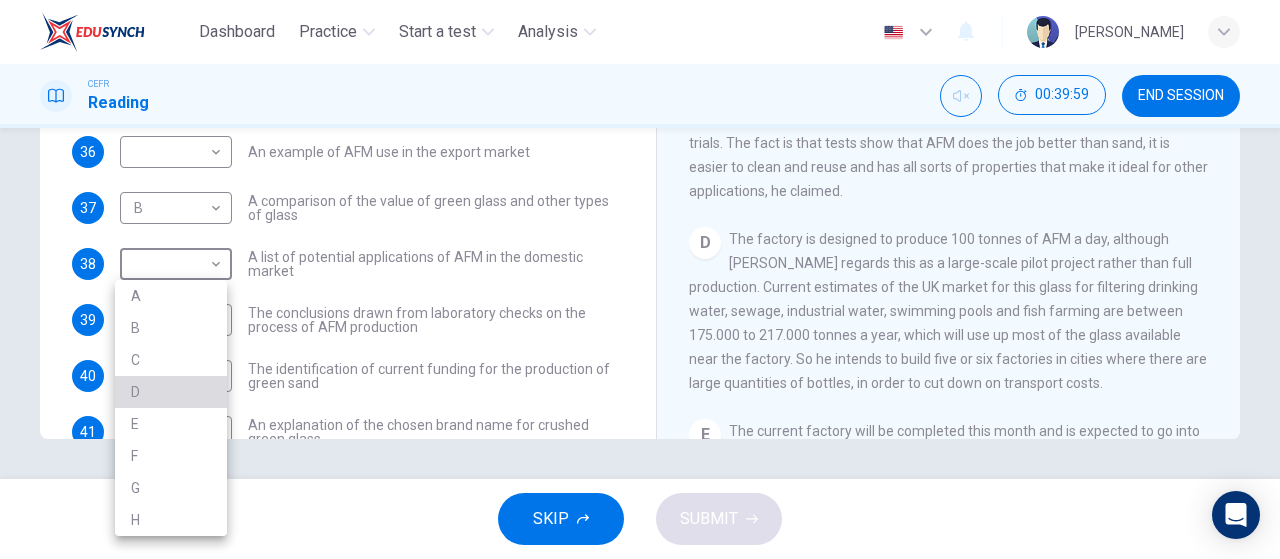 click on "D" at bounding box center [171, 392] 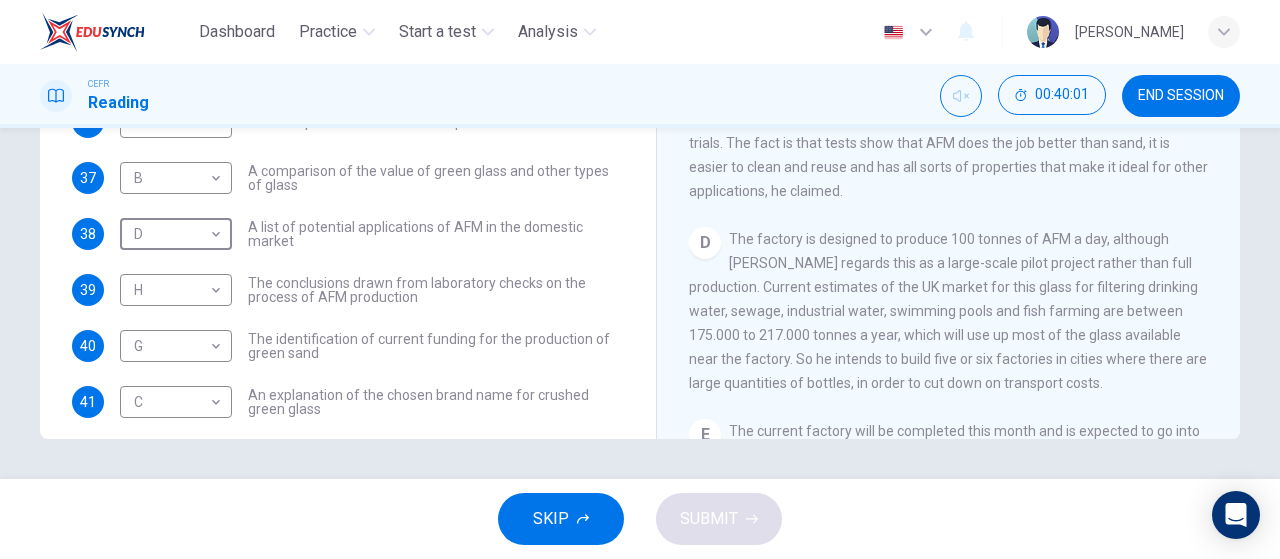 scroll, scrollTop: 0, scrollLeft: 0, axis: both 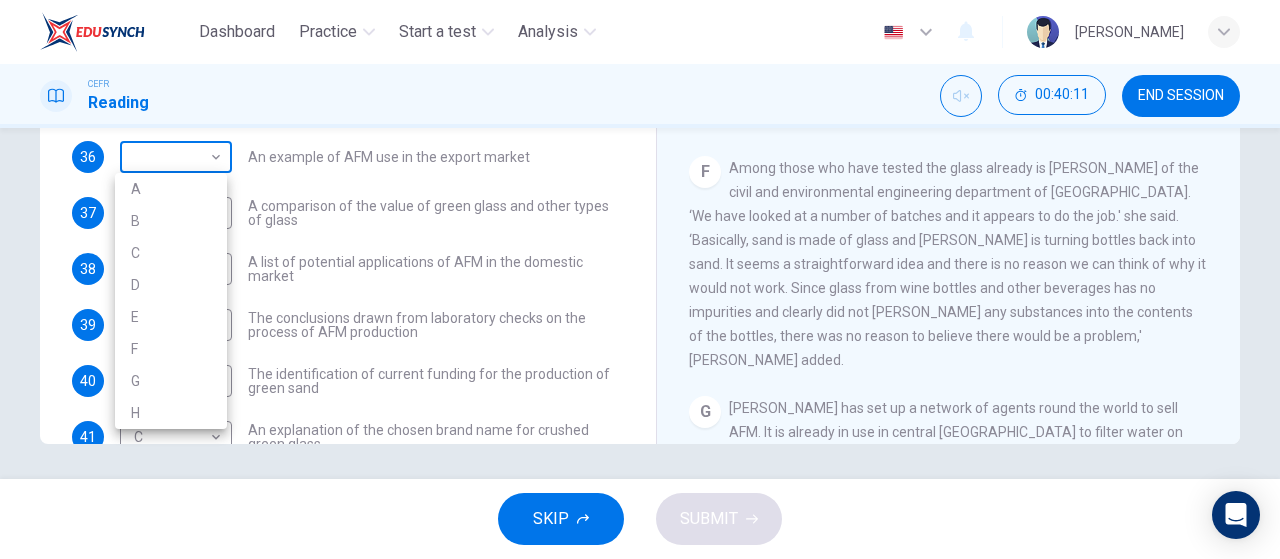 click on "Dashboard Practice Start a test Analysis English en ​ [PERSON_NAME] Reading 00:40:11 END SESSION Questions 34 - 43 The Reading Passage has 8 paragraphs labelled  A-H . Which paragraph contains the following information?
Write the correct letter  A-H  in the boxes below.
NB  You may use any letter  more than once . 34 ​ ​ A description of plans to expand production of AFM 35 ​ ​ The identification of a potential danger in the raw material for AFM 36 ​ ​ An example of AFM use in the export market 37 B B ​ A comparison of the value of green glass and other types of glass 38 D D ​ A list of potential applications of AFM in the domestic market 39 H H ​ The conclusions drawn from laboratory checks on the process of AFM production 40 G G ​ The identification of current funding for the production of green sand 41 C C ​ An explanation of the chosen brand name for crushed green glass 42 D D ​ A description of plans for exporting AFM 43 C C ​ Green Virtues of Green Sand" at bounding box center (640, 279) 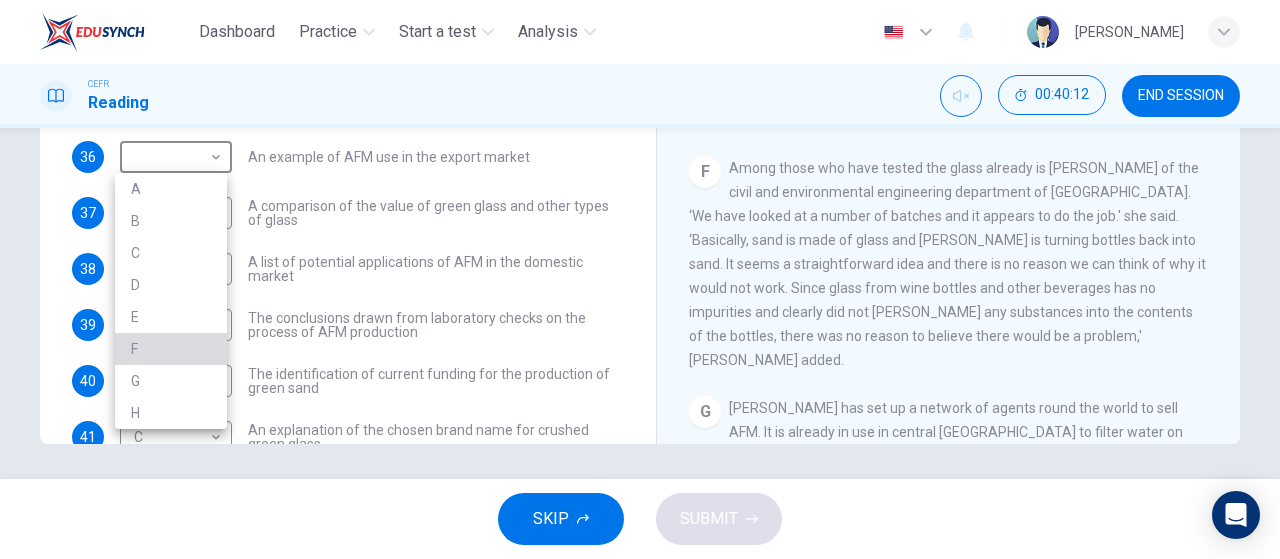 click on "F" at bounding box center [171, 349] 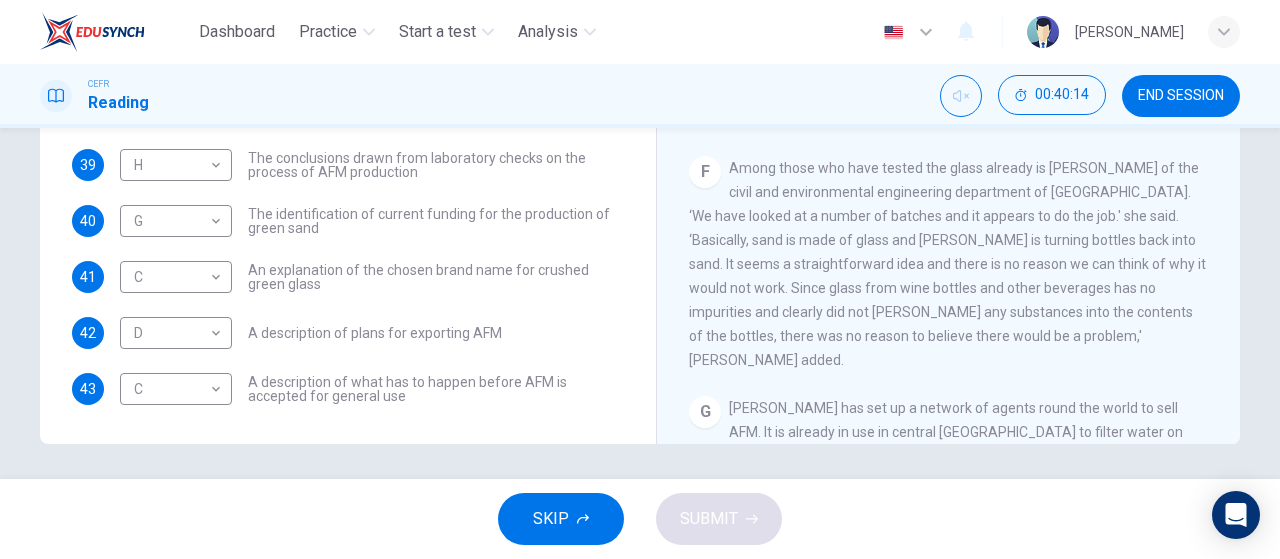 scroll, scrollTop: 0, scrollLeft: 0, axis: both 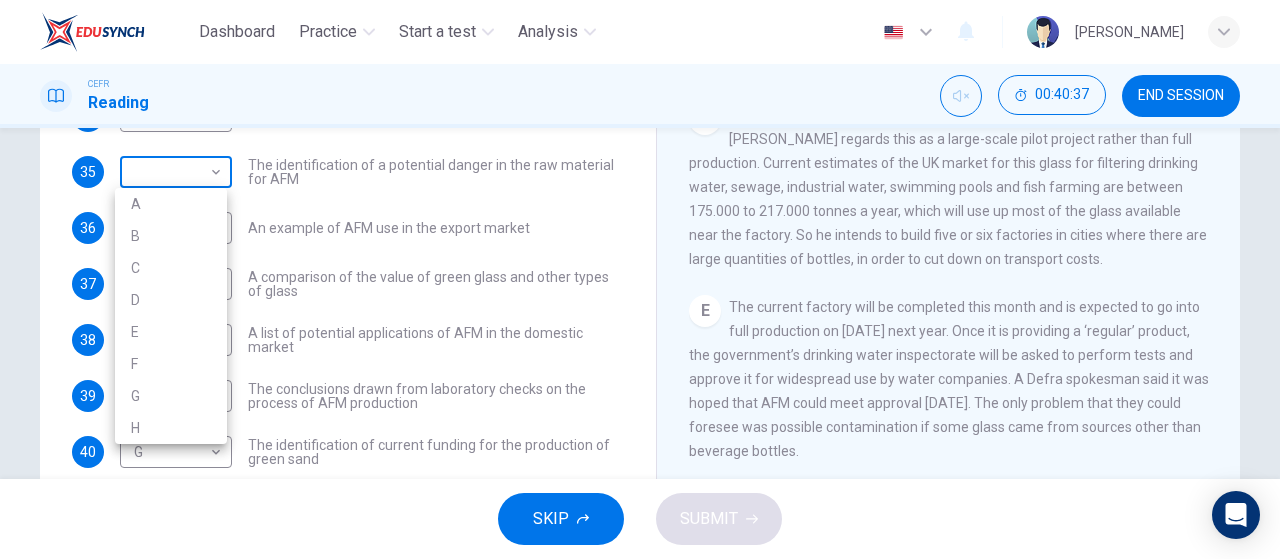 click on "Dashboard Practice Start a test Analysis English en ​ [PERSON_NAME] Reading 00:40:37 END SESSION Questions 34 - 43 The Reading Passage has 8 paragraphs labelled  A-H . Which paragraph contains the following information?
Write the correct letter  A-H  in the boxes below.
NB  You may use any letter  more than once . 34 ​ ​ A description of plans to expand production of AFM 35 ​ ​ The identification of a potential danger in the raw material for AFM 36 F F ​ An example of AFM use in the export market 37 B B ​ A comparison of the value of green glass and other types of glass 38 D D ​ A list of potential applications of AFM in the domestic market 39 H H ​ The conclusions drawn from laboratory checks on the process of AFM production 40 G G ​ The identification of current funding for the production of green sand 41 C C ​ An explanation of the chosen brand name for crushed green glass 42 D D ​ A description of plans for exporting AFM 43 C C ​ Green Virtues of Green Sand" at bounding box center (640, 279) 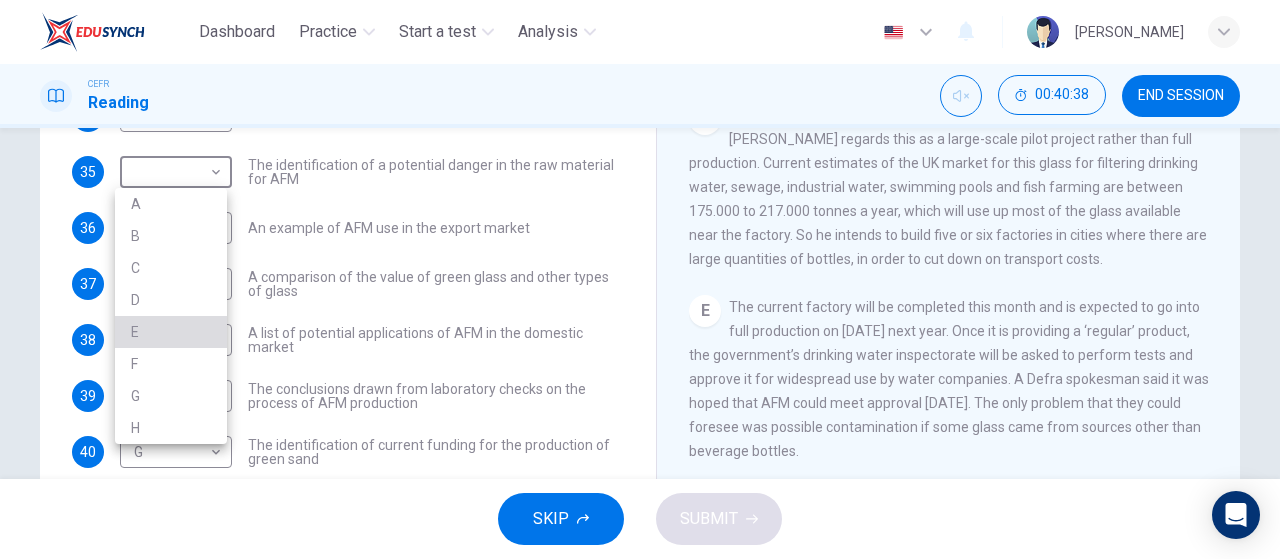 click on "E" at bounding box center (171, 332) 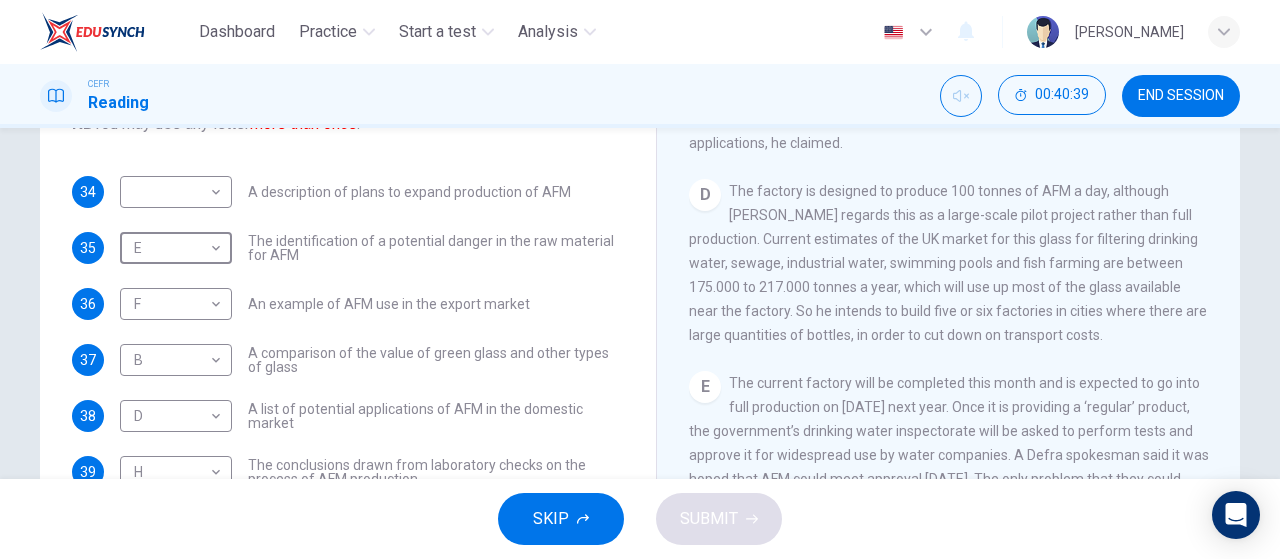 scroll, scrollTop: 267, scrollLeft: 0, axis: vertical 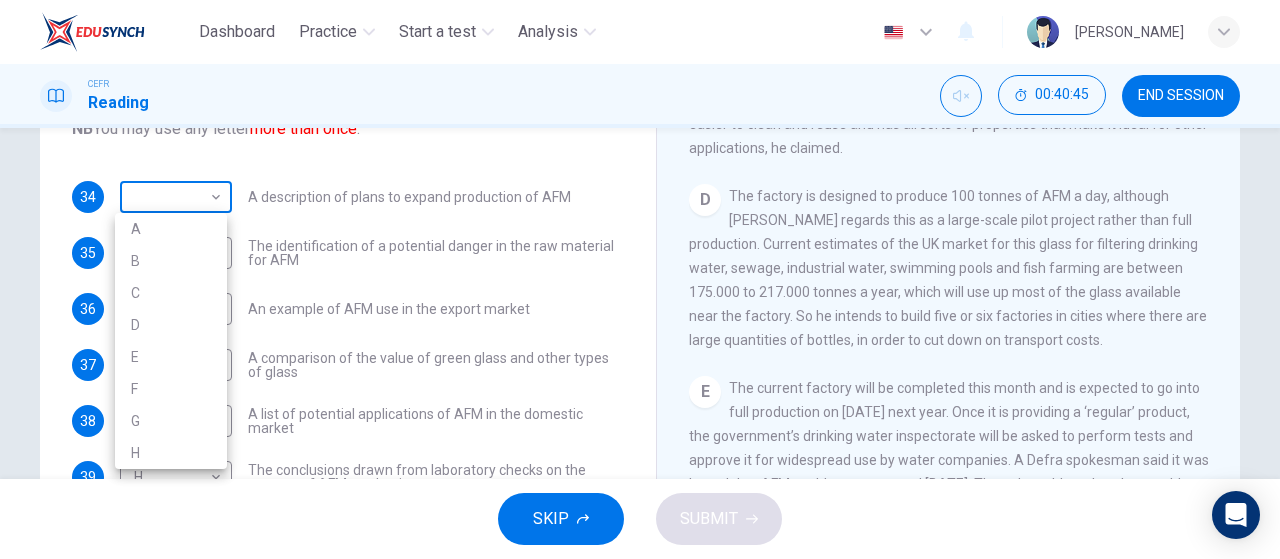 click on "Dashboard Practice Start a test Analysis English en ​ [PERSON_NAME] Reading 00:40:45 END SESSION Questions 34 - 43 The Reading Passage has 8 paragraphs labelled  A-H . Which paragraph contains the following information?
Write the correct letter  A-H  in the boxes below.
NB  You may use any letter  more than once . 34 ​ ​ A description of plans to expand production of AFM 35 E E ​ The identification of a potential danger in the raw material for AFM 36 F F ​ An example of AFM use in the export market 37 B B ​ A comparison of the value of green glass and other types of glass 38 D D ​ A list of potential applications of AFM in the domestic market 39 H H ​ The conclusions drawn from laboratory checks on the process of AFM production 40 G G ​ The identification of current funding for the production of green sand 41 C C ​ An explanation of the chosen brand name for crushed green glass 42 D D ​ A description of plans for exporting AFM 43 C C ​ Green Virtues of Green Sand" at bounding box center [640, 279] 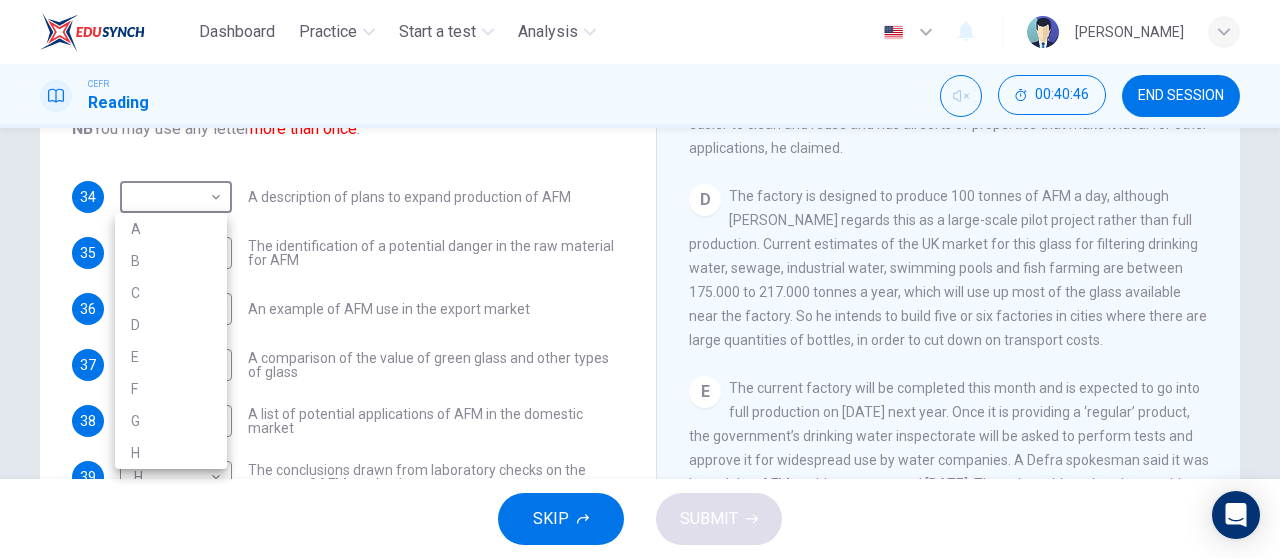 click on "D" at bounding box center [171, 325] 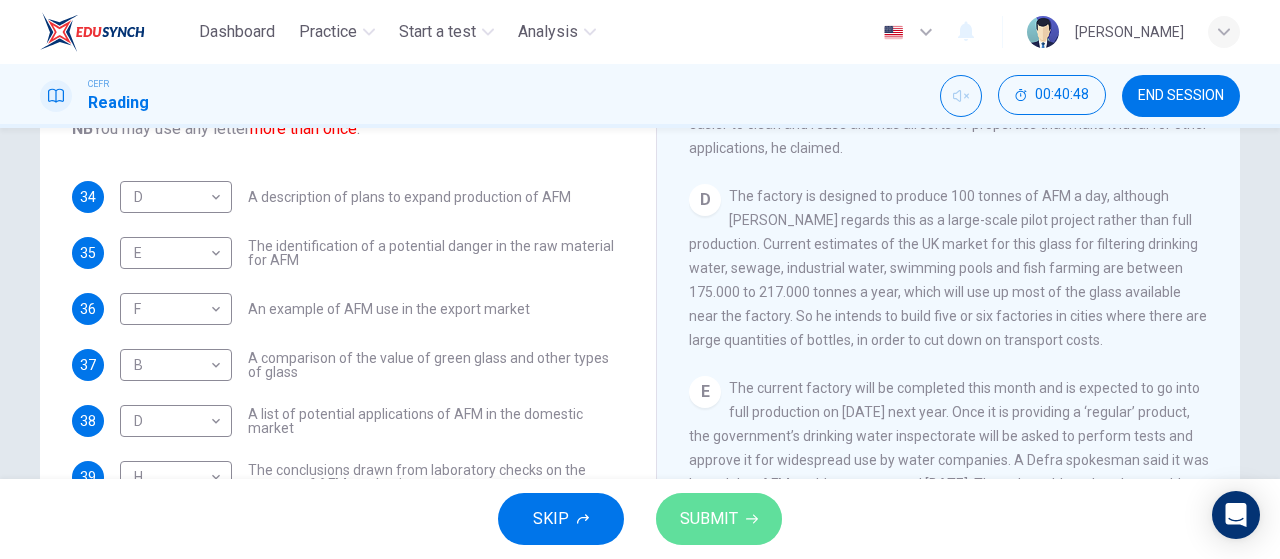 click on "SUBMIT" at bounding box center (709, 519) 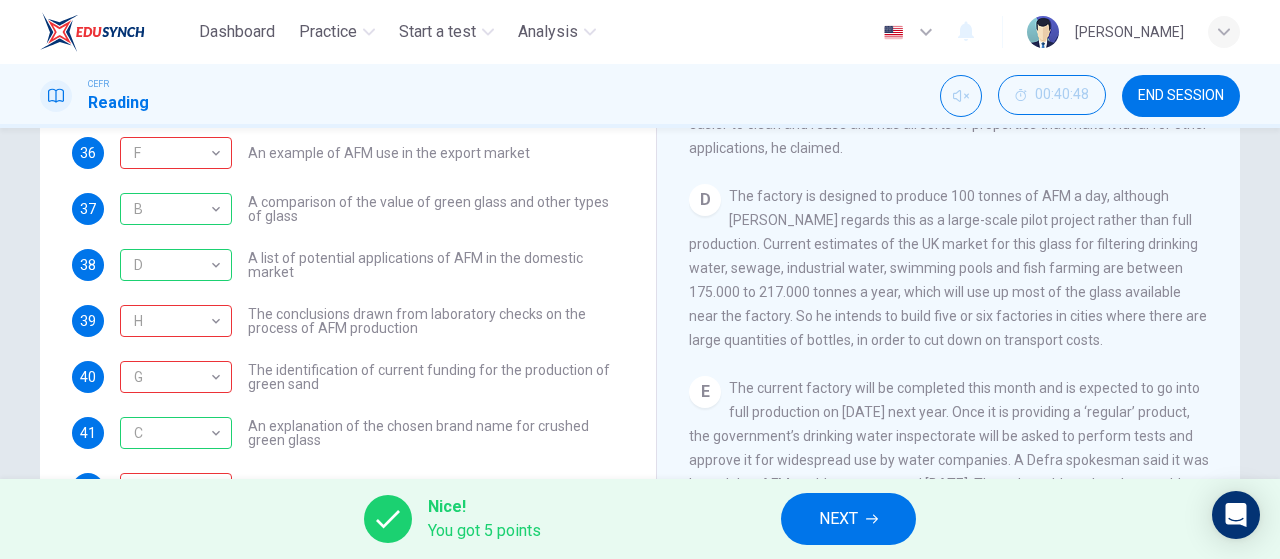 scroll, scrollTop: 160, scrollLeft: 0, axis: vertical 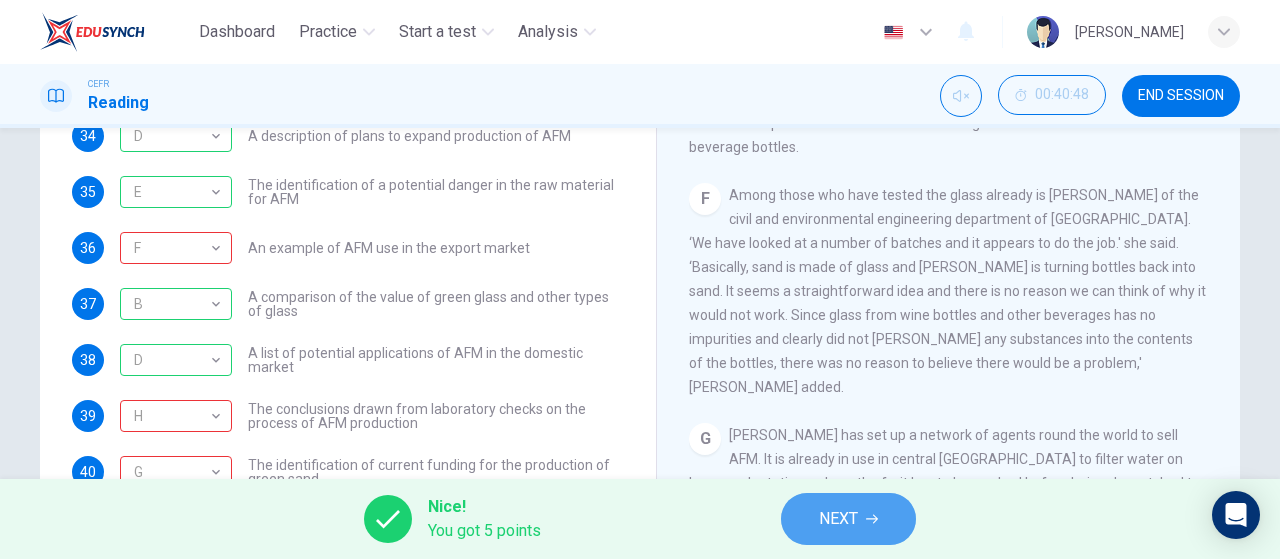 click on "NEXT" at bounding box center [848, 519] 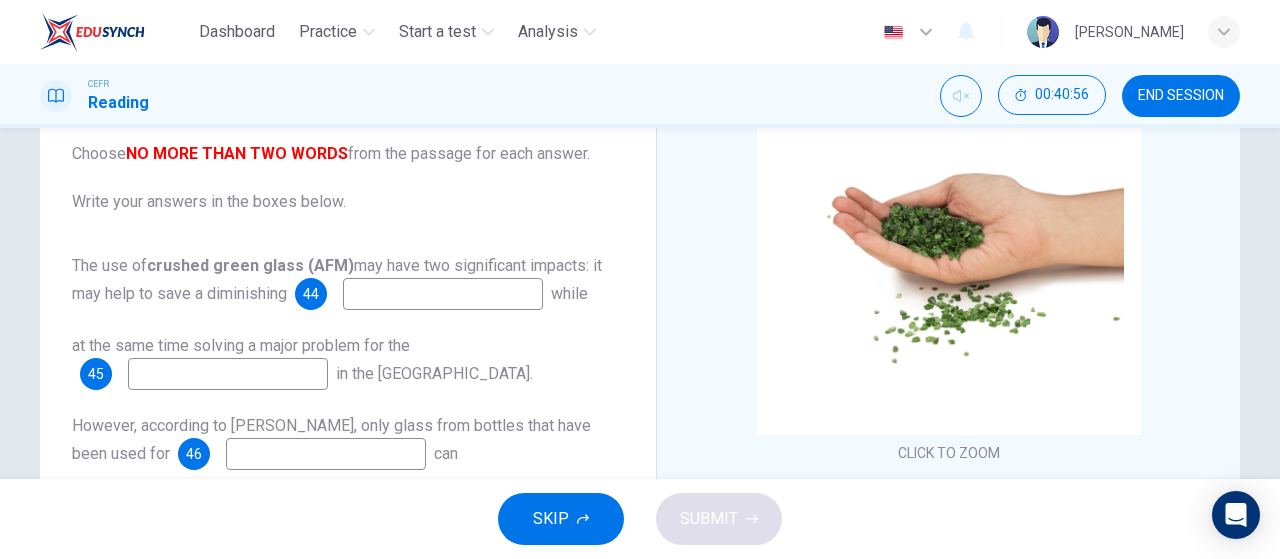 scroll, scrollTop: 183, scrollLeft: 0, axis: vertical 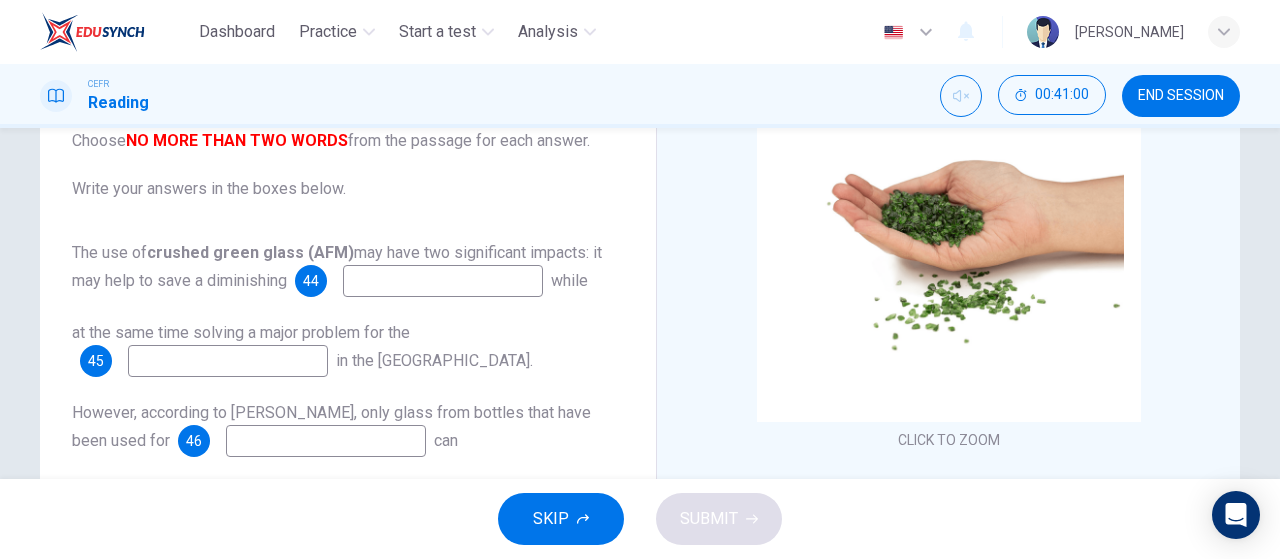 click at bounding box center [443, 281] 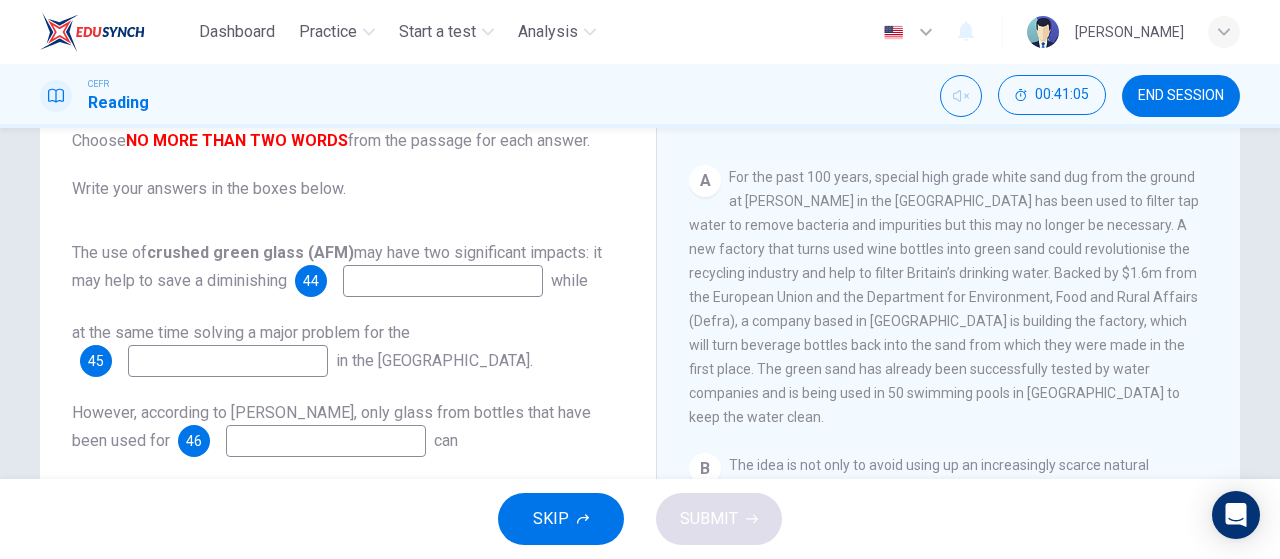 scroll, scrollTop: 330, scrollLeft: 0, axis: vertical 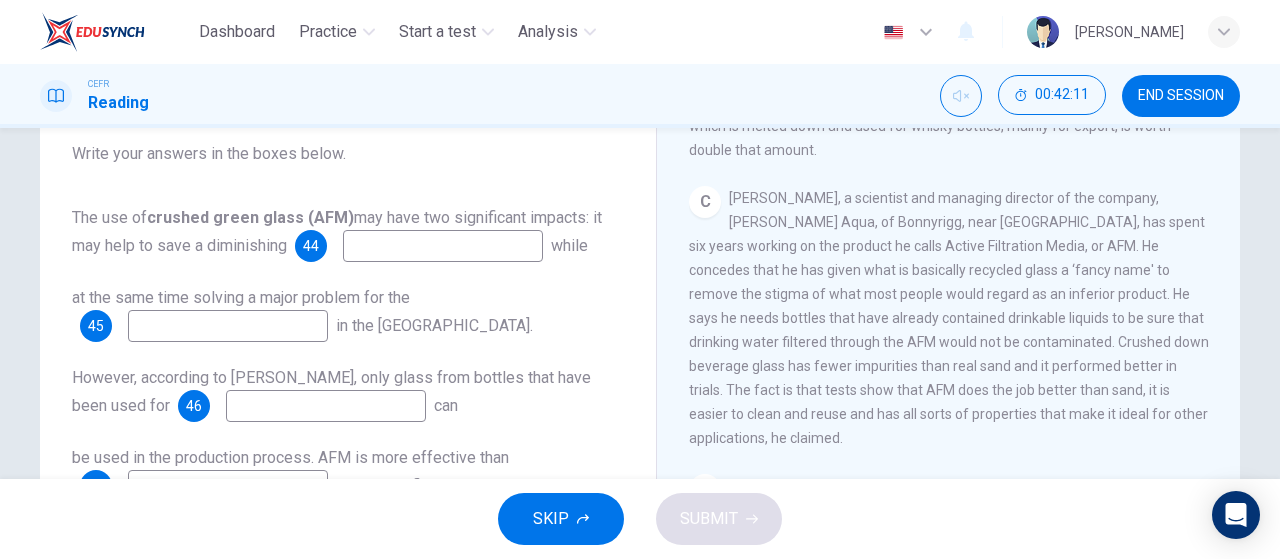click at bounding box center (228, 326) 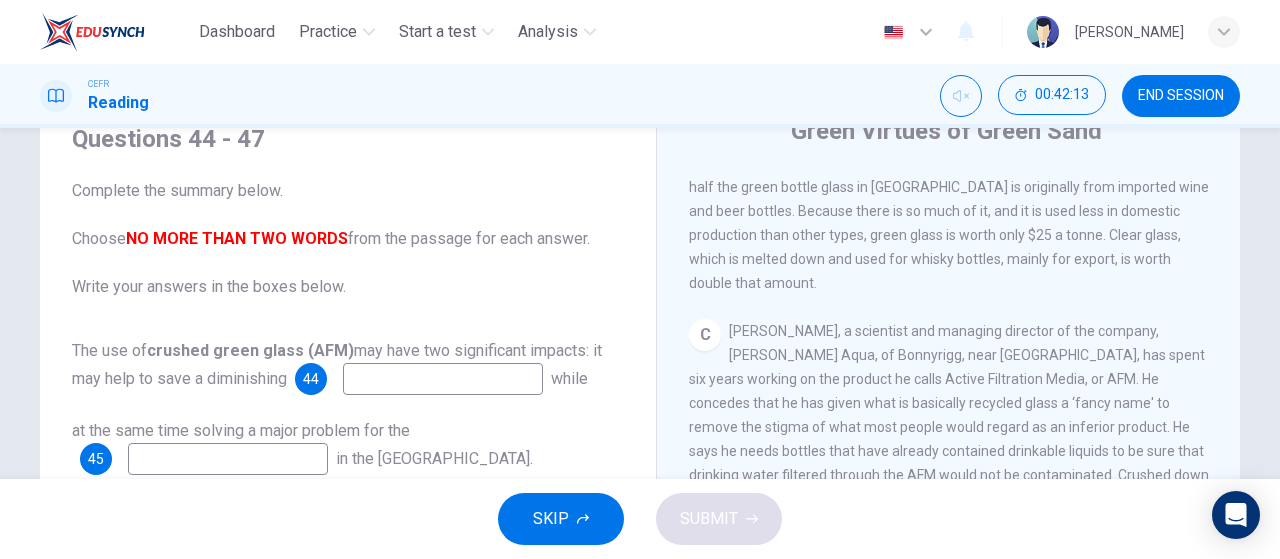 scroll, scrollTop: 84, scrollLeft: 0, axis: vertical 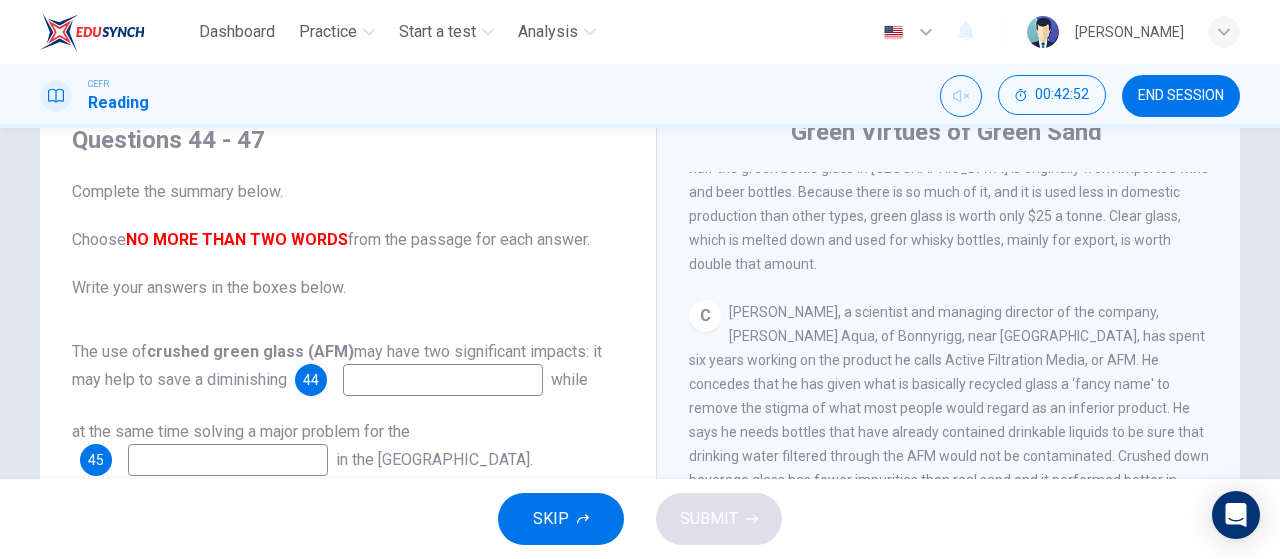 click at bounding box center [443, 380] 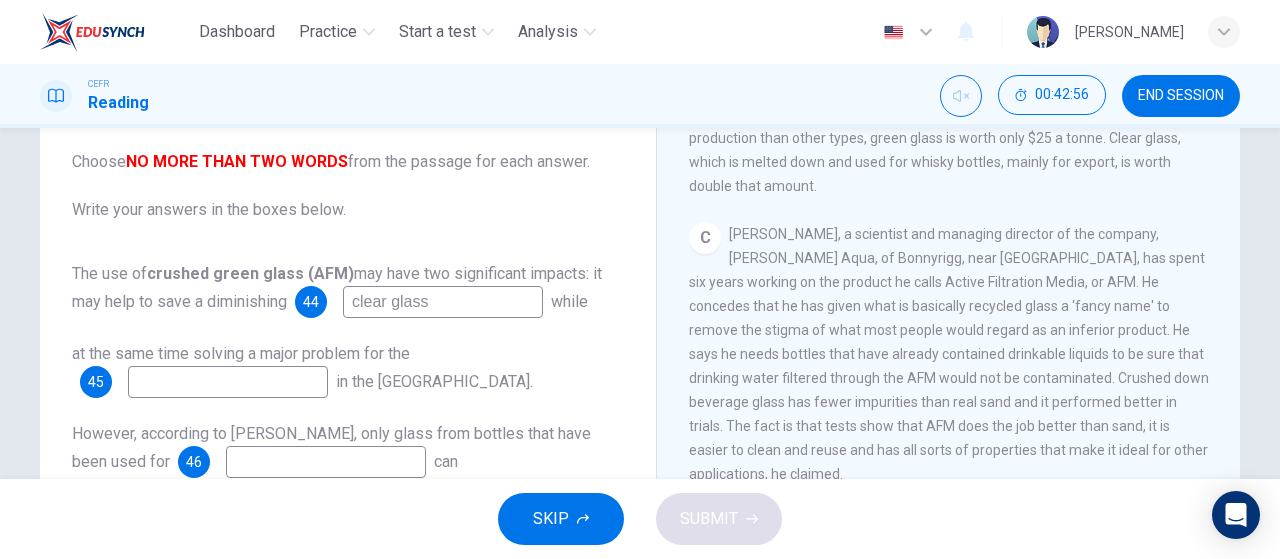 scroll, scrollTop: 173, scrollLeft: 0, axis: vertical 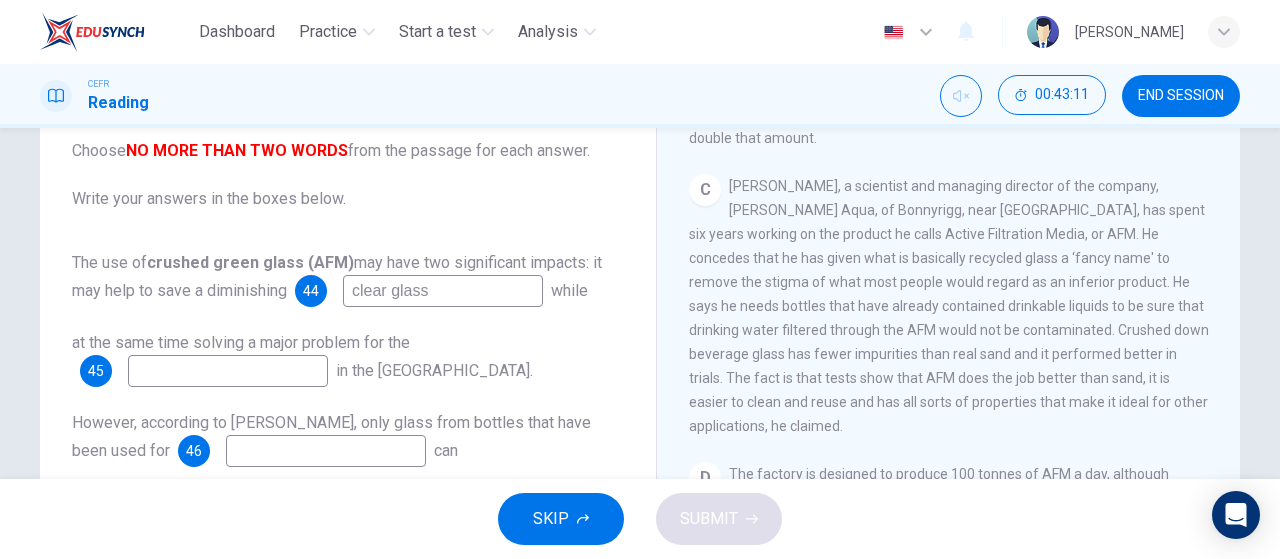 type on "clear glass" 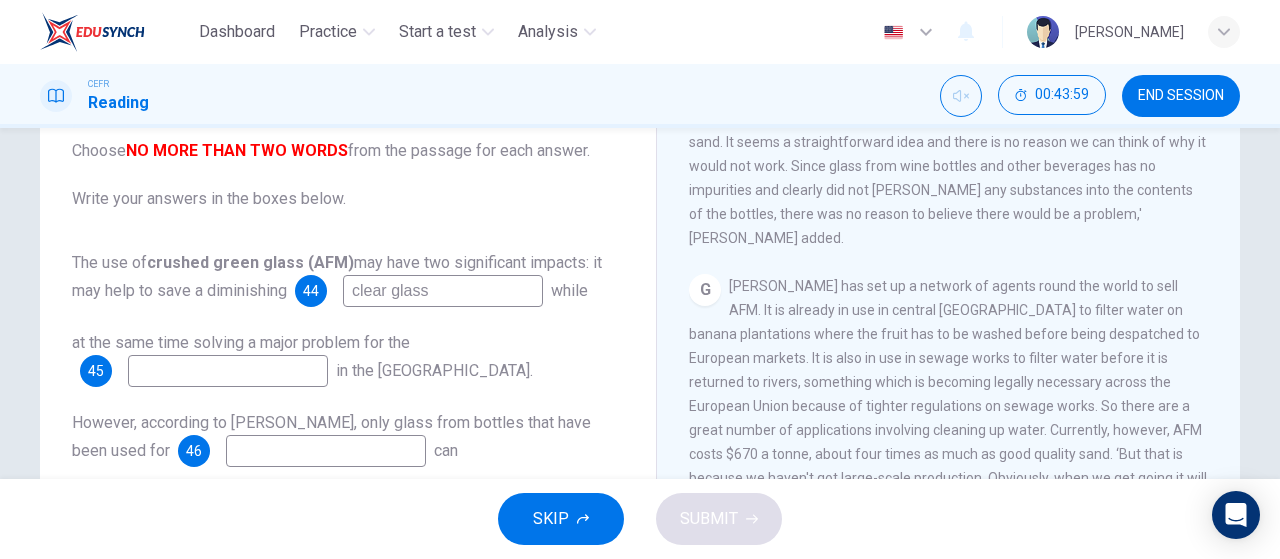 scroll, scrollTop: 1658, scrollLeft: 0, axis: vertical 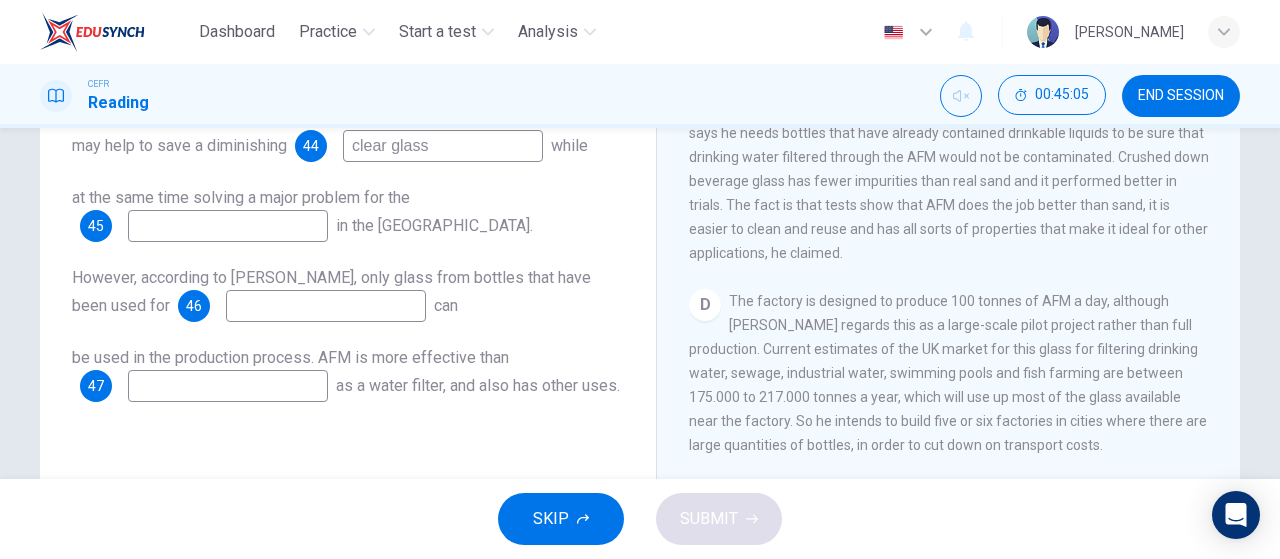 click at bounding box center [228, 386] 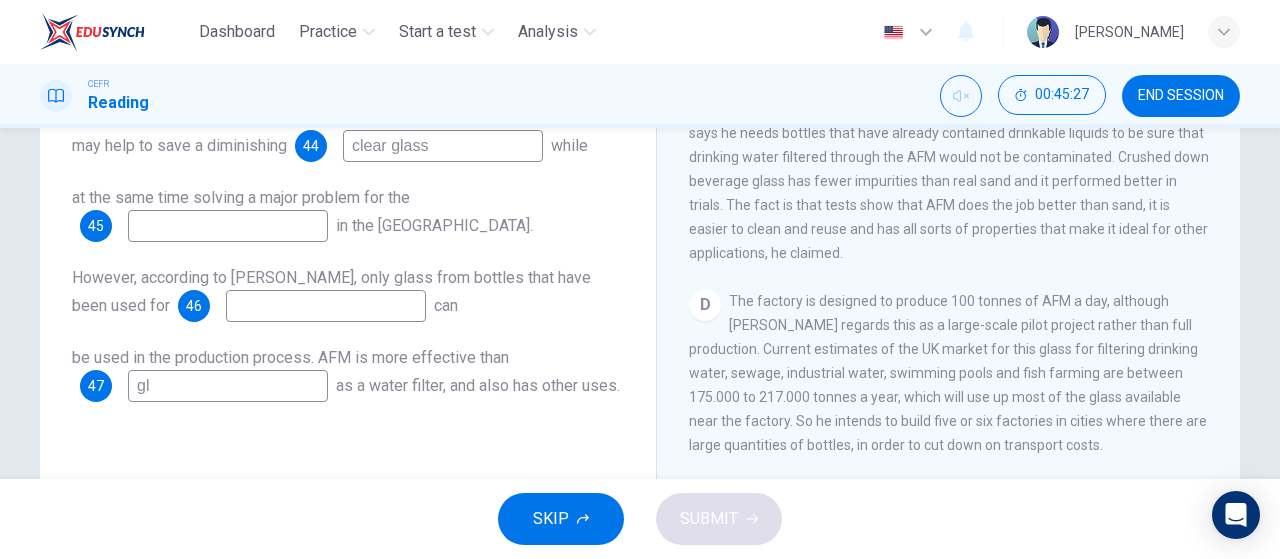 type on "g" 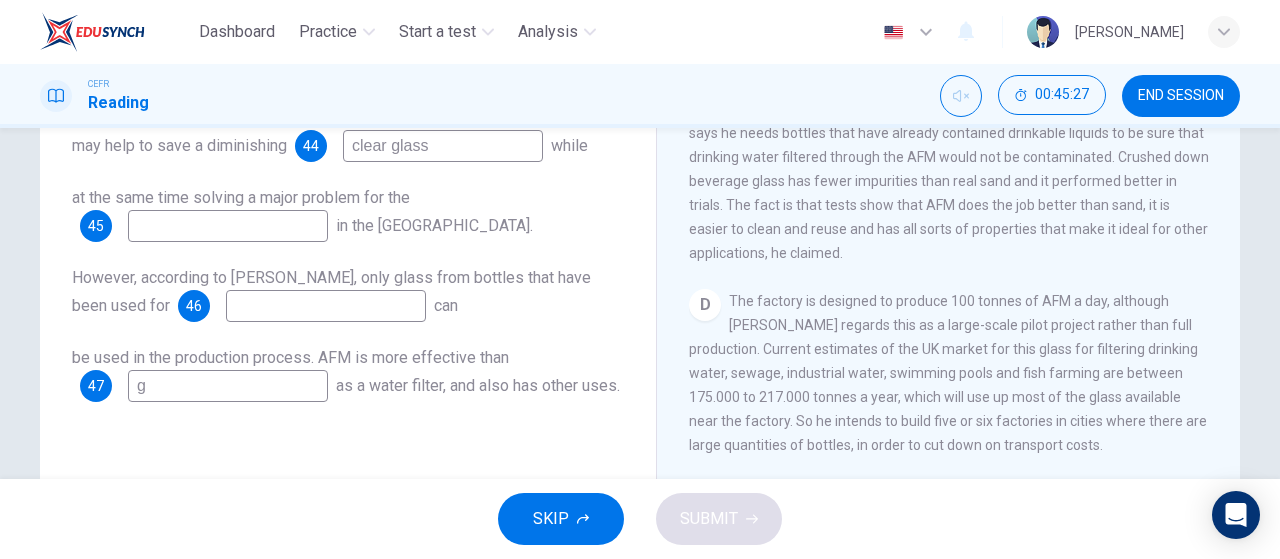 type 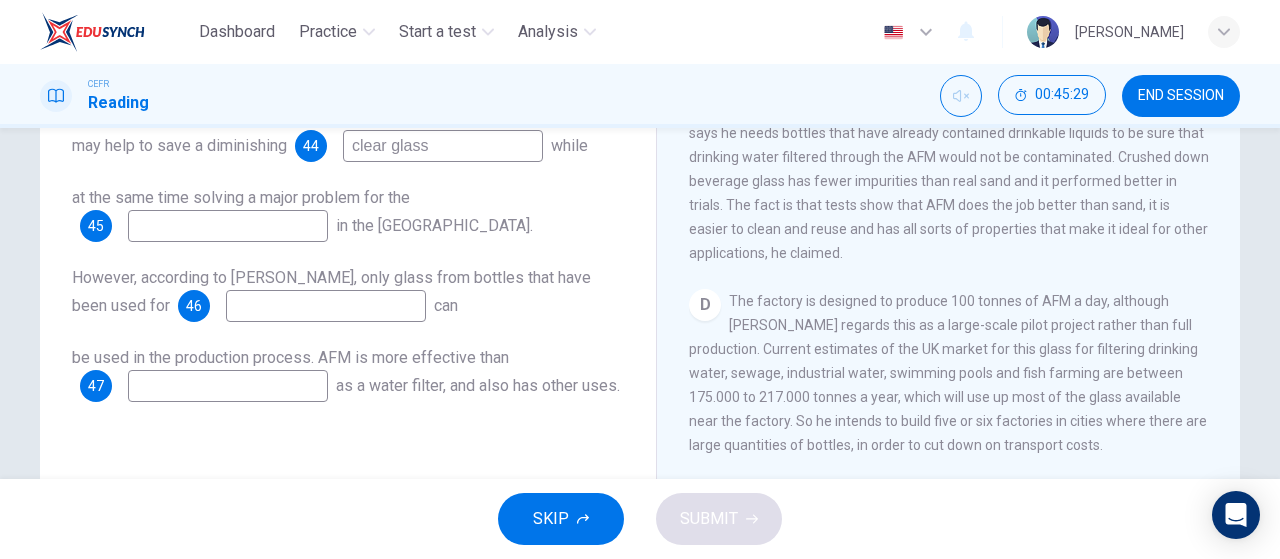 click on "47" at bounding box center [96, 386] 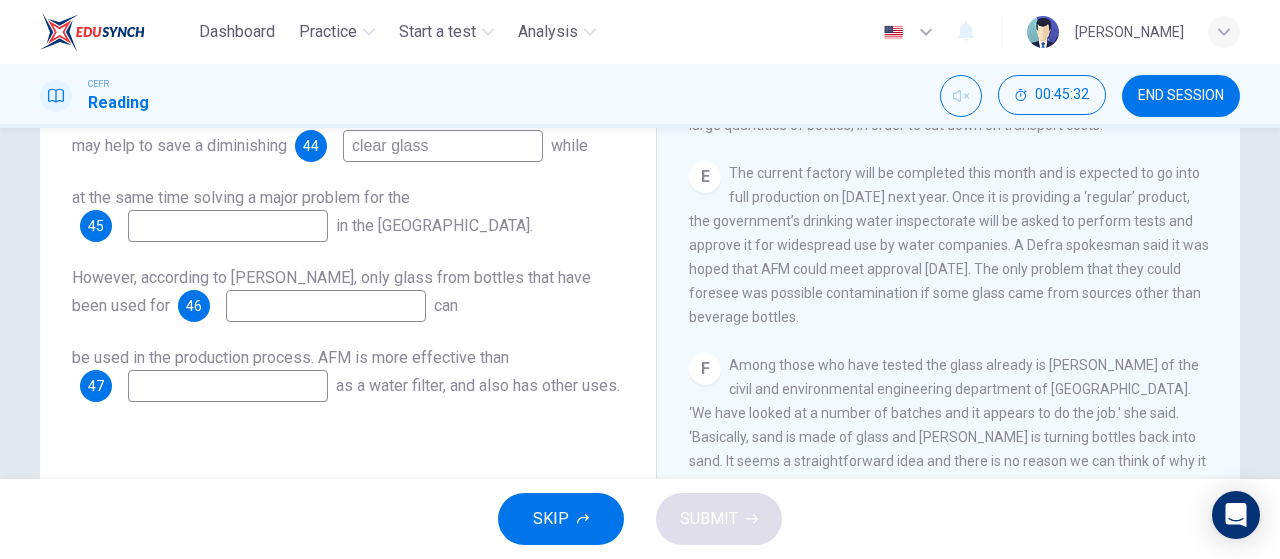 scroll, scrollTop: 1170, scrollLeft: 0, axis: vertical 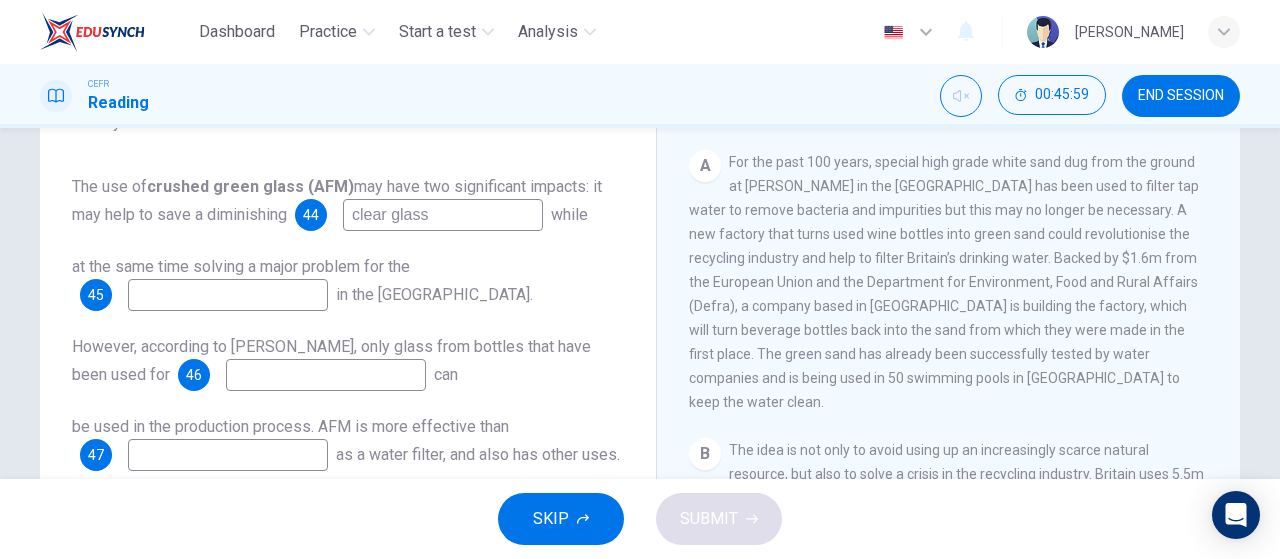 click on "clear glass" at bounding box center [443, 215] 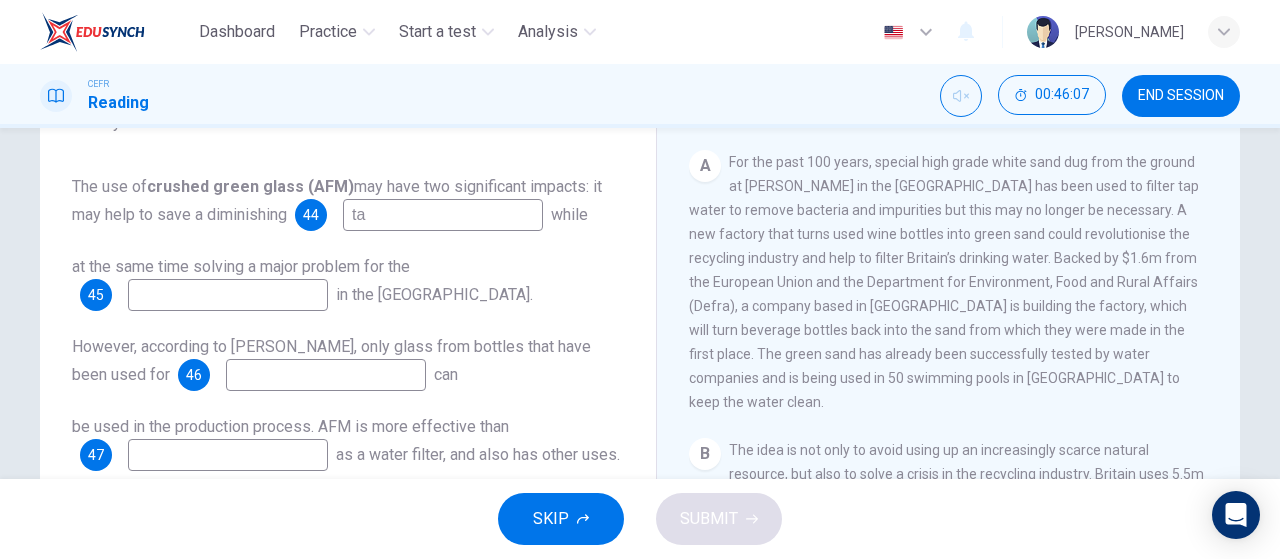 type on "t" 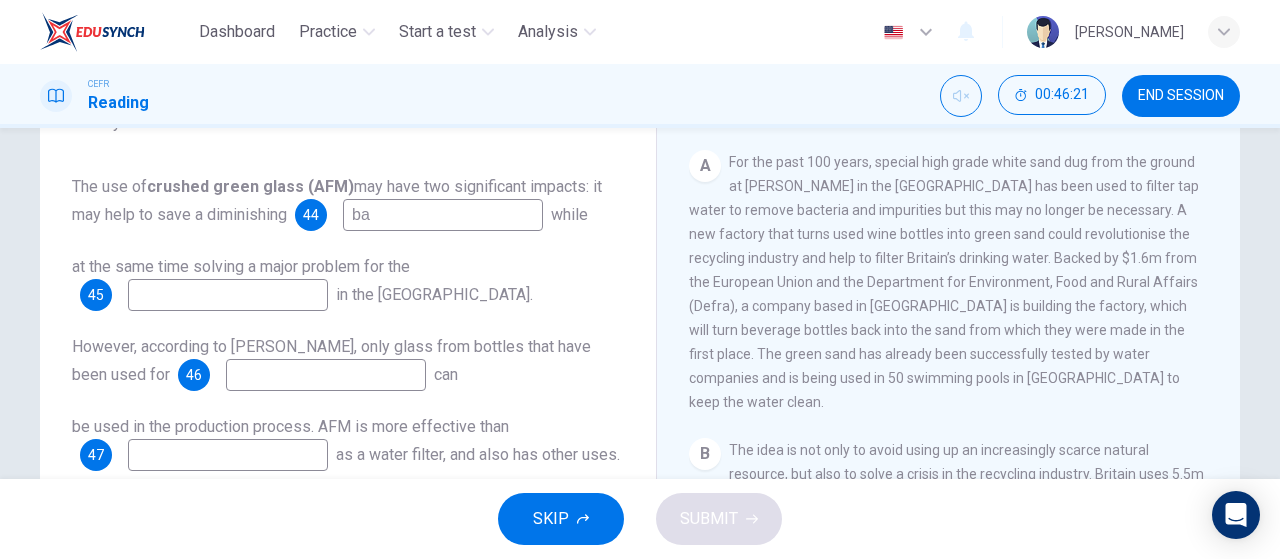 type on "b" 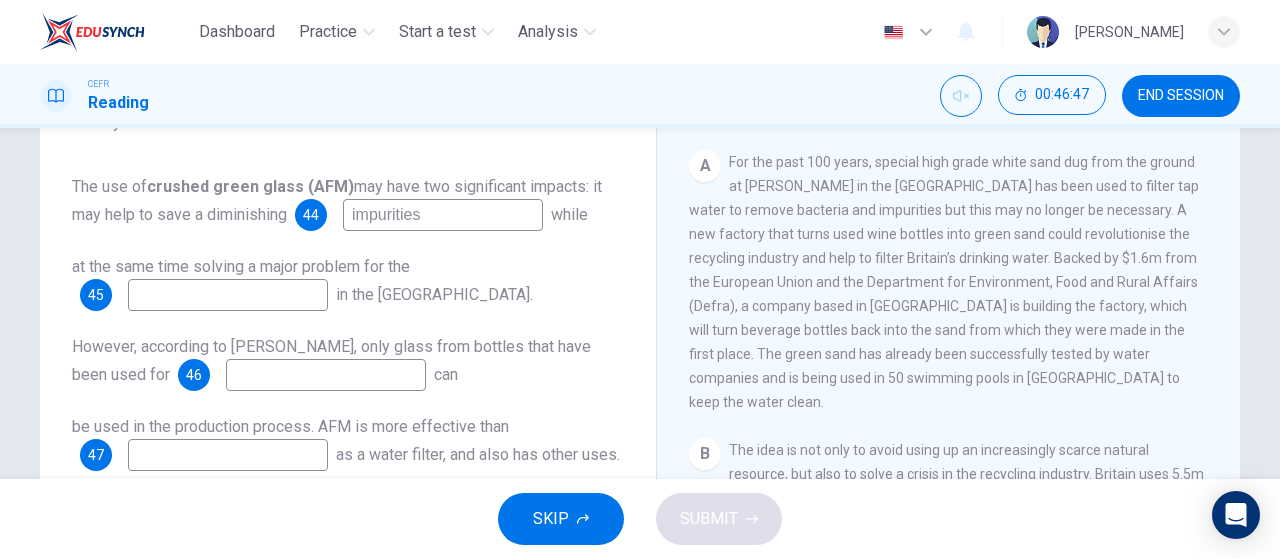 type on "impurities" 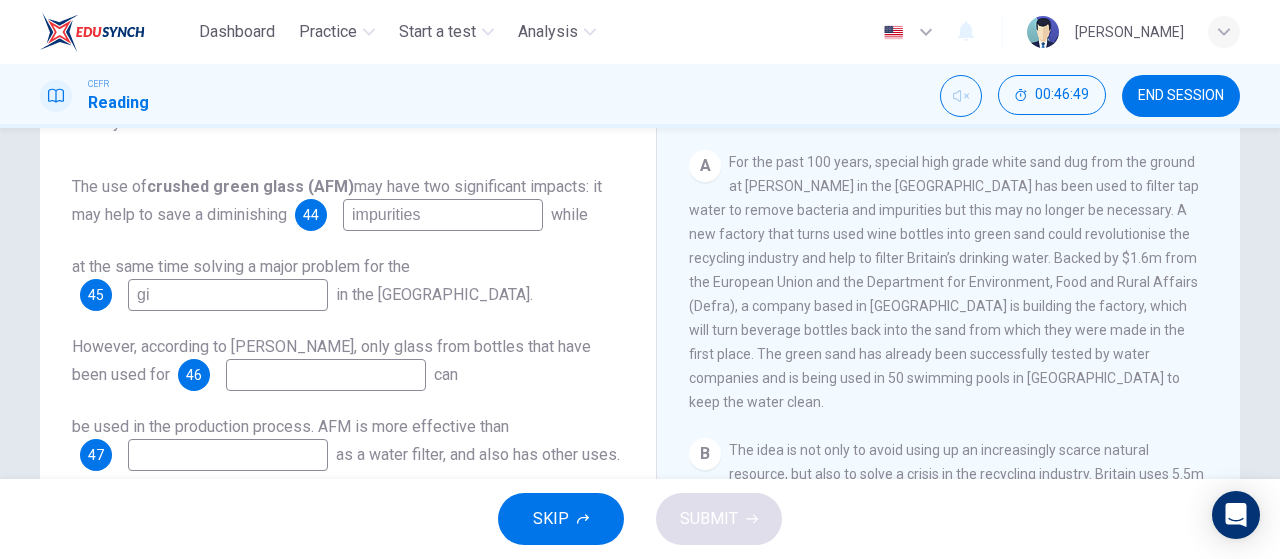 type on "g" 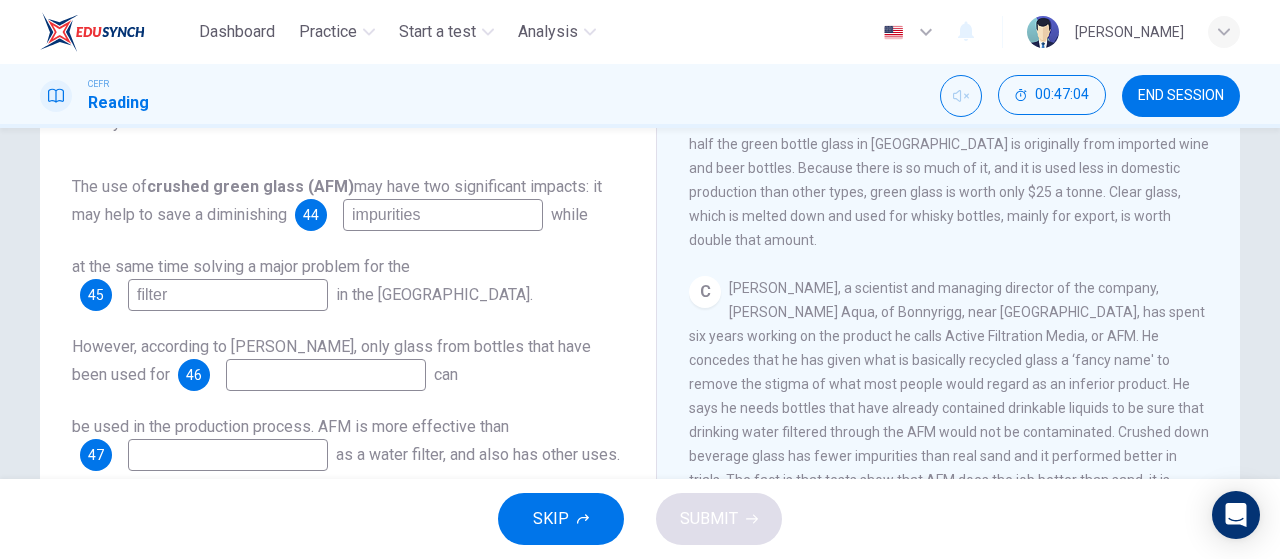 scroll, scrollTop: 658, scrollLeft: 0, axis: vertical 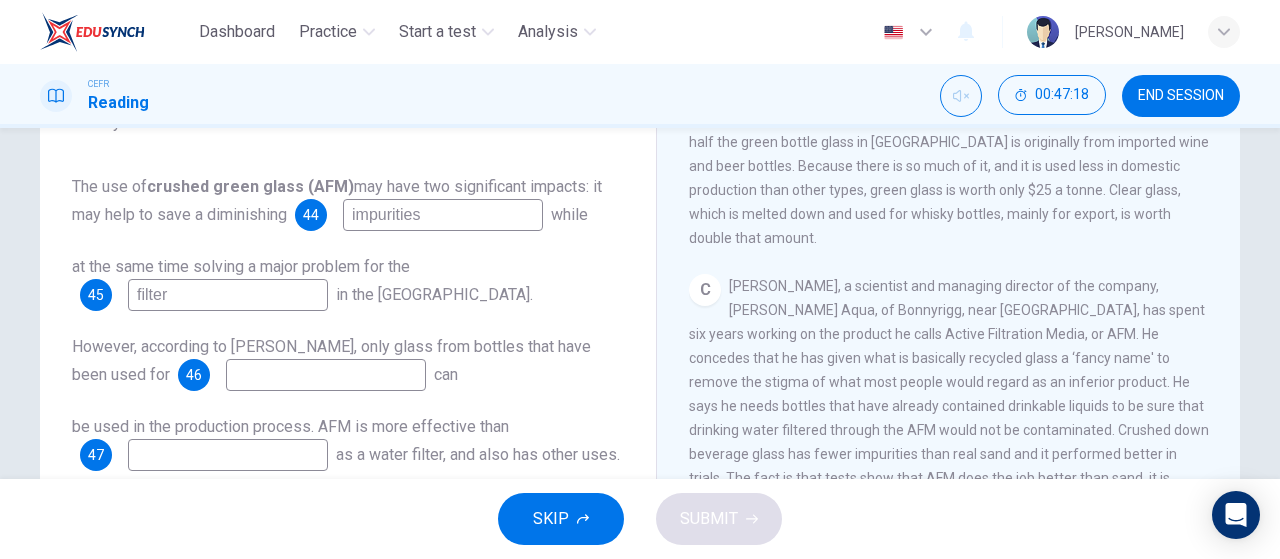 type on "filter" 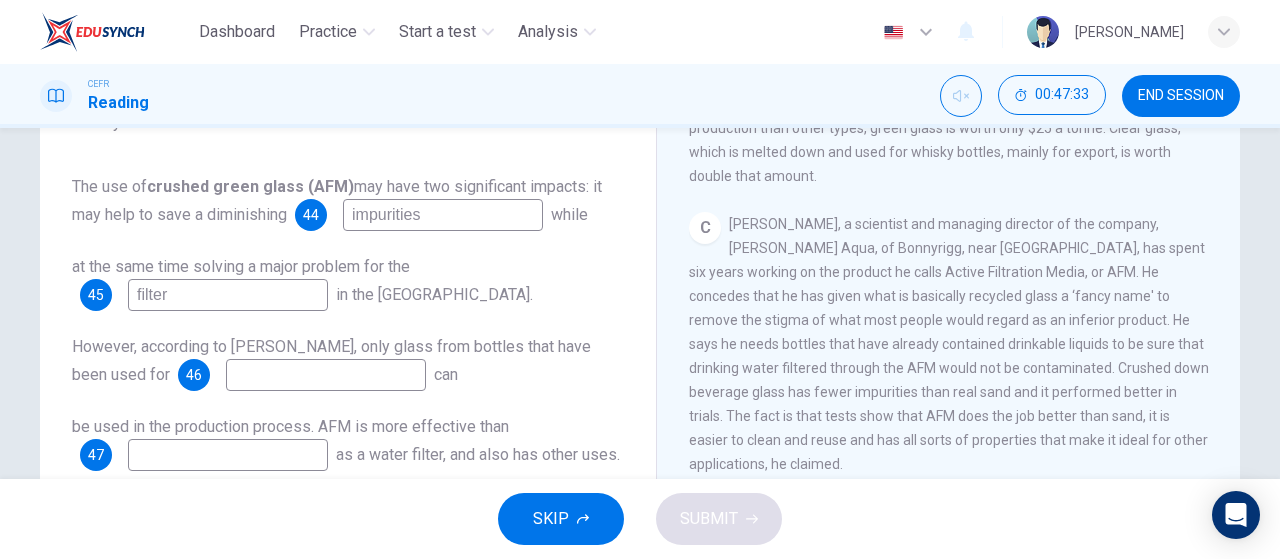 scroll, scrollTop: 724, scrollLeft: 0, axis: vertical 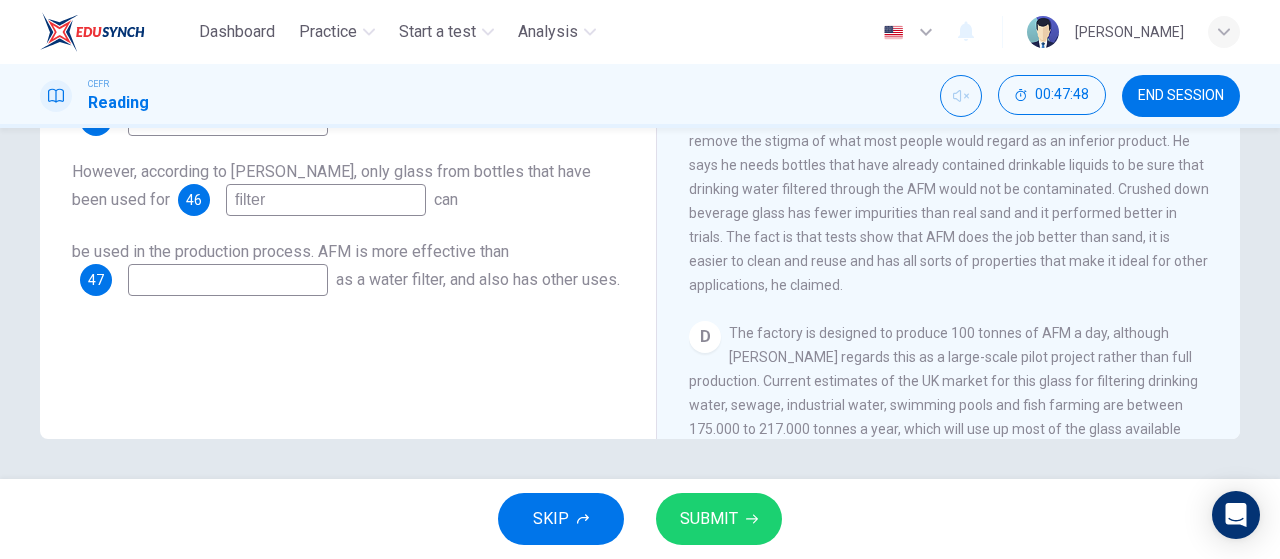 type on "filter" 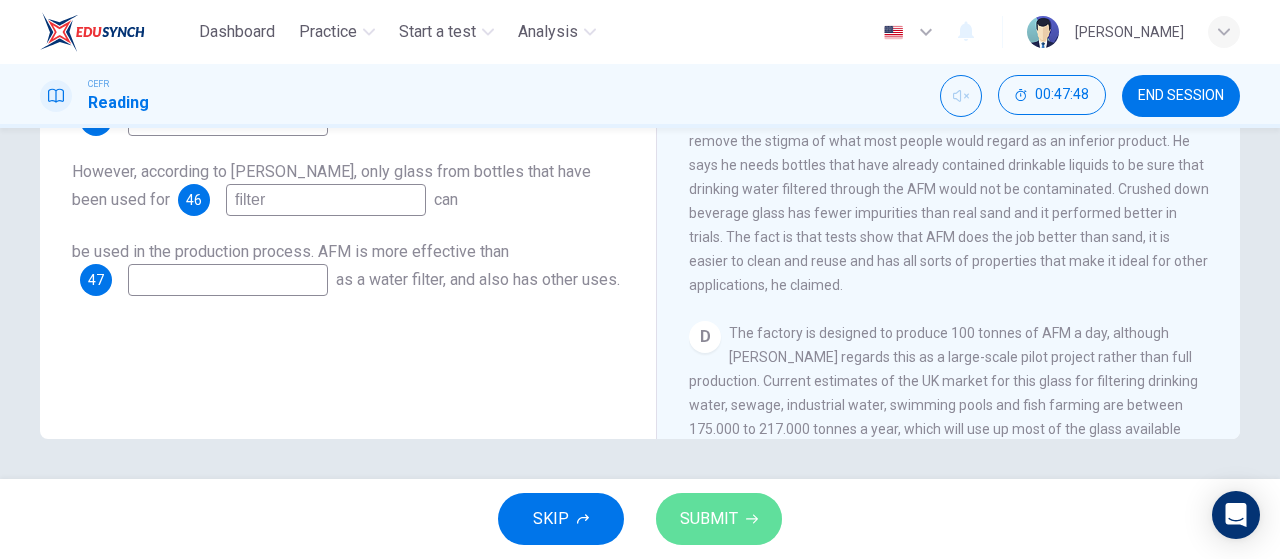 click on "SUBMIT" at bounding box center [709, 519] 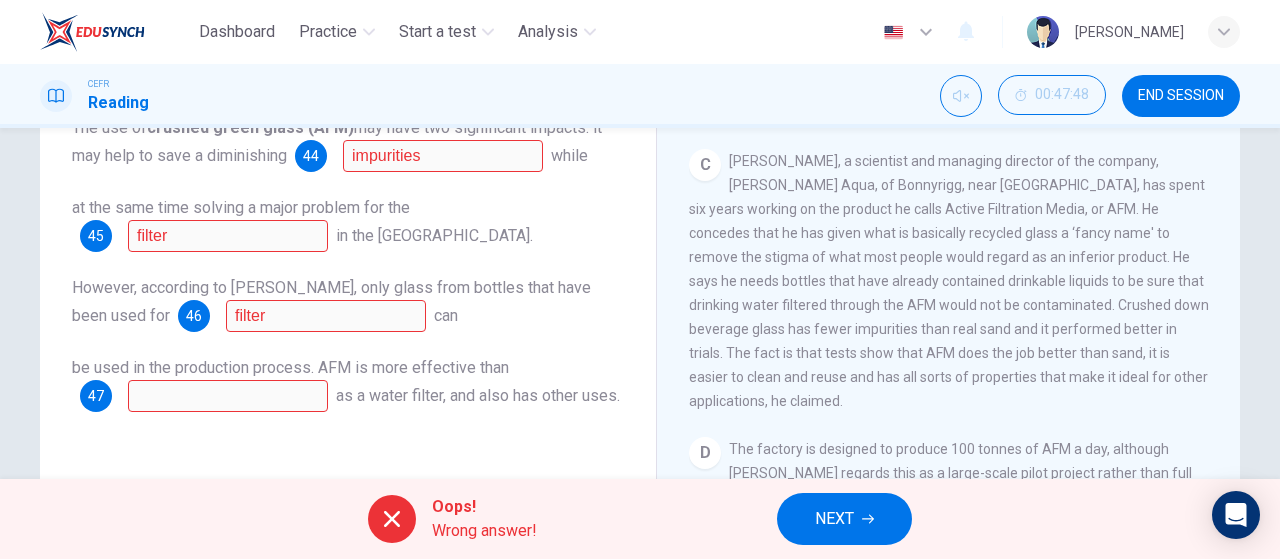 scroll, scrollTop: 320, scrollLeft: 0, axis: vertical 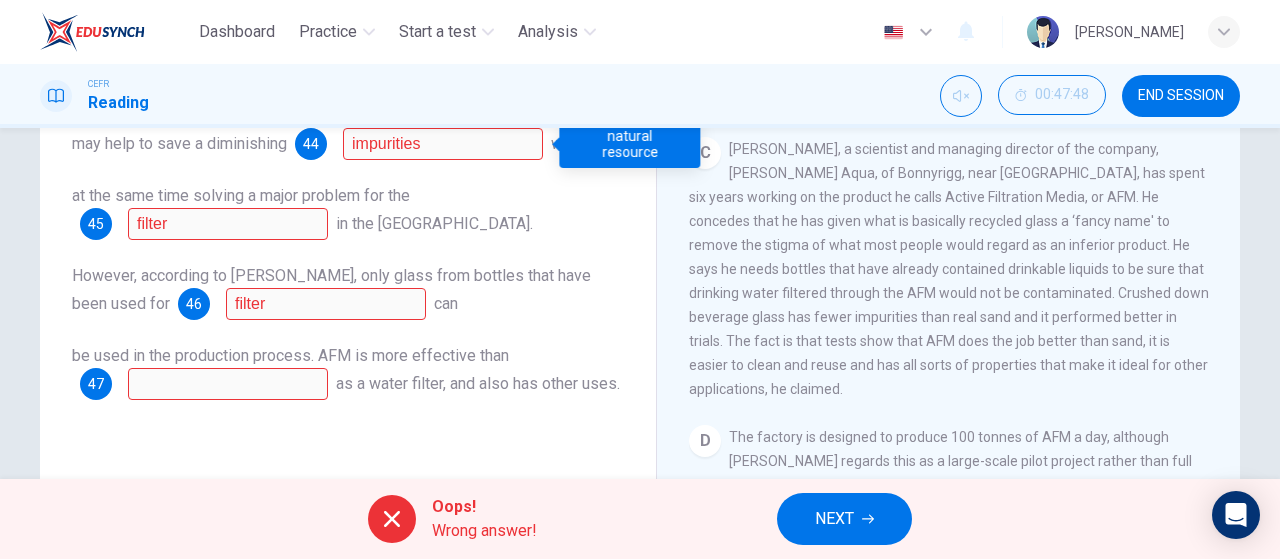 click on "Dashboard Practice Start a test Analysis English en ​ [PERSON_NAME] Reading 00:47:48 END SESSION Questions 44 - 47 Complete the summary below.
Choose  NO MORE THAN TWO WORDS  from the passage for each answer.
Write your answers in the boxes below. The use of  crushed green glass (AFM)  may have two significant impacts: it may help to save a diminishing  44 impurities  while  at the same time solving a major problem for the  45 filter  in the [GEOGRAPHIC_DATA].  However, according to [PERSON_NAME], only glass from bottles that have been used for  46 filter  can be used in the production process. AFM is more effective than  47  as a water filter, and also has other uses. Green Virtues of Green Sand CLICK TO ZOOM Click to Zoom A B C D E F G H Oops! Wrong answer! NEXT" at bounding box center (640, 279) 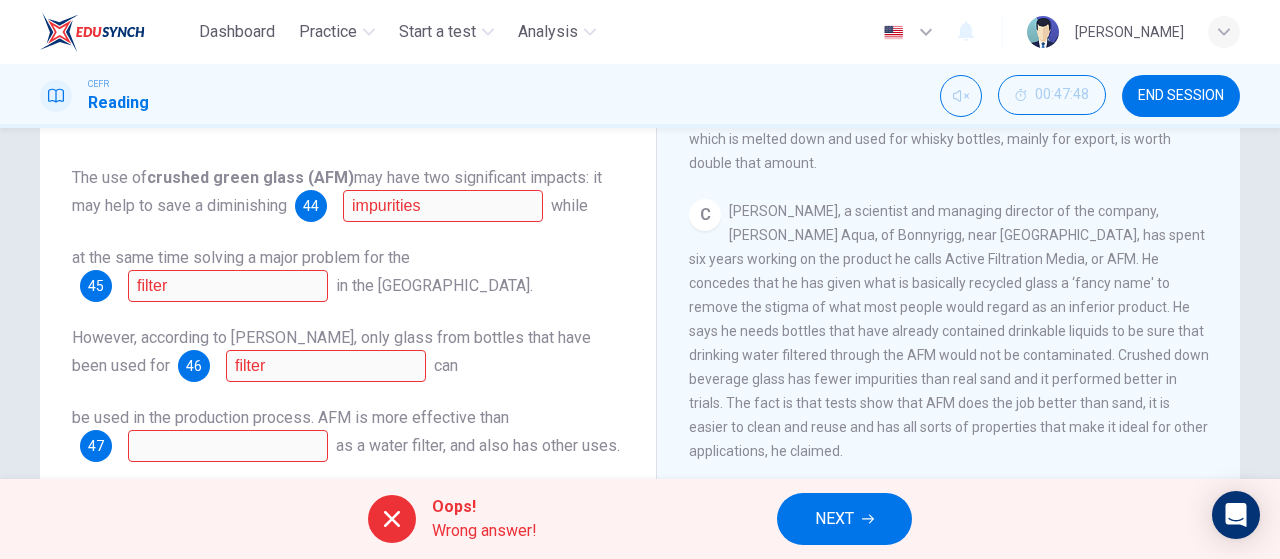 scroll, scrollTop: 251, scrollLeft: 0, axis: vertical 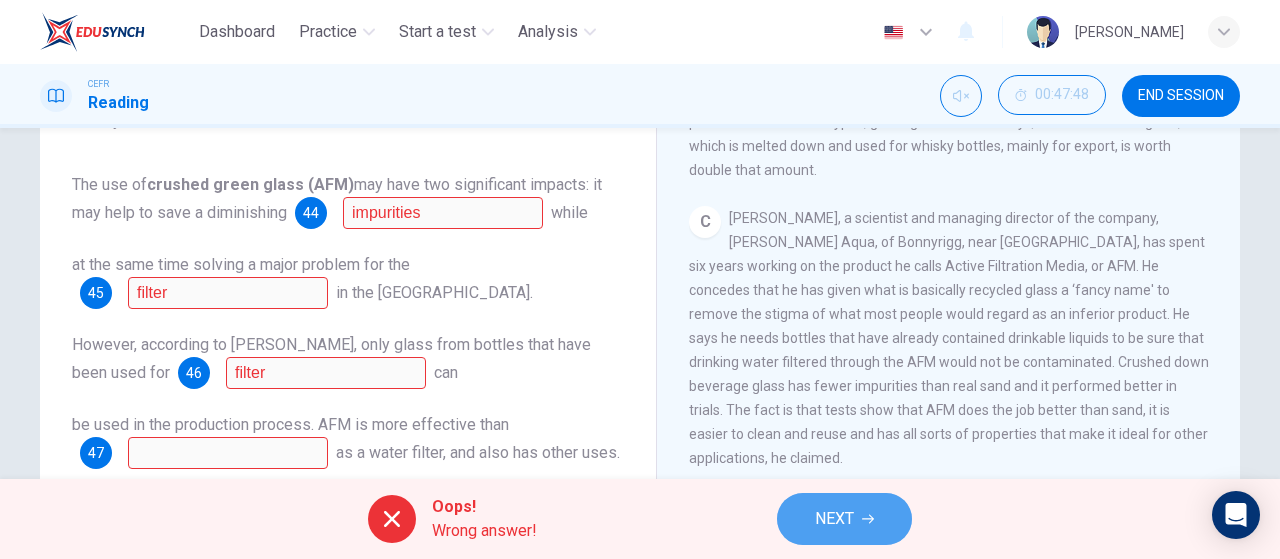 click on "NEXT" at bounding box center (844, 519) 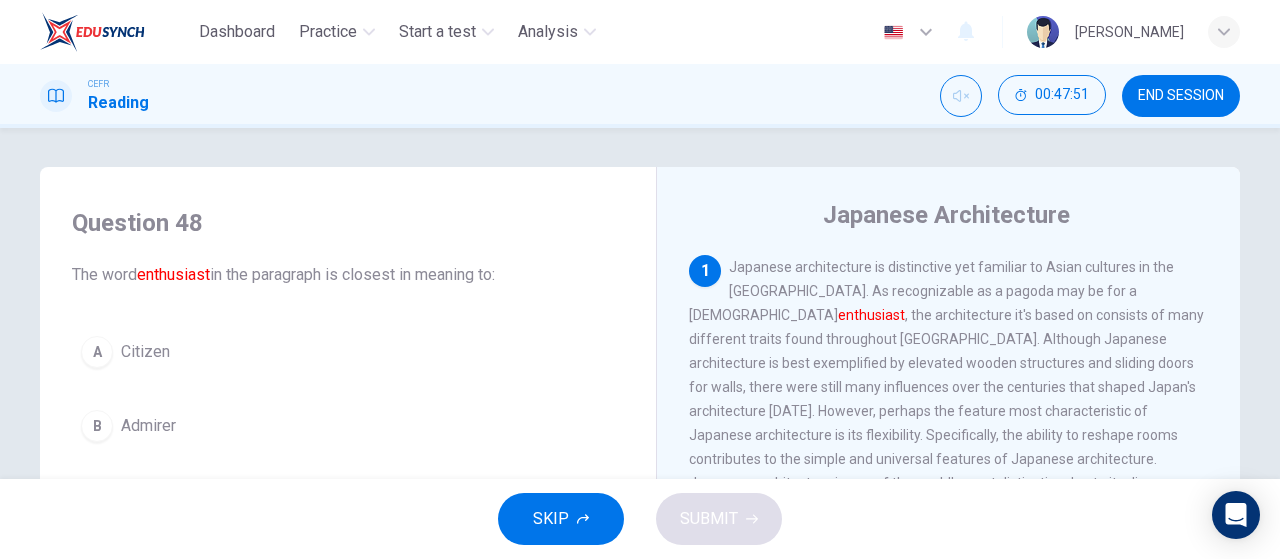 scroll, scrollTop: 0, scrollLeft: 0, axis: both 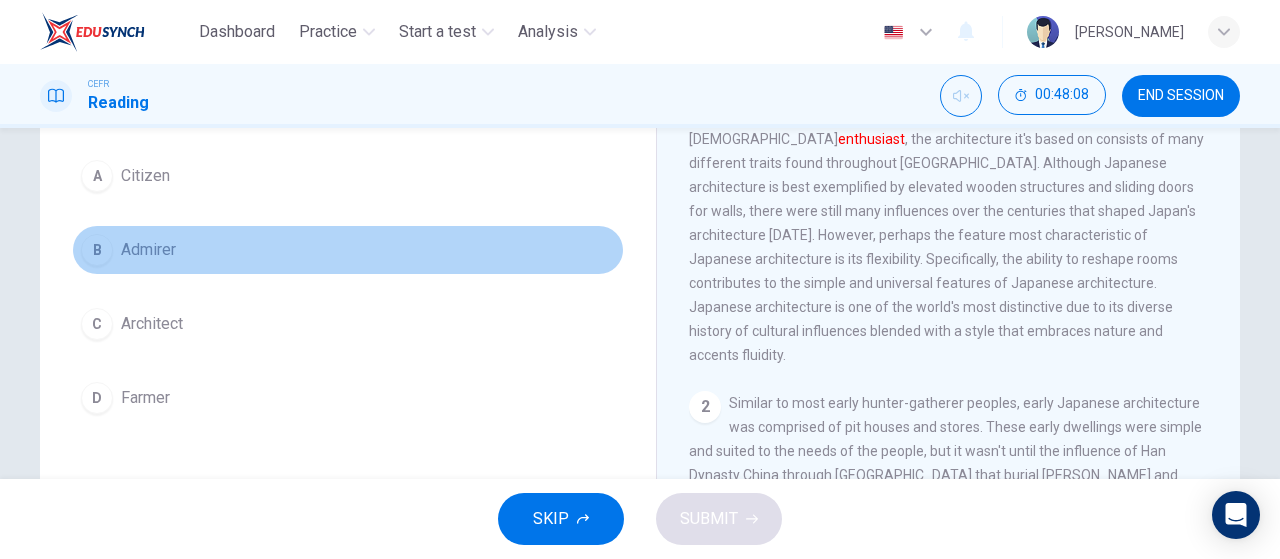 click on "B Admirer" at bounding box center (348, 250) 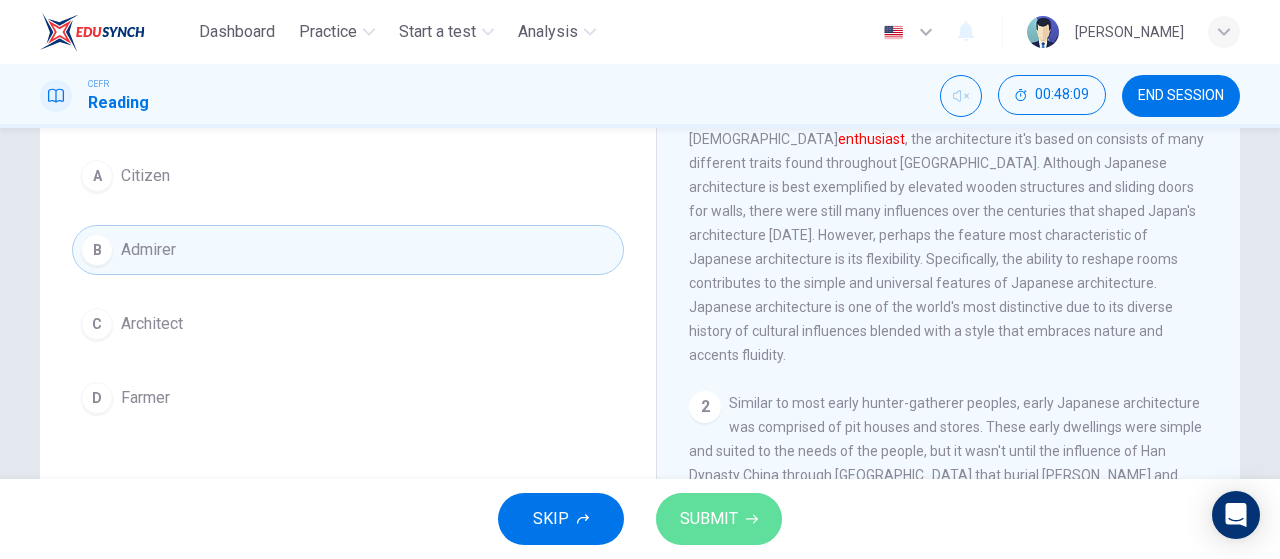 click on "SUBMIT" at bounding box center [709, 519] 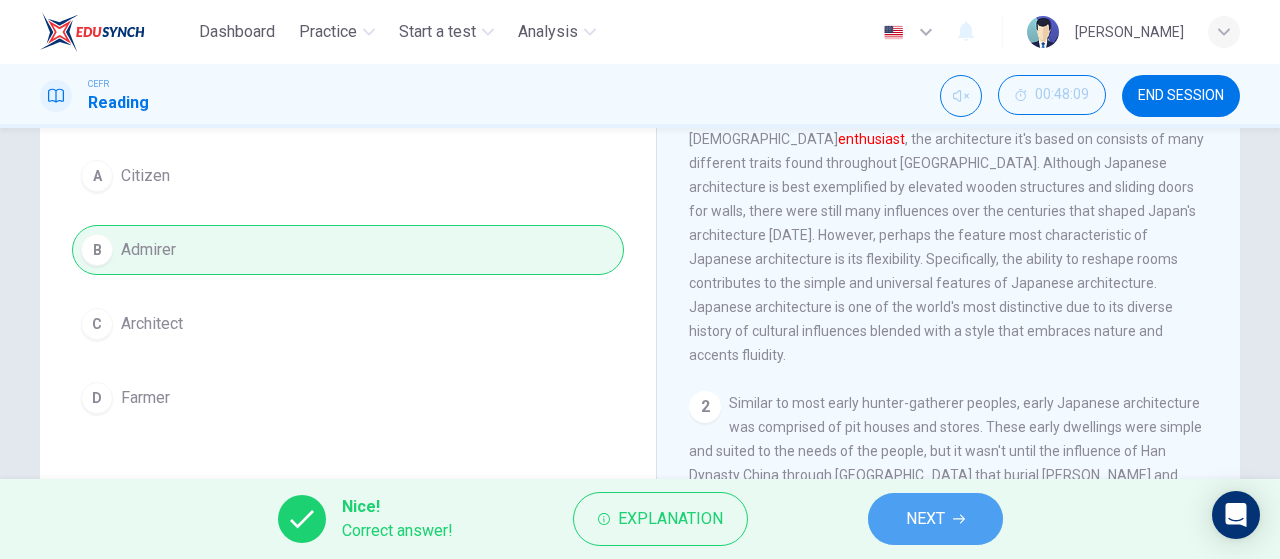 click on "NEXT" at bounding box center (925, 519) 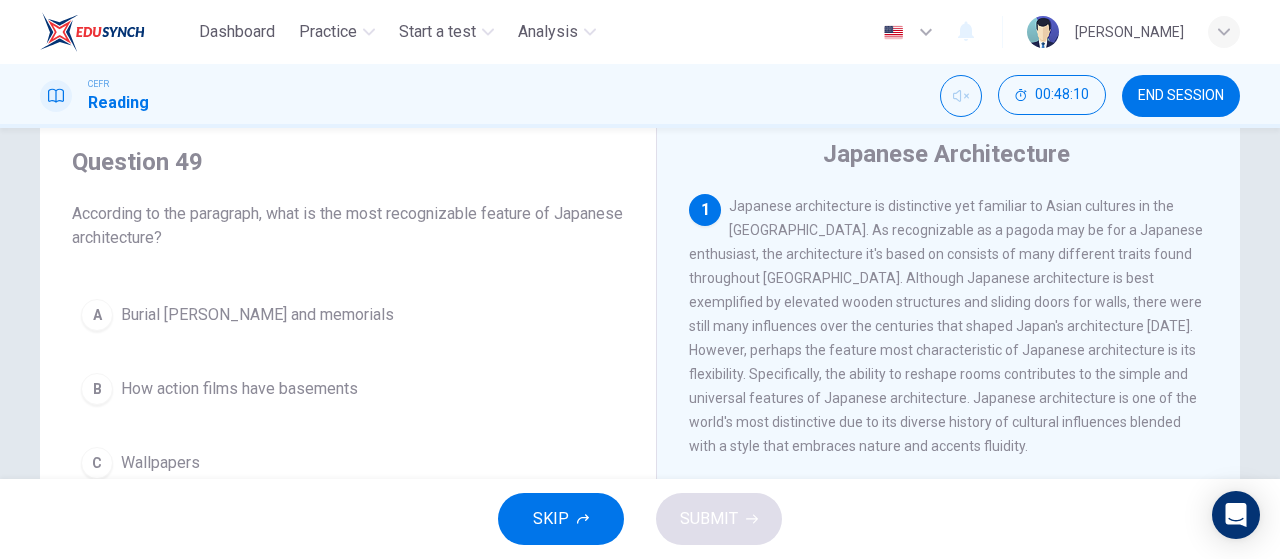 scroll, scrollTop: 61, scrollLeft: 0, axis: vertical 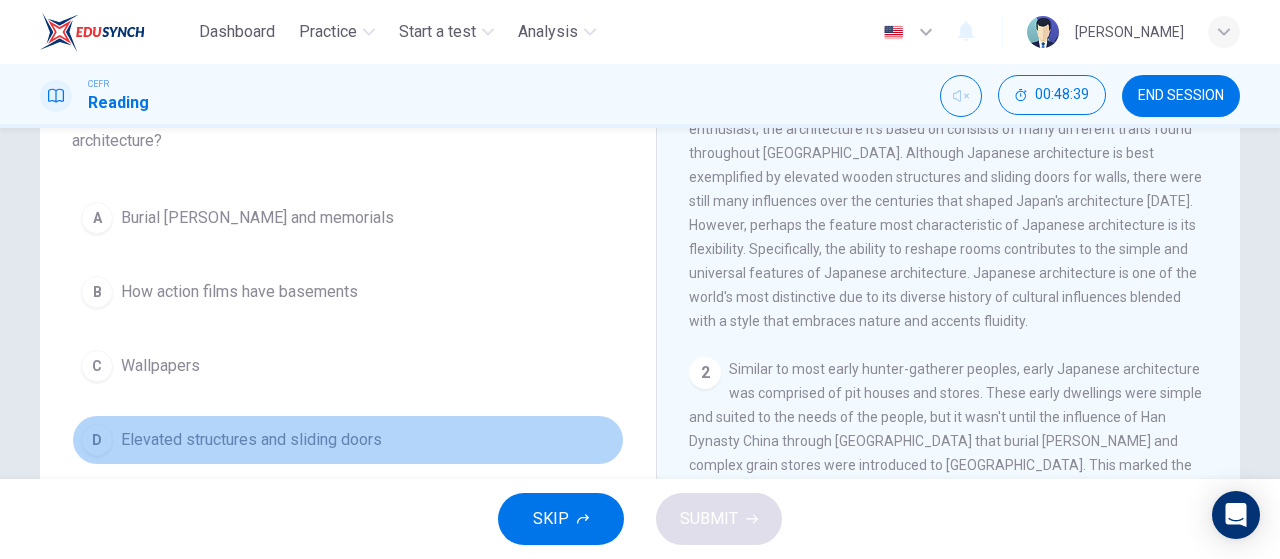 click on "D" at bounding box center (97, 440) 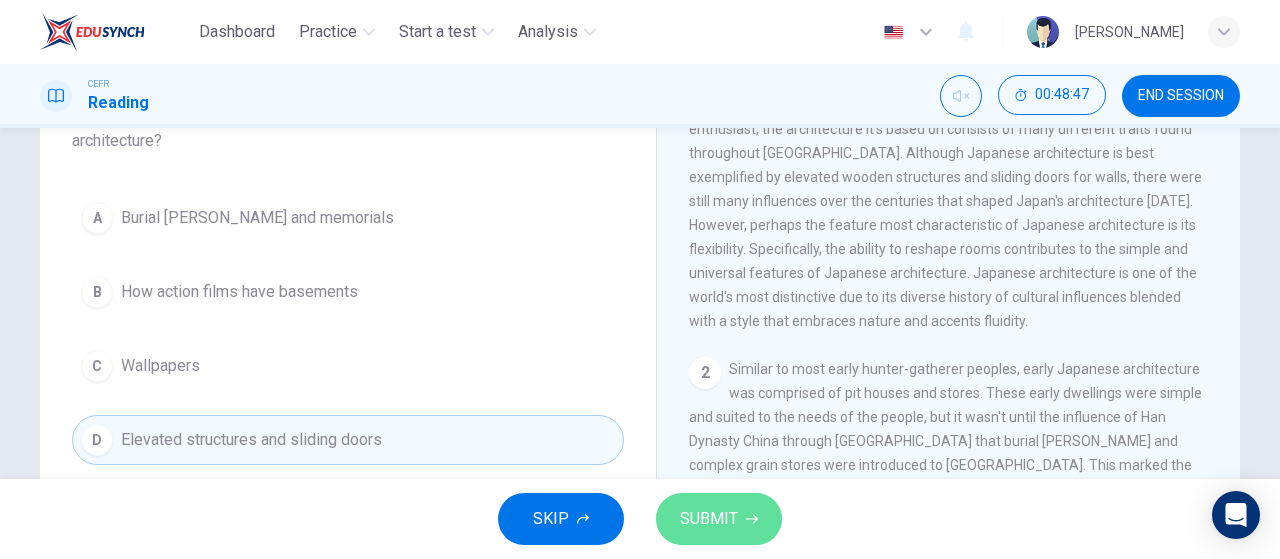 click on "SUBMIT" at bounding box center [709, 519] 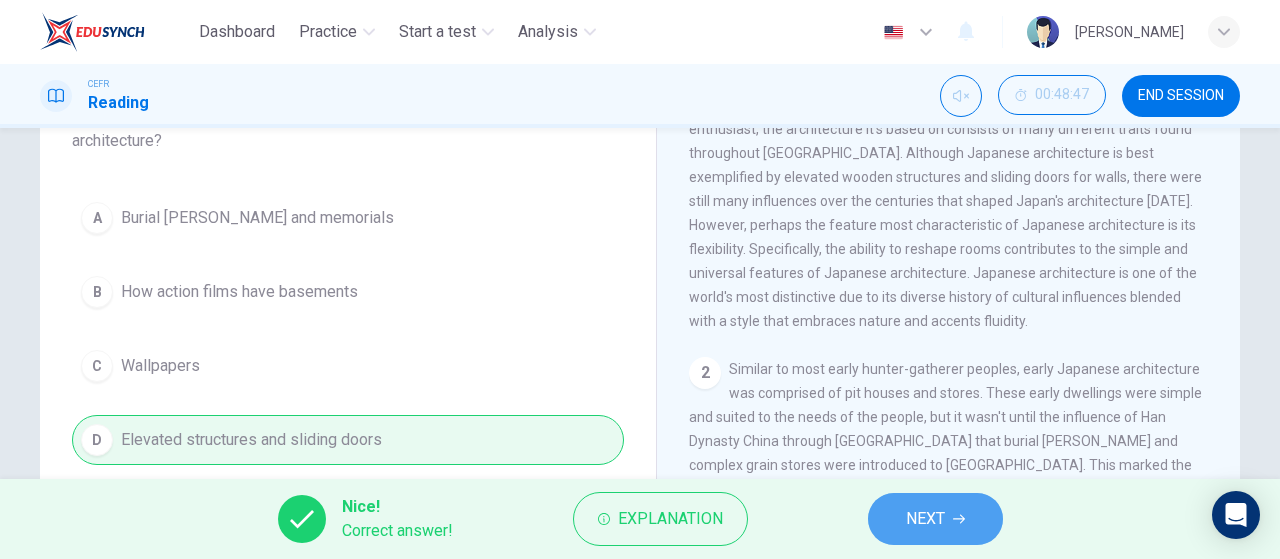 click on "NEXT" at bounding box center (925, 519) 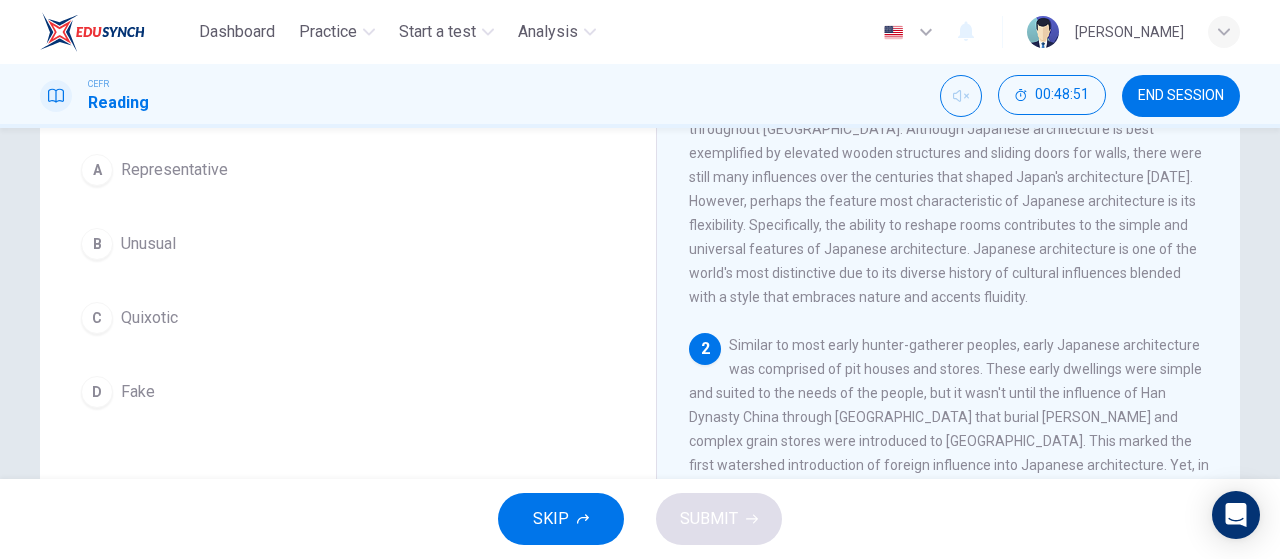 scroll, scrollTop: 186, scrollLeft: 0, axis: vertical 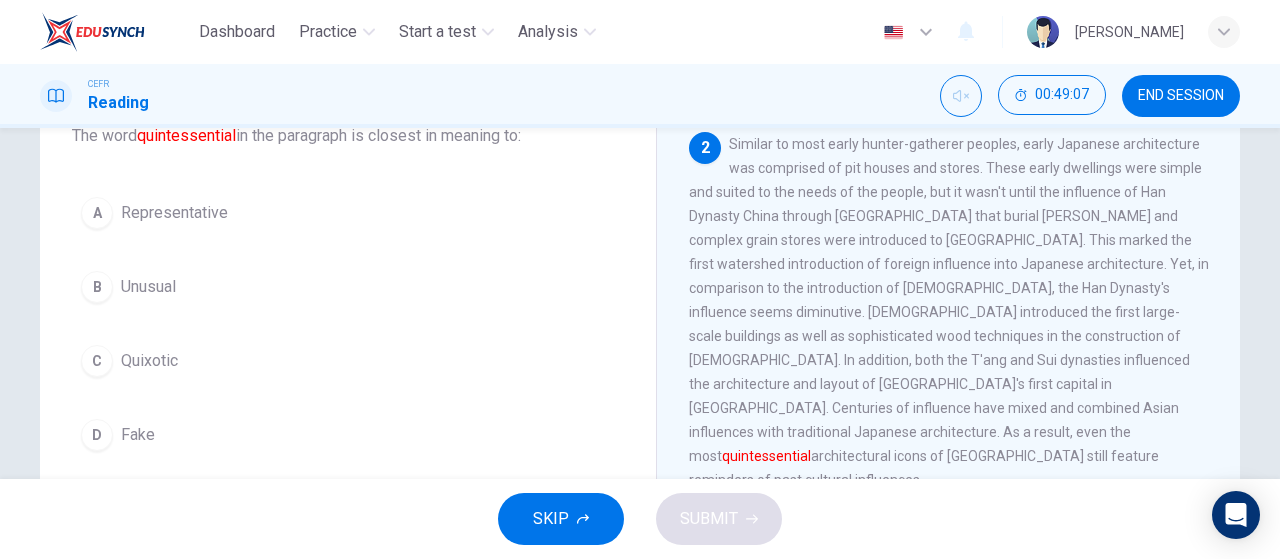click on "Representative" at bounding box center (174, 213) 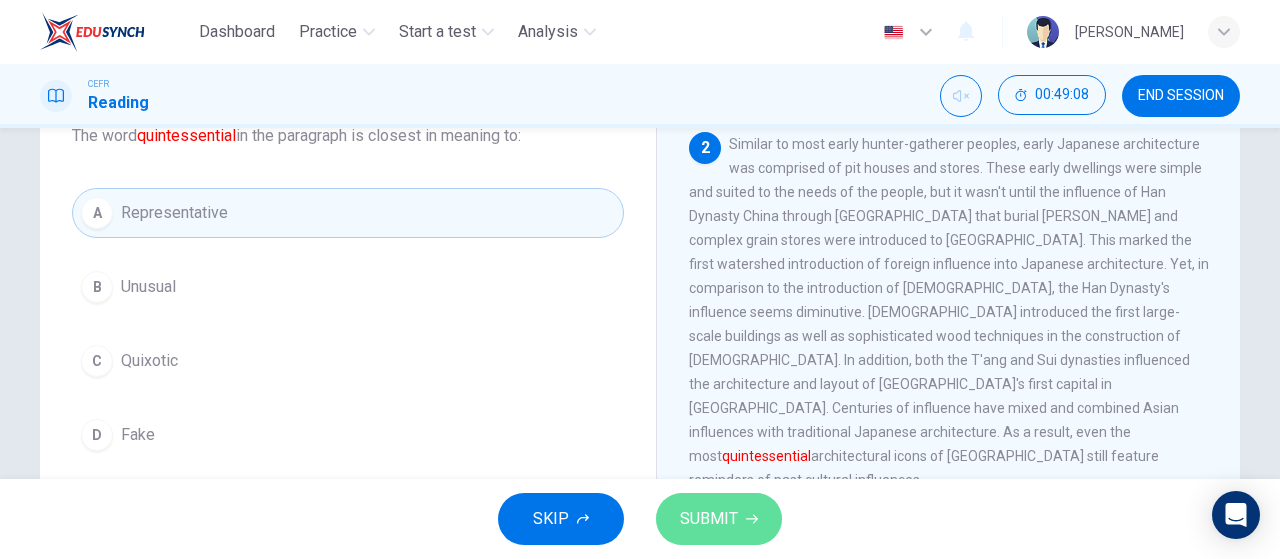click on "SUBMIT" at bounding box center [719, 519] 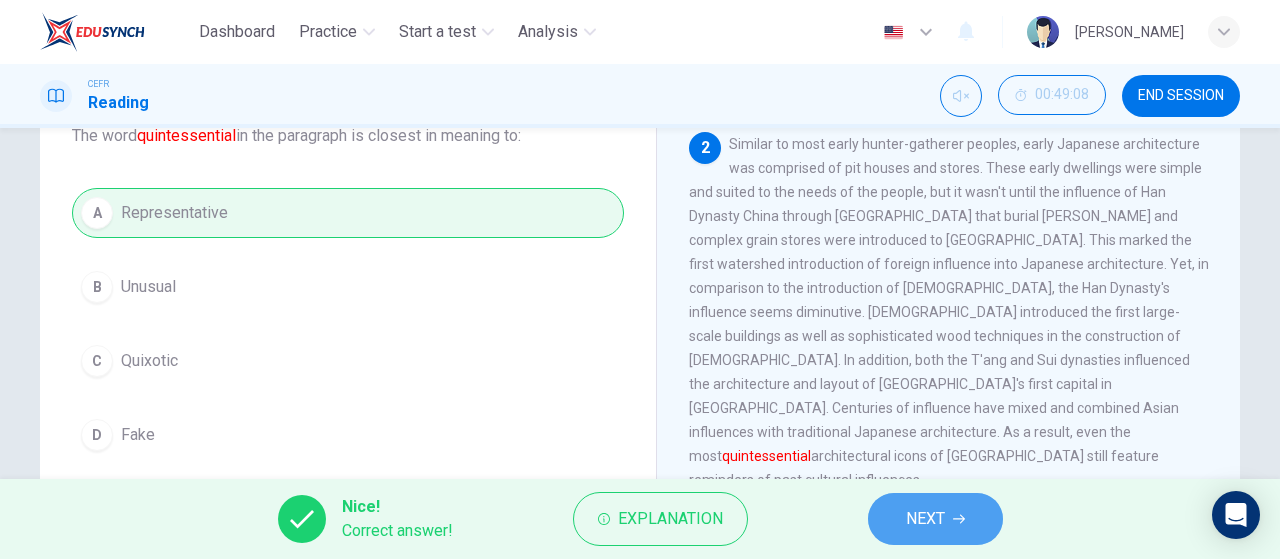 click on "NEXT" at bounding box center (935, 519) 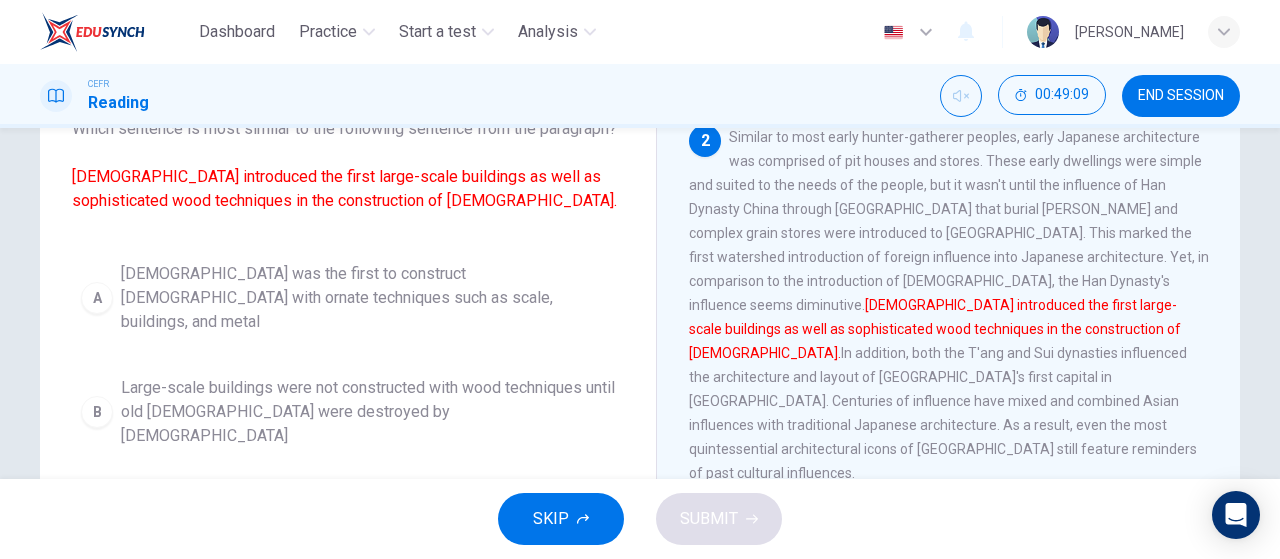 scroll, scrollTop: 155, scrollLeft: 0, axis: vertical 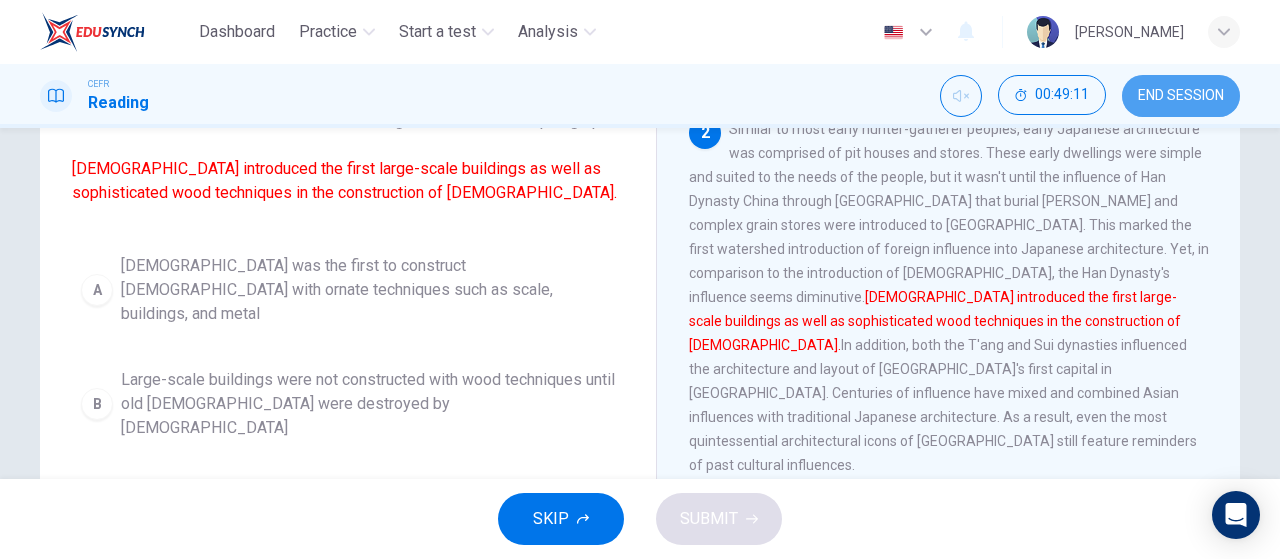 click on "END SESSION" at bounding box center (1181, 96) 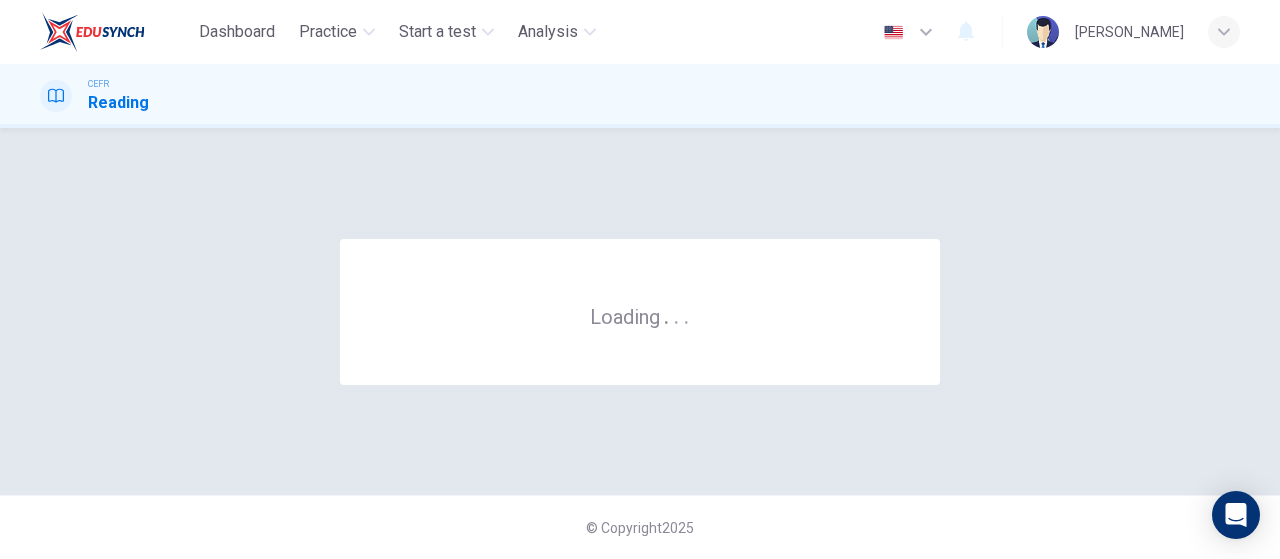 scroll, scrollTop: 0, scrollLeft: 0, axis: both 